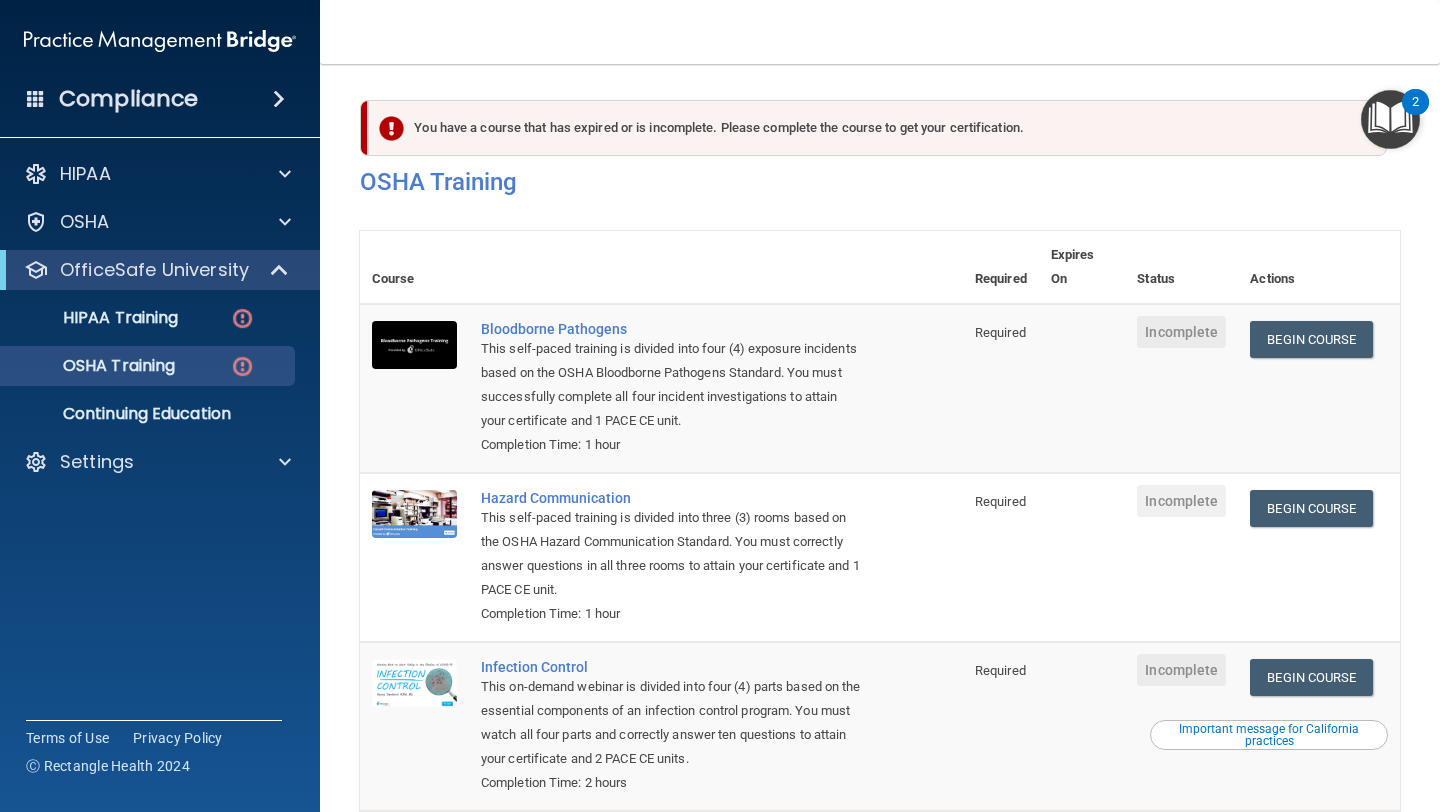 scroll, scrollTop: 0, scrollLeft: 0, axis: both 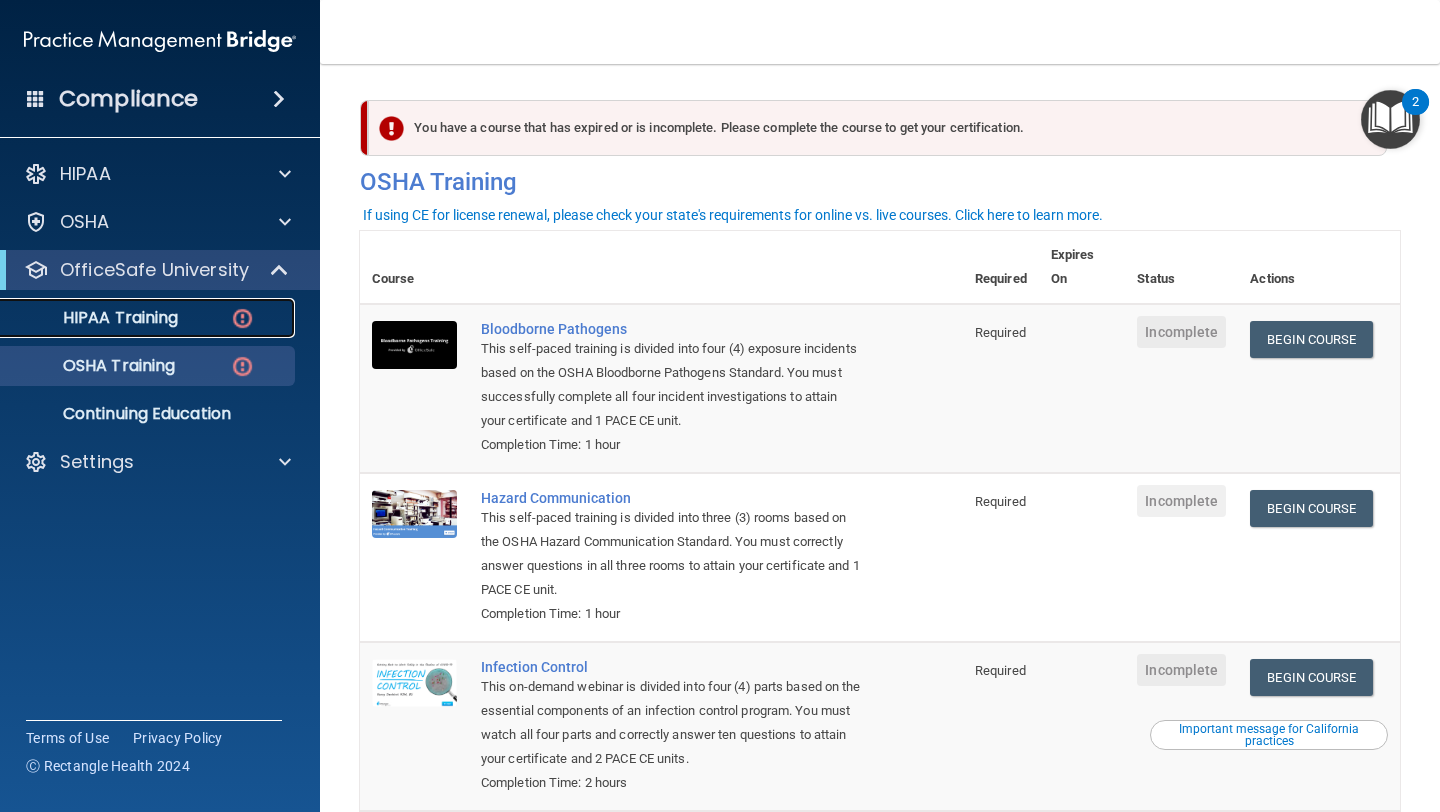 click on "HIPAA Training" at bounding box center (95, 318) 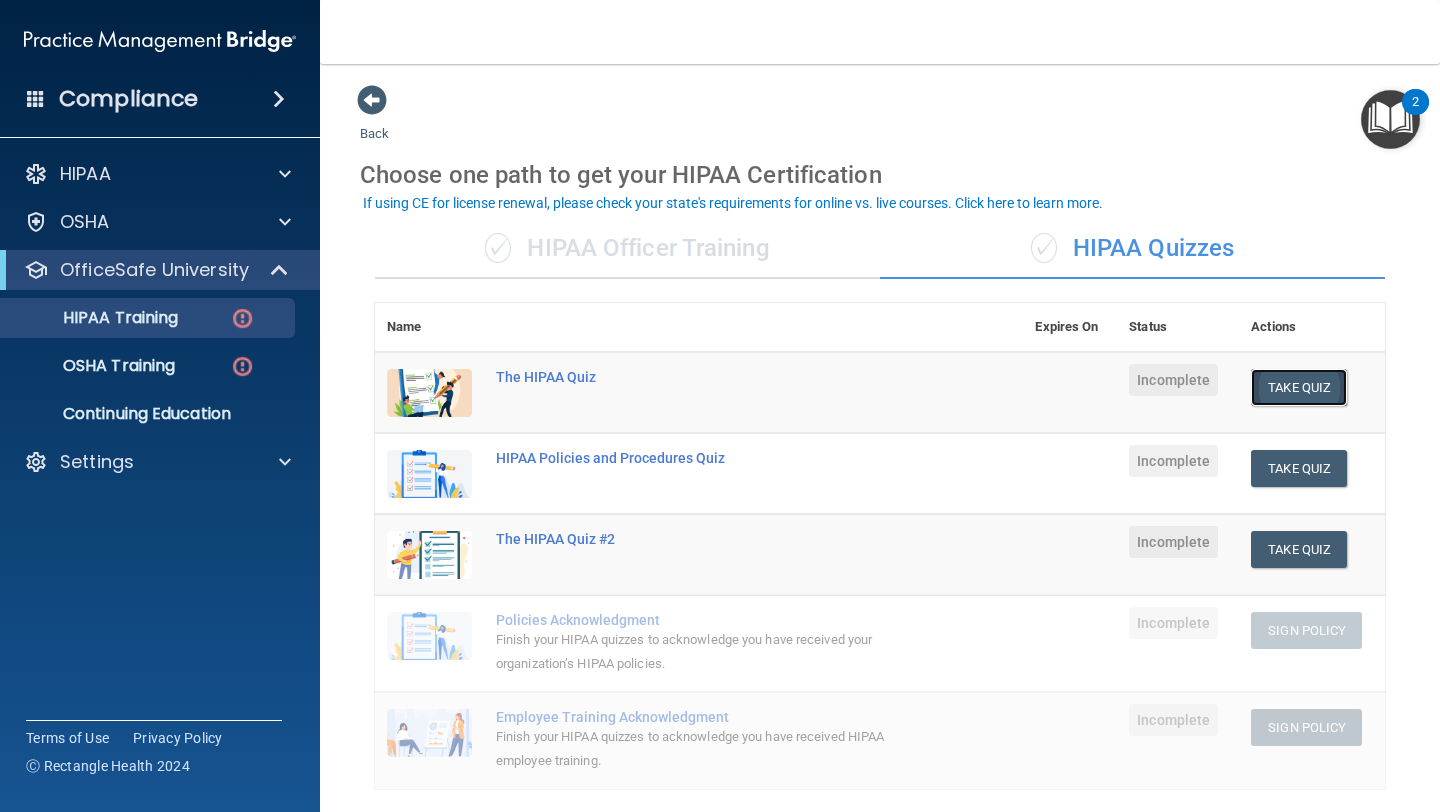 click on "Take Quiz" at bounding box center [1299, 387] 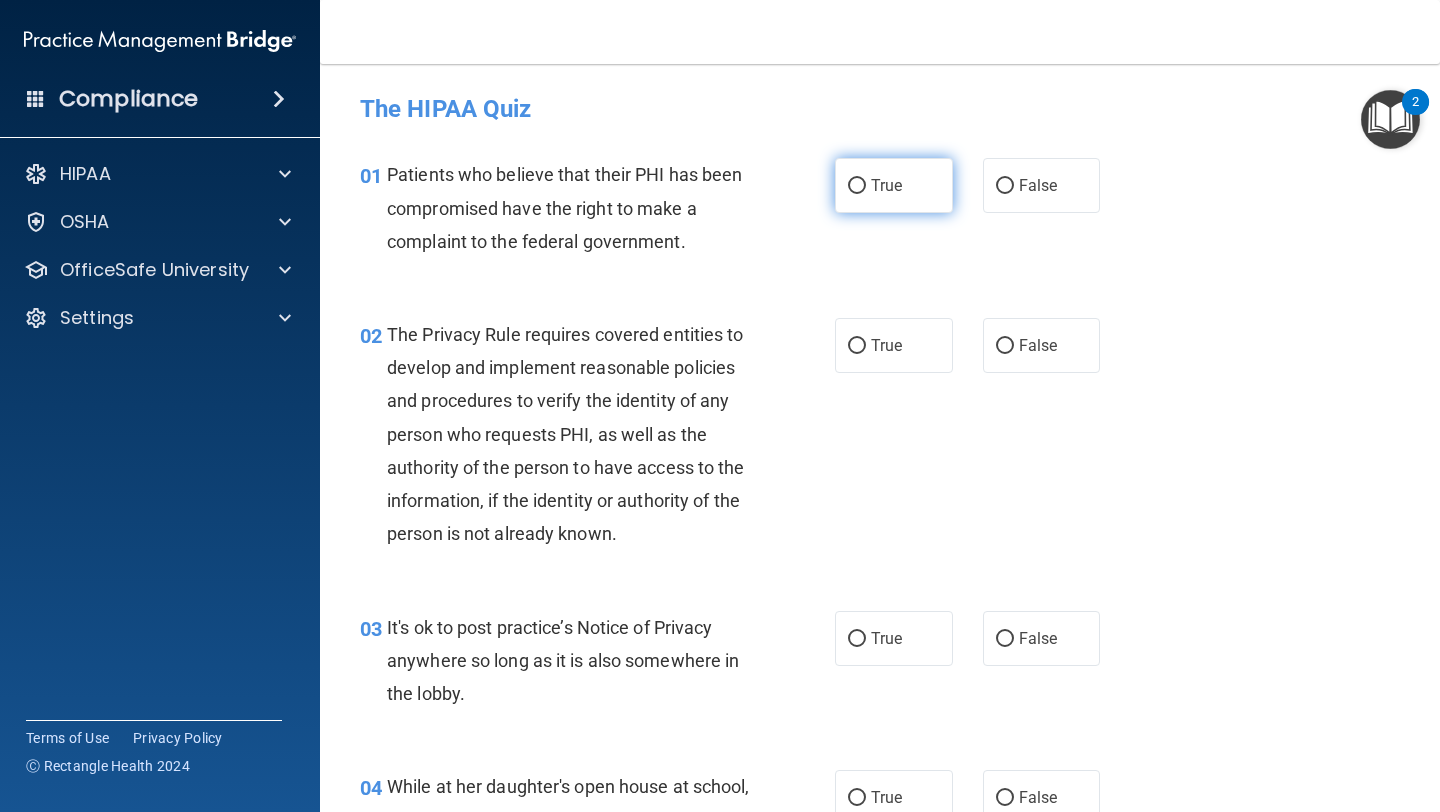 click on "True" at bounding box center (894, 185) 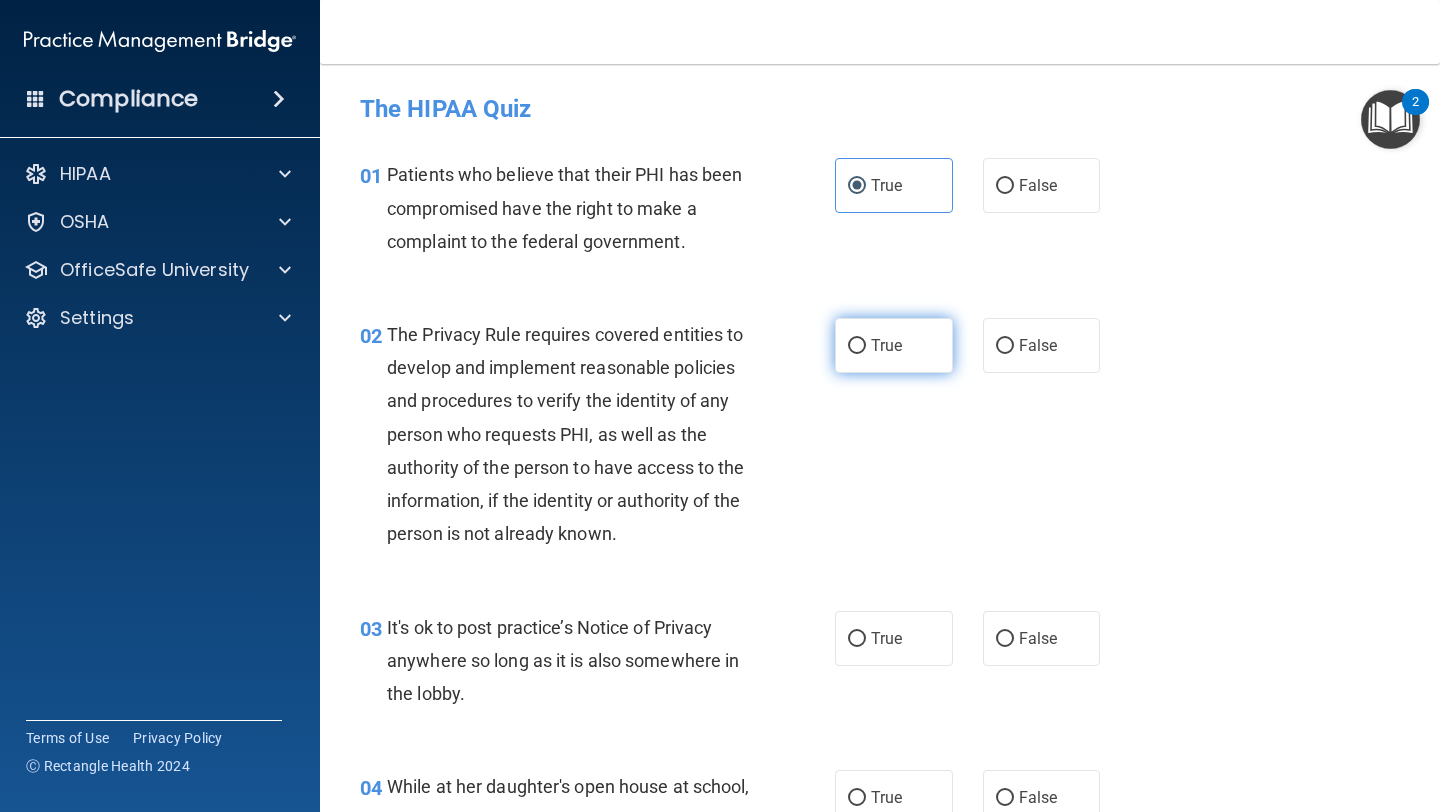 click on "True" at bounding box center (886, 345) 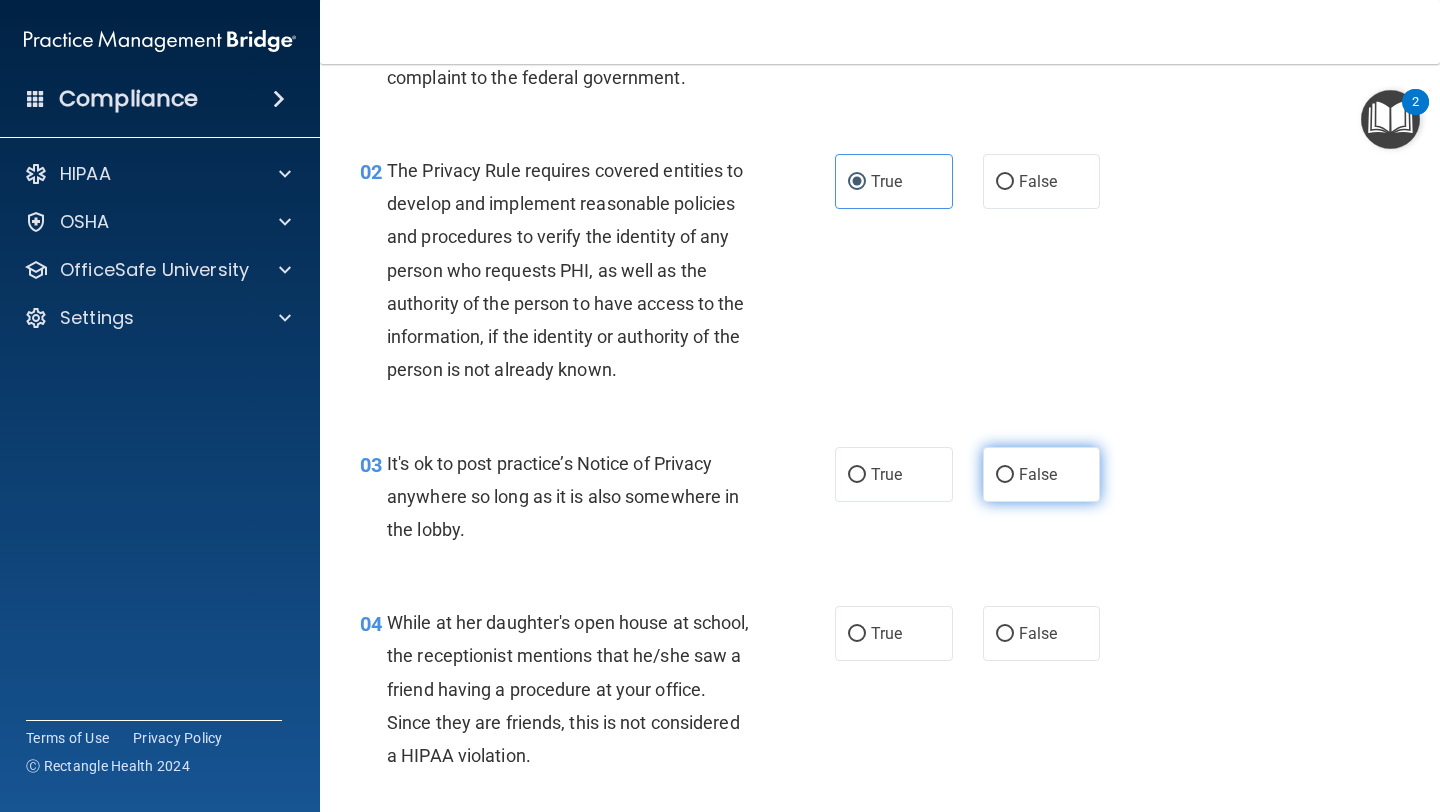 click on "False" at bounding box center (1042, 474) 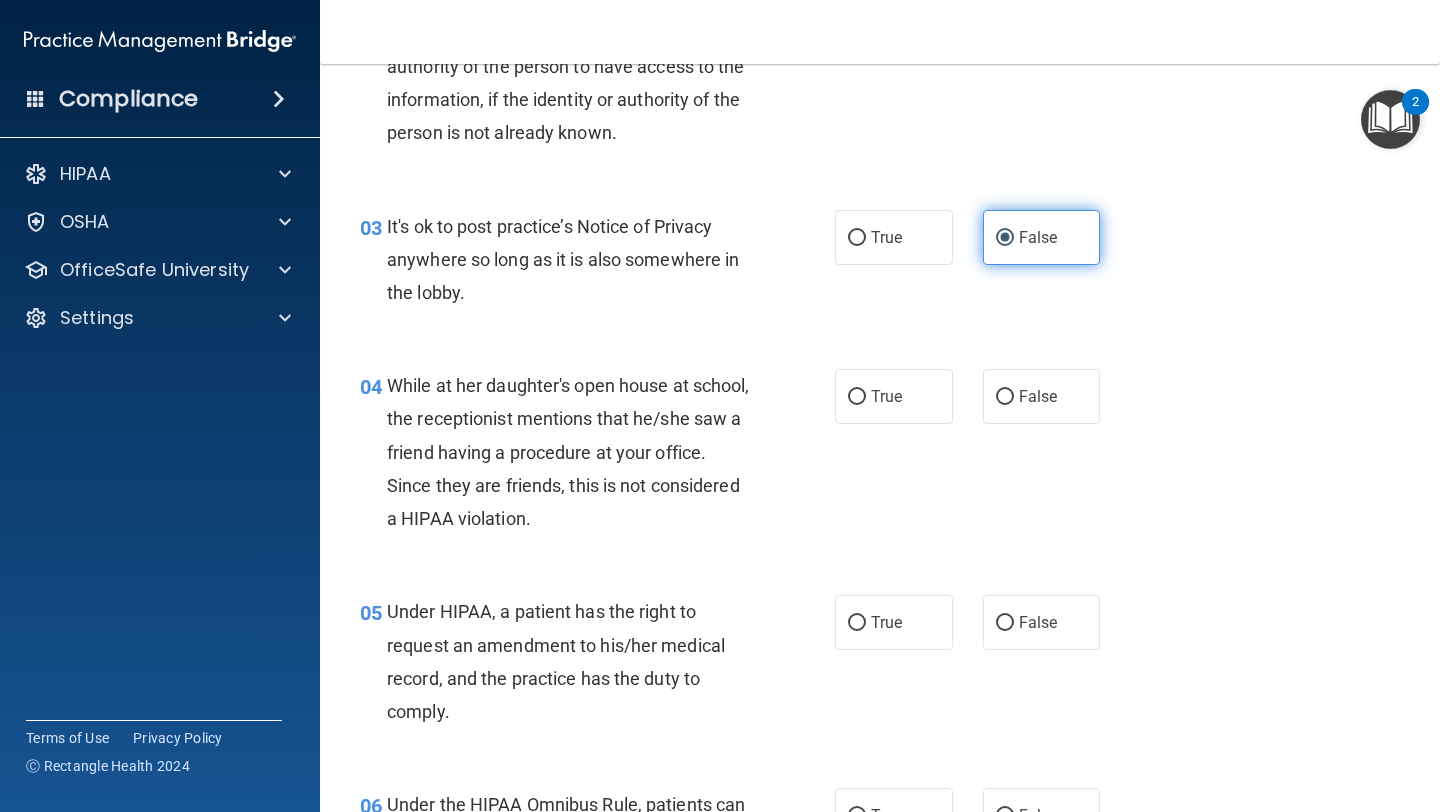 scroll, scrollTop: 424, scrollLeft: 0, axis: vertical 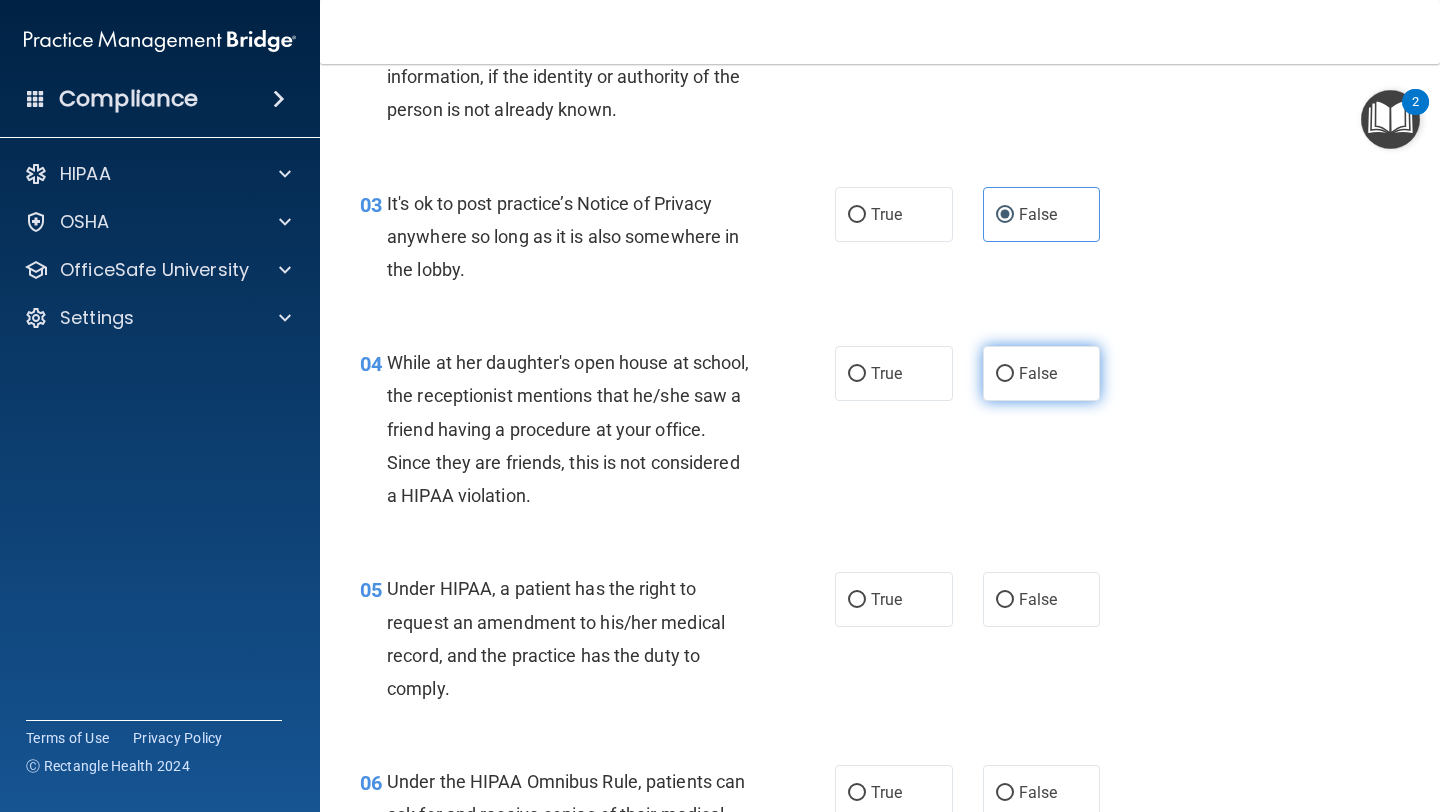 click on "False" at bounding box center (1042, 373) 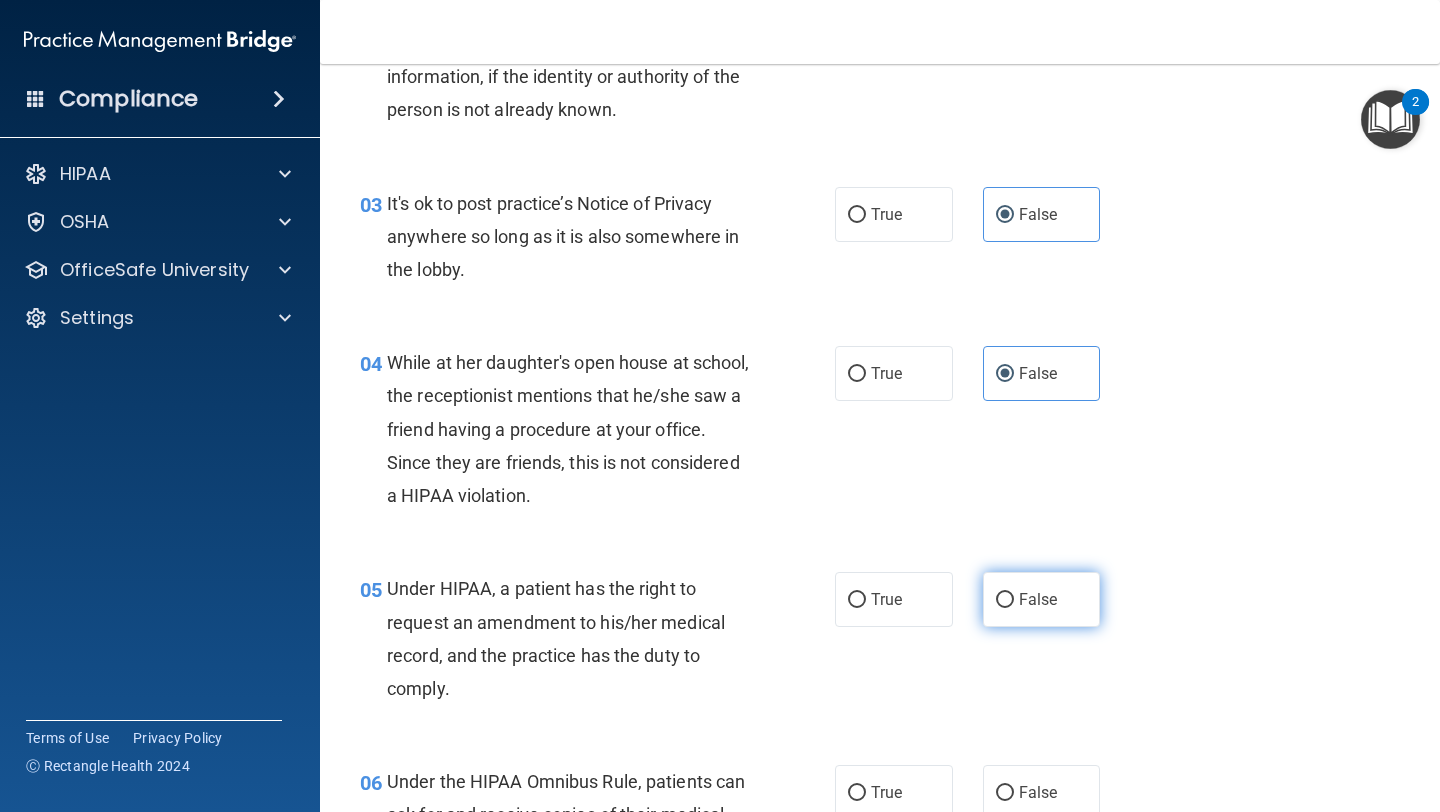click on "False" at bounding box center [1038, 599] 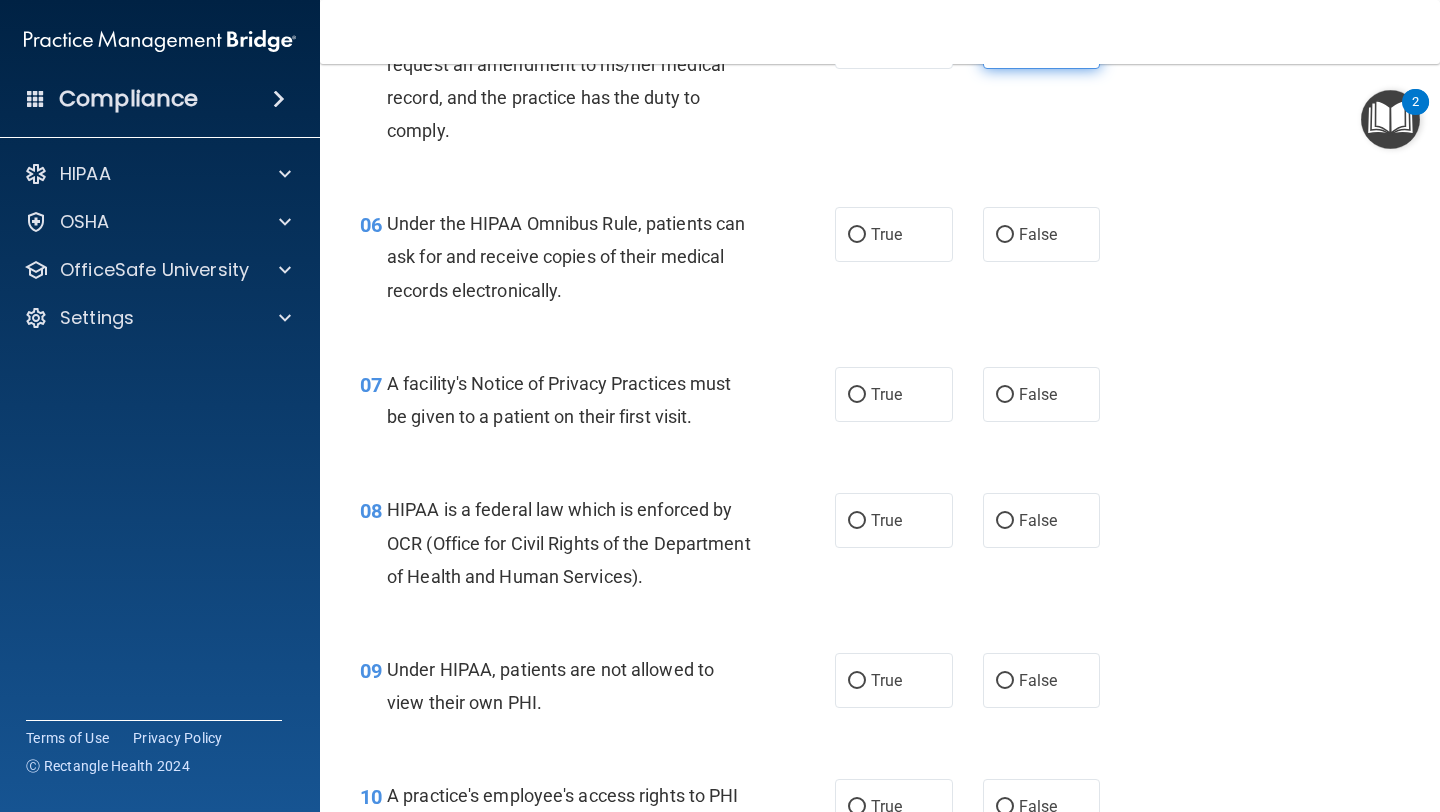 scroll, scrollTop: 983, scrollLeft: 0, axis: vertical 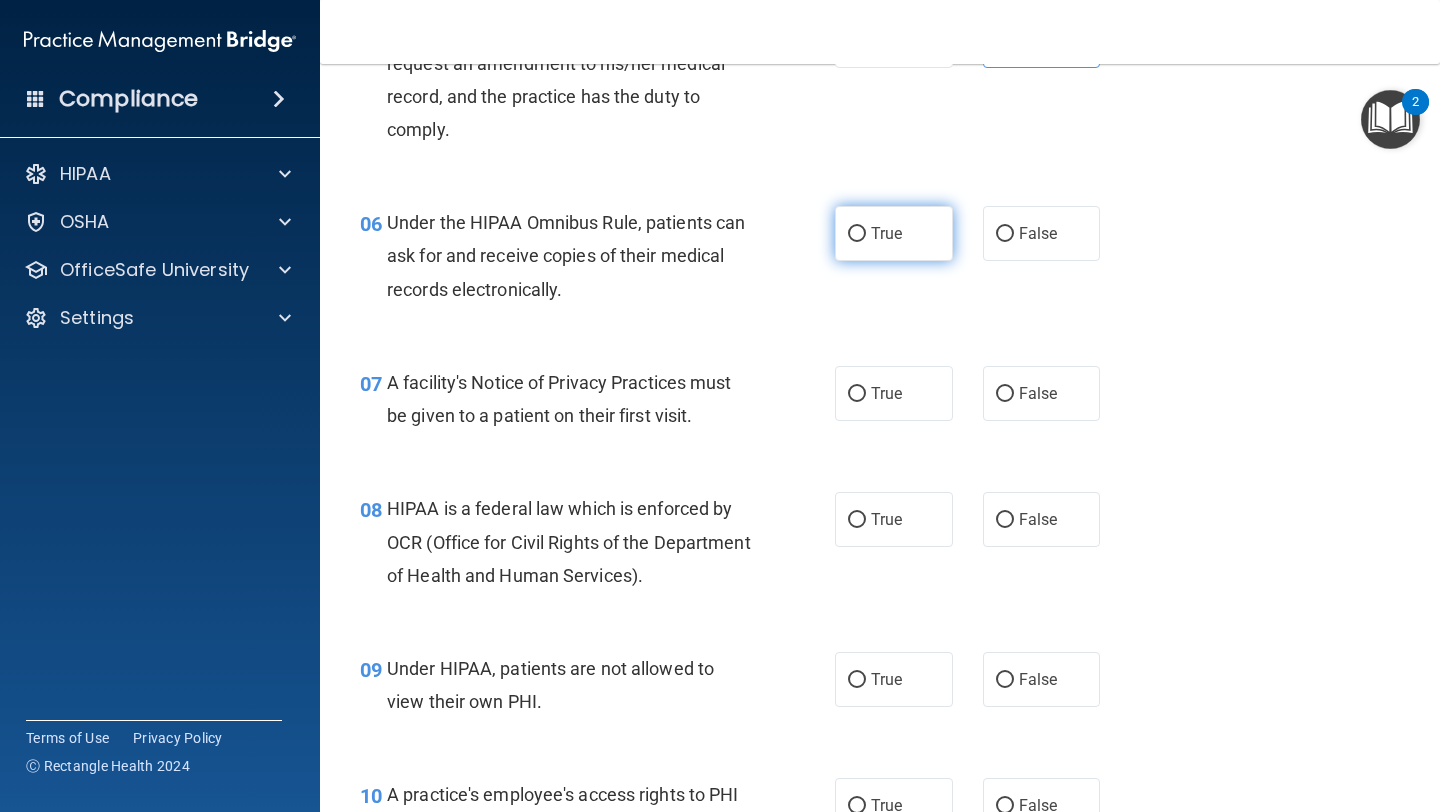 click on "True" at bounding box center (894, 233) 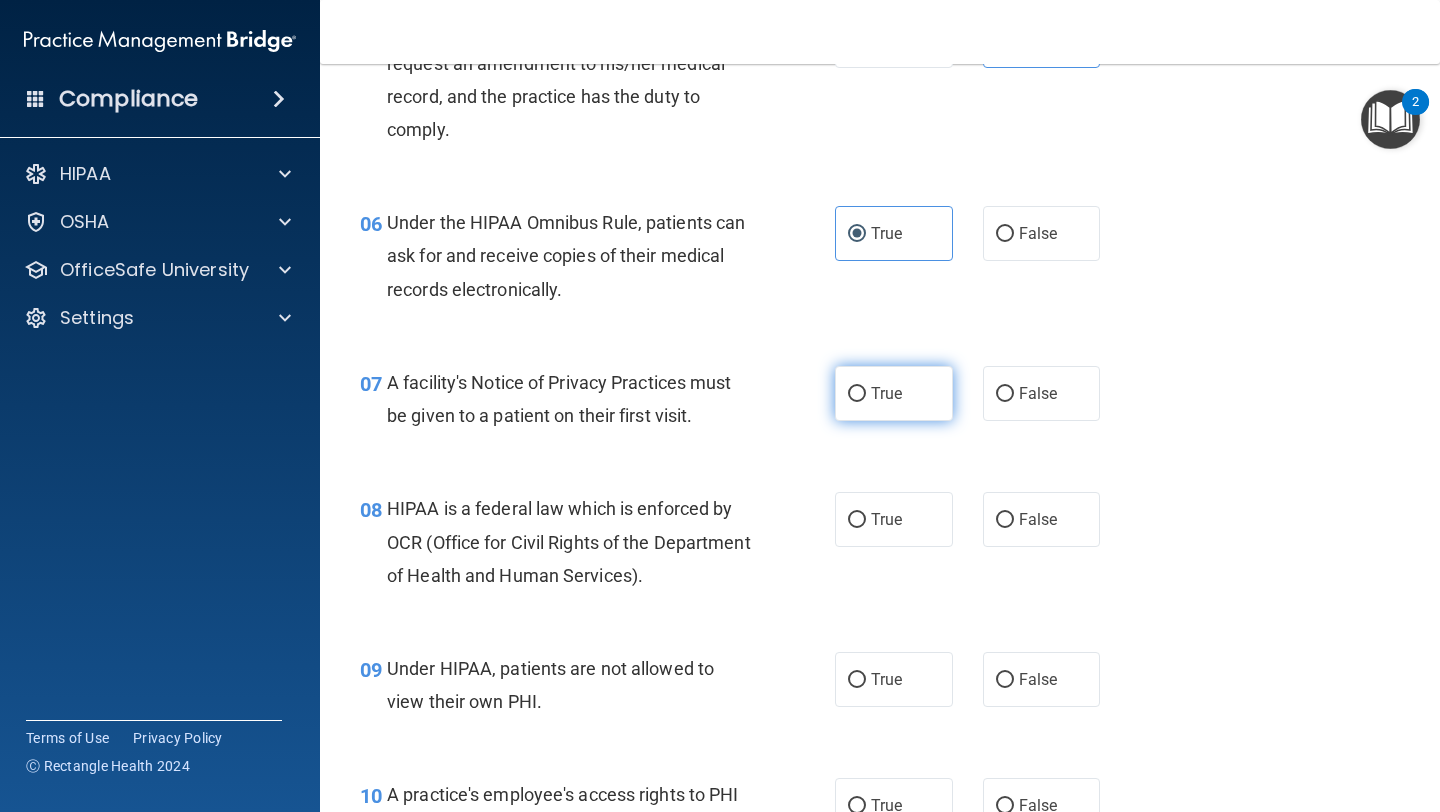 click on "True" at bounding box center [886, 393] 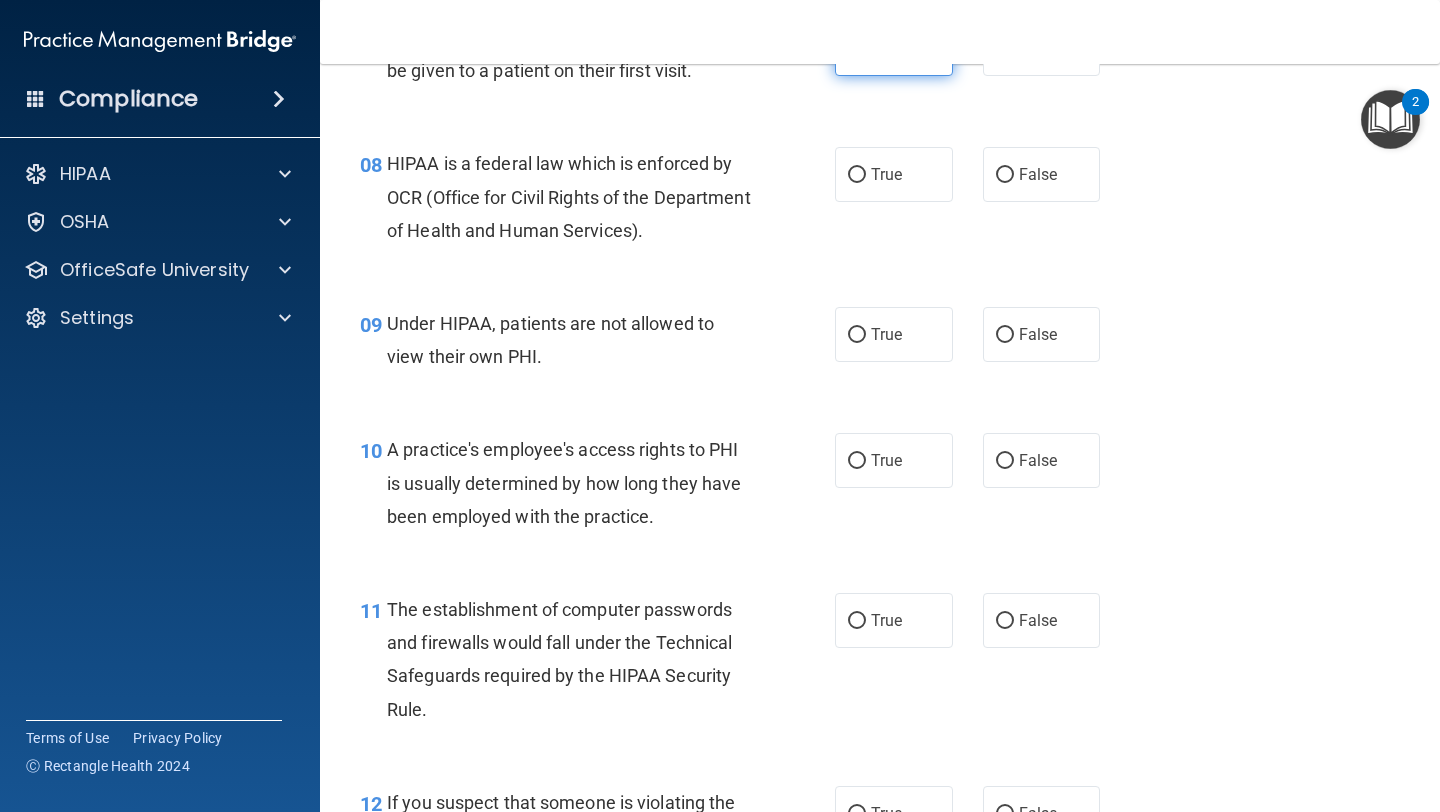 scroll, scrollTop: 1329, scrollLeft: 0, axis: vertical 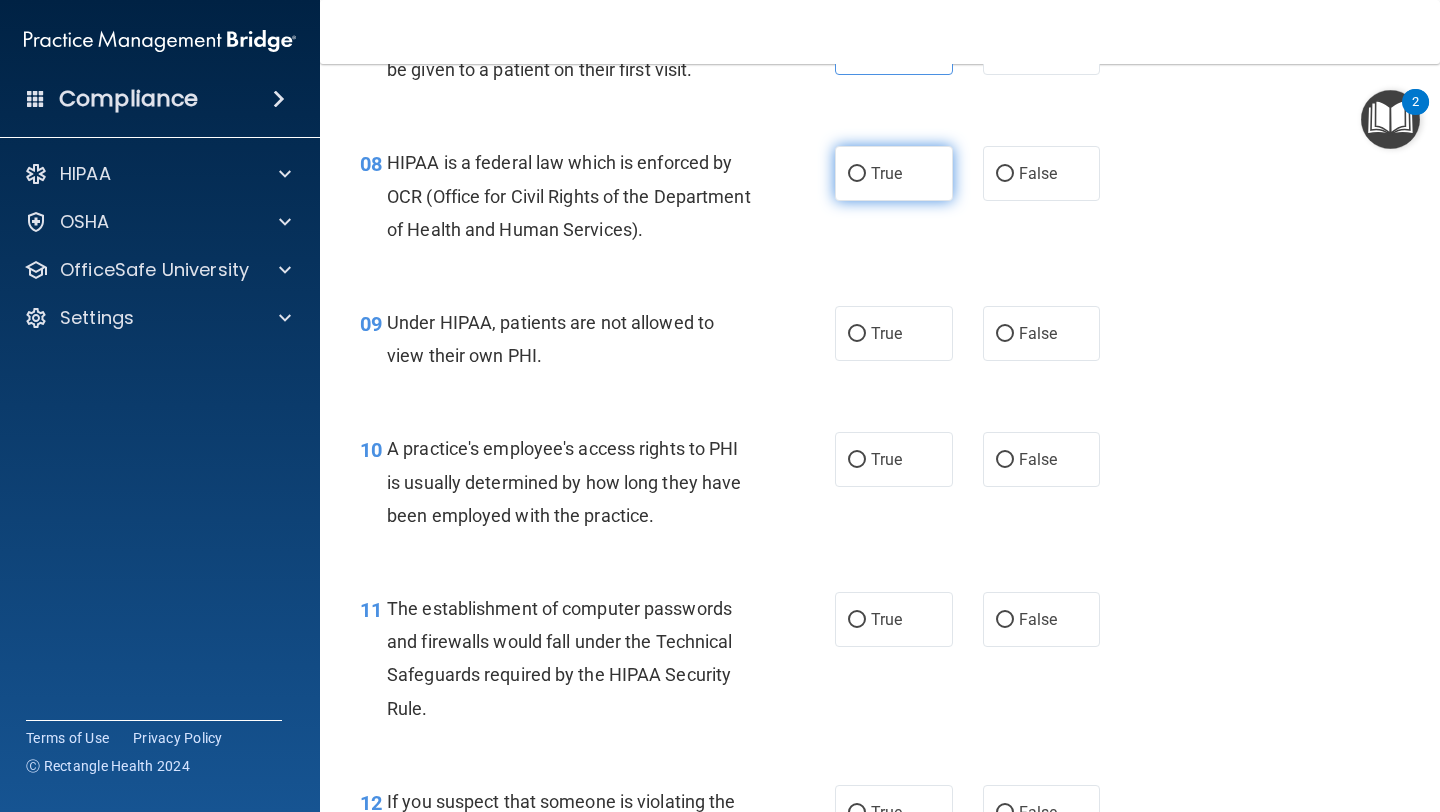 click on "True" at bounding box center [886, 173] 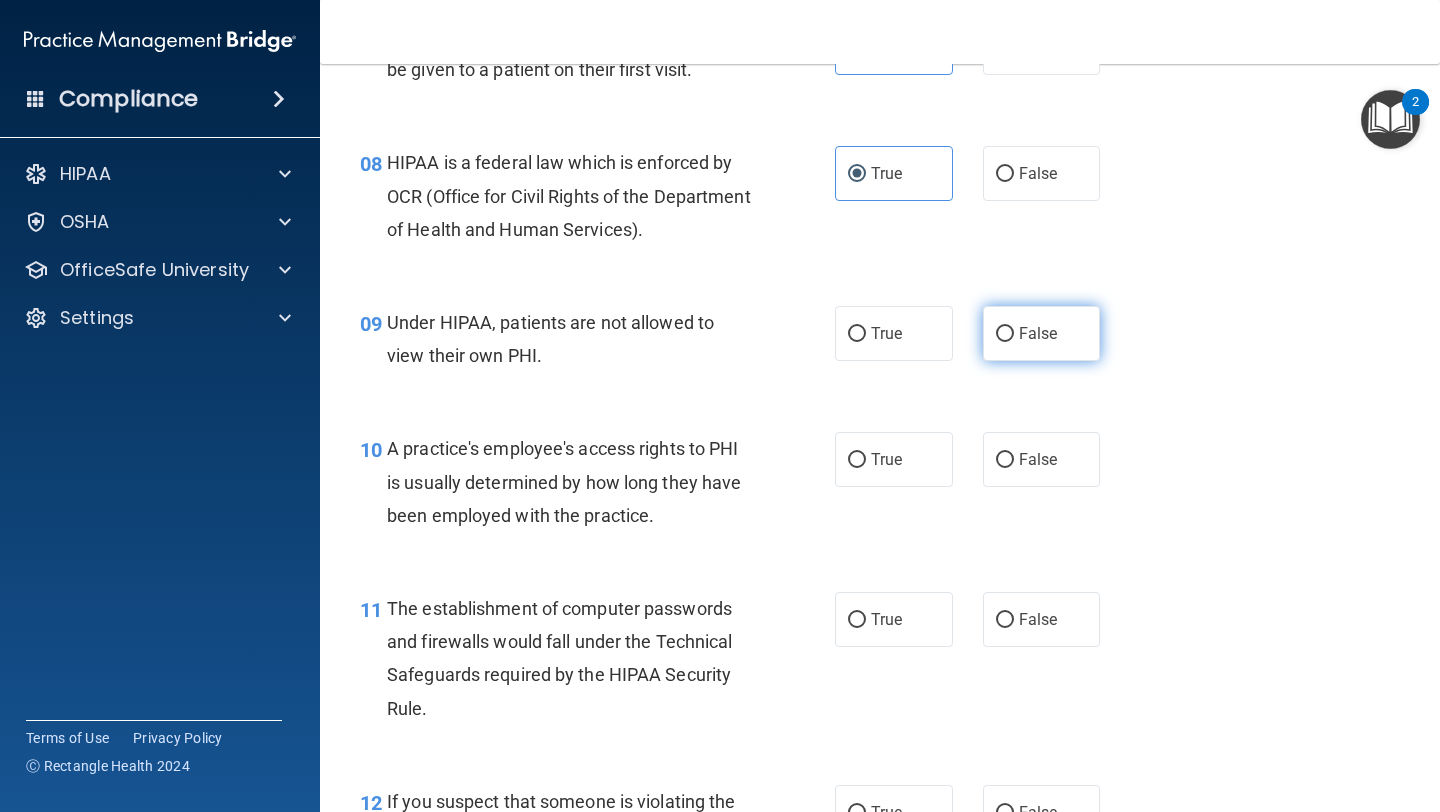 click on "False" at bounding box center [1042, 333] 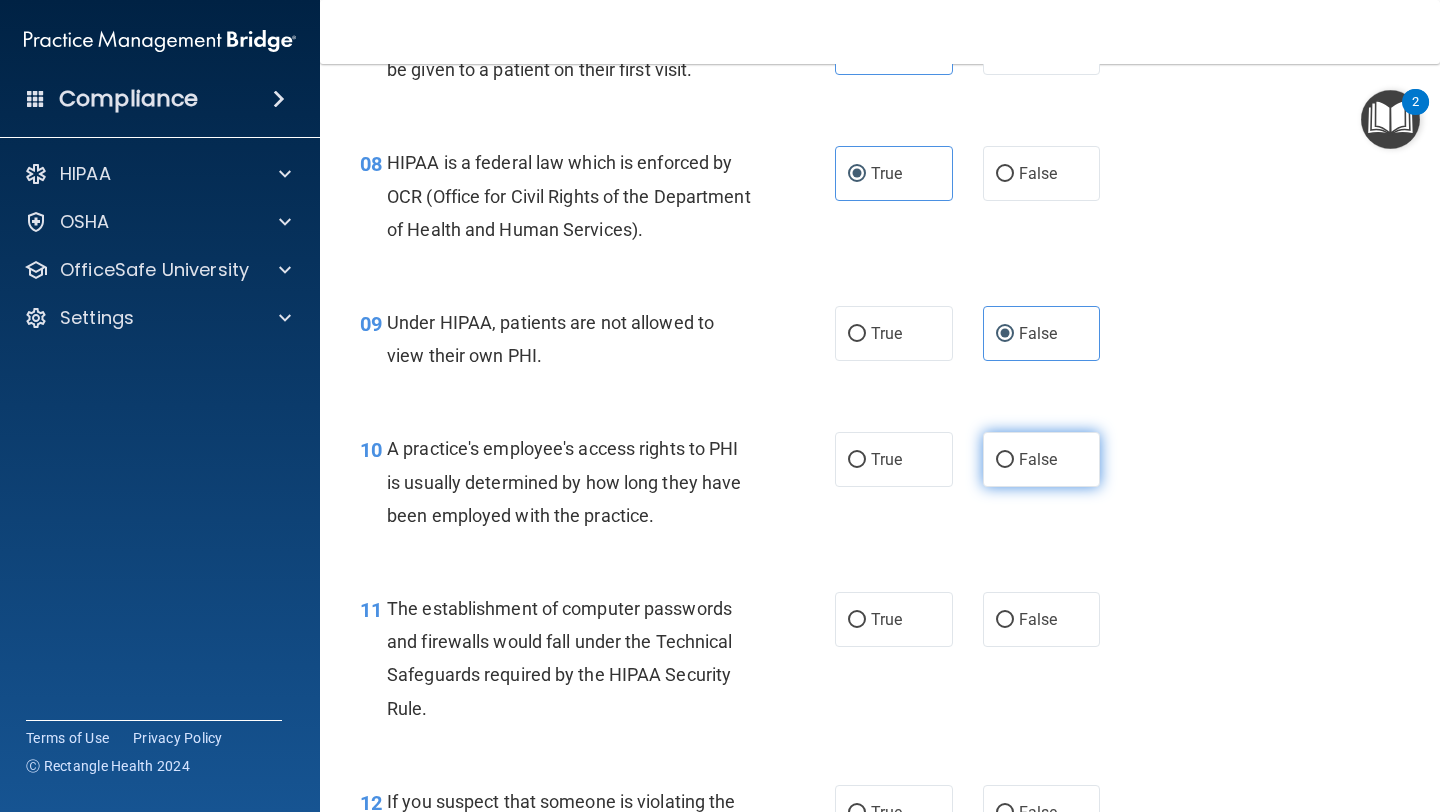 click on "False" at bounding box center (1038, 459) 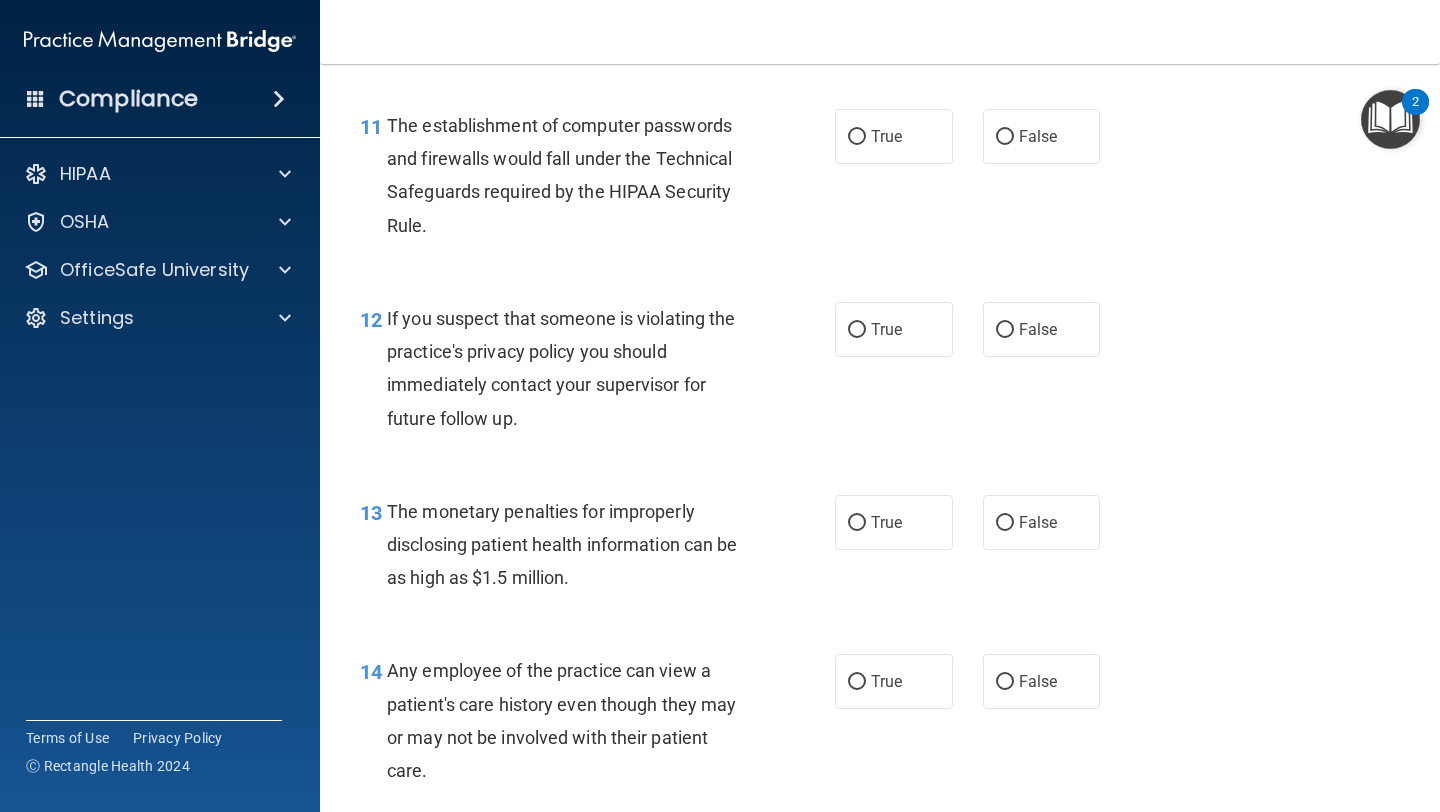scroll, scrollTop: 1814, scrollLeft: 0, axis: vertical 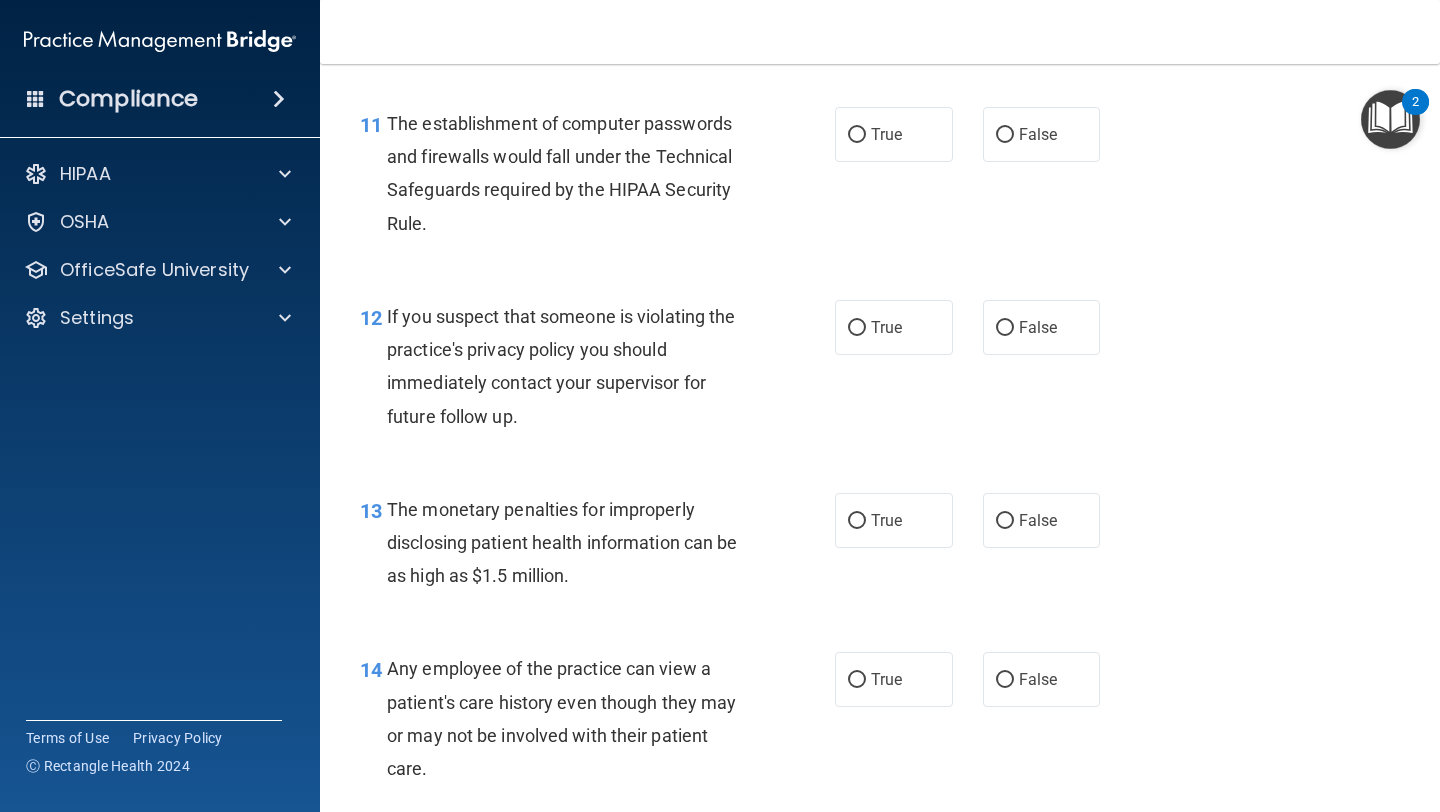 click on "11       The establishment of computer passwords and firewalls would fall under the Technical Safeguards required by the HIPAA Security Rule.                 True           False" at bounding box center [880, 178] 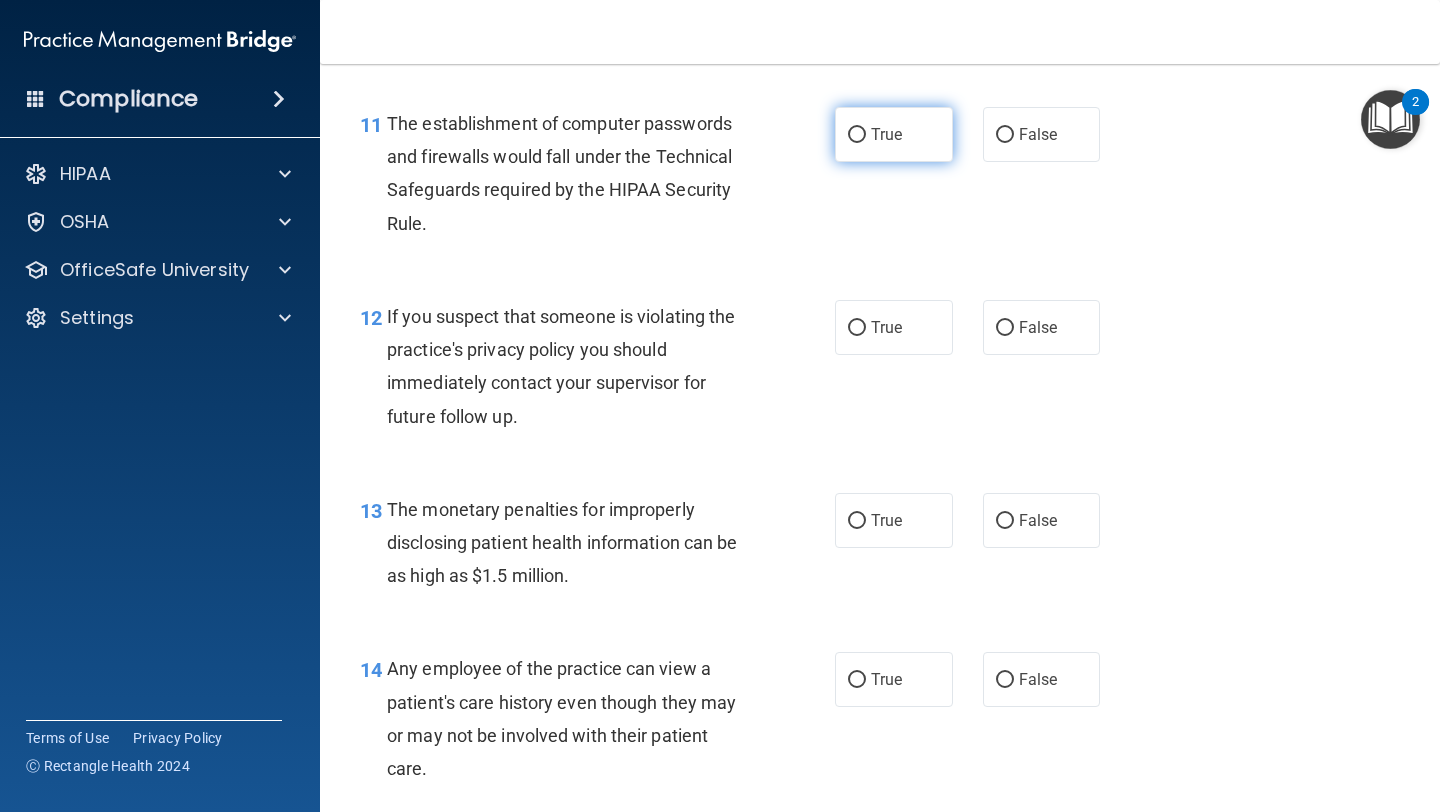 click on "True" at bounding box center (894, 134) 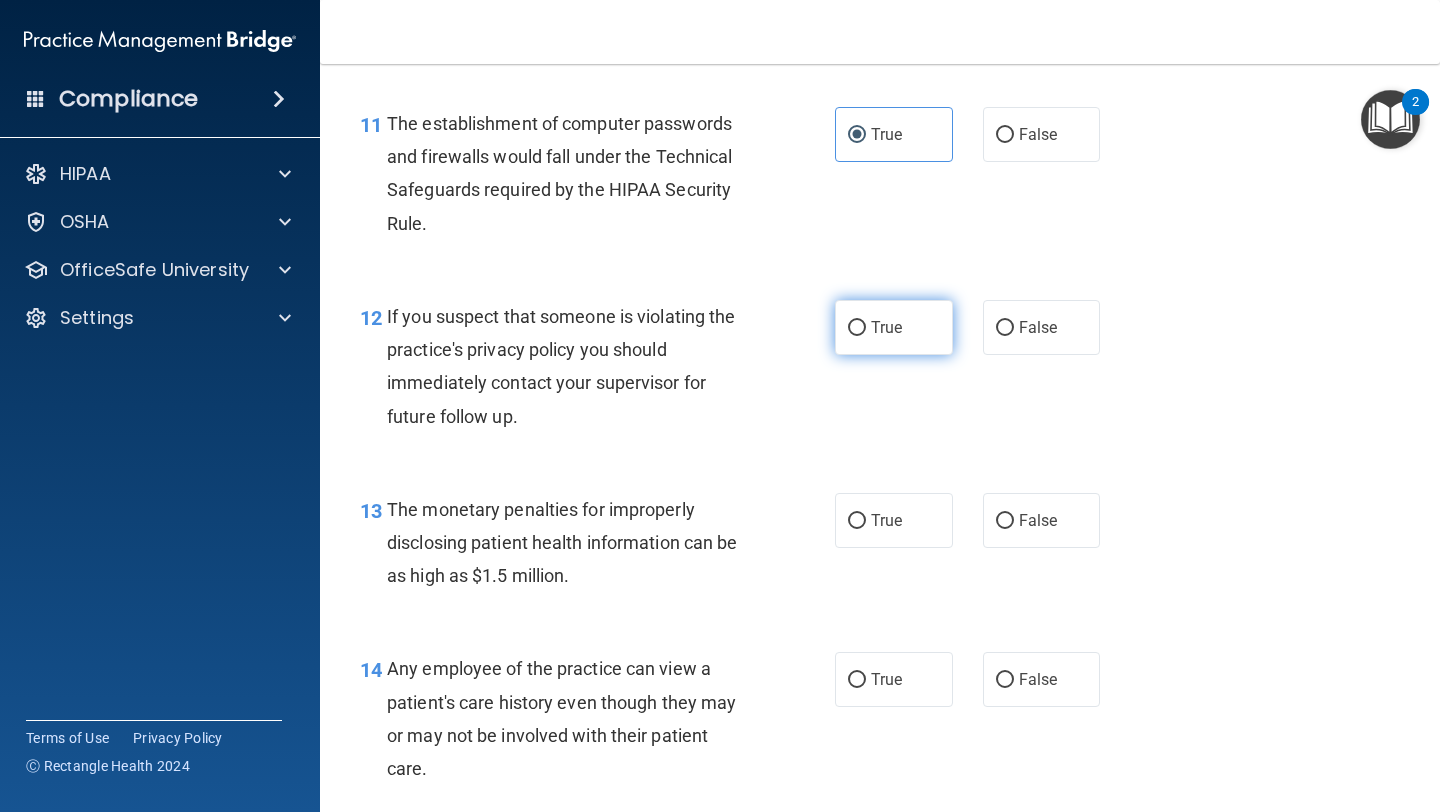 click on "True" at bounding box center [894, 327] 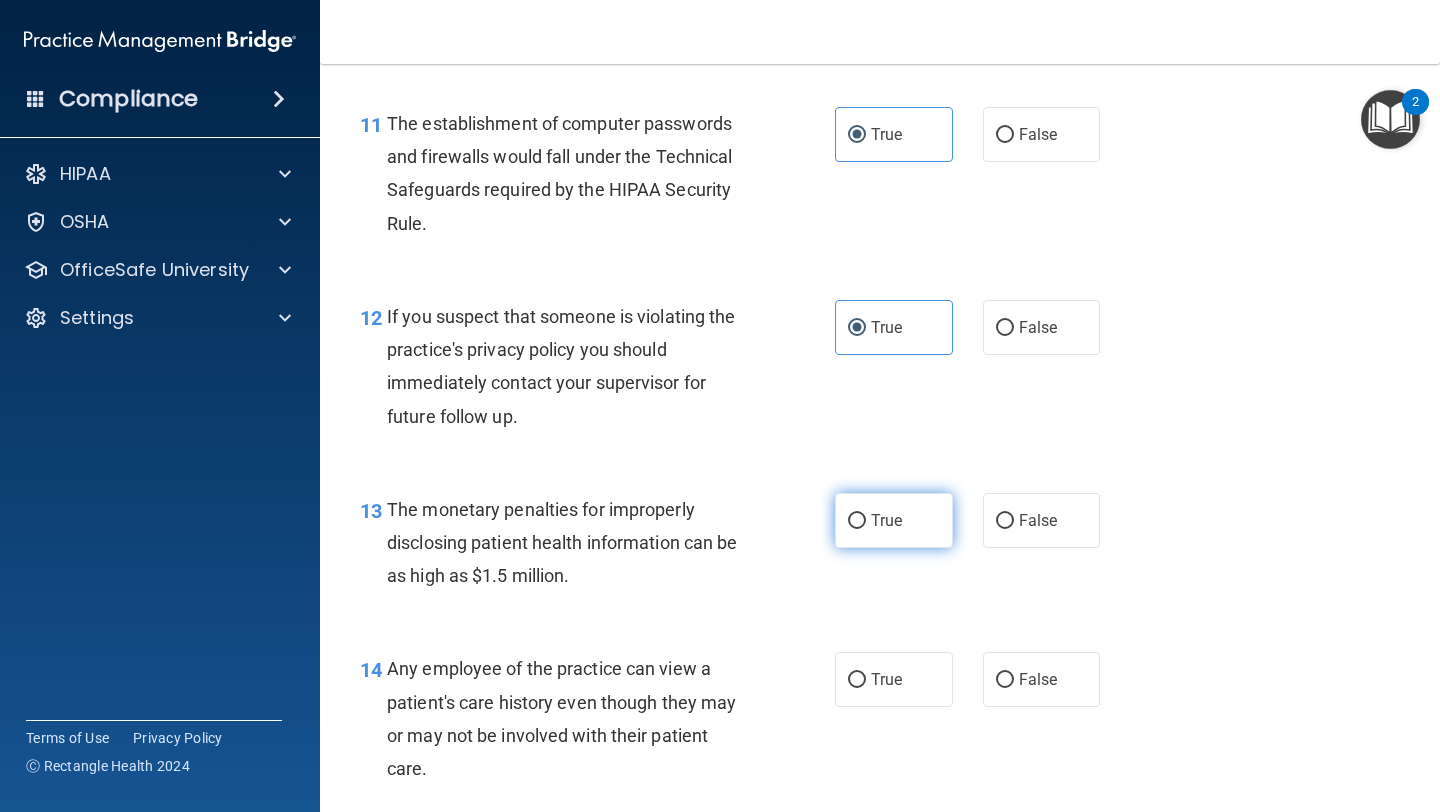 click on "True" at bounding box center (886, 520) 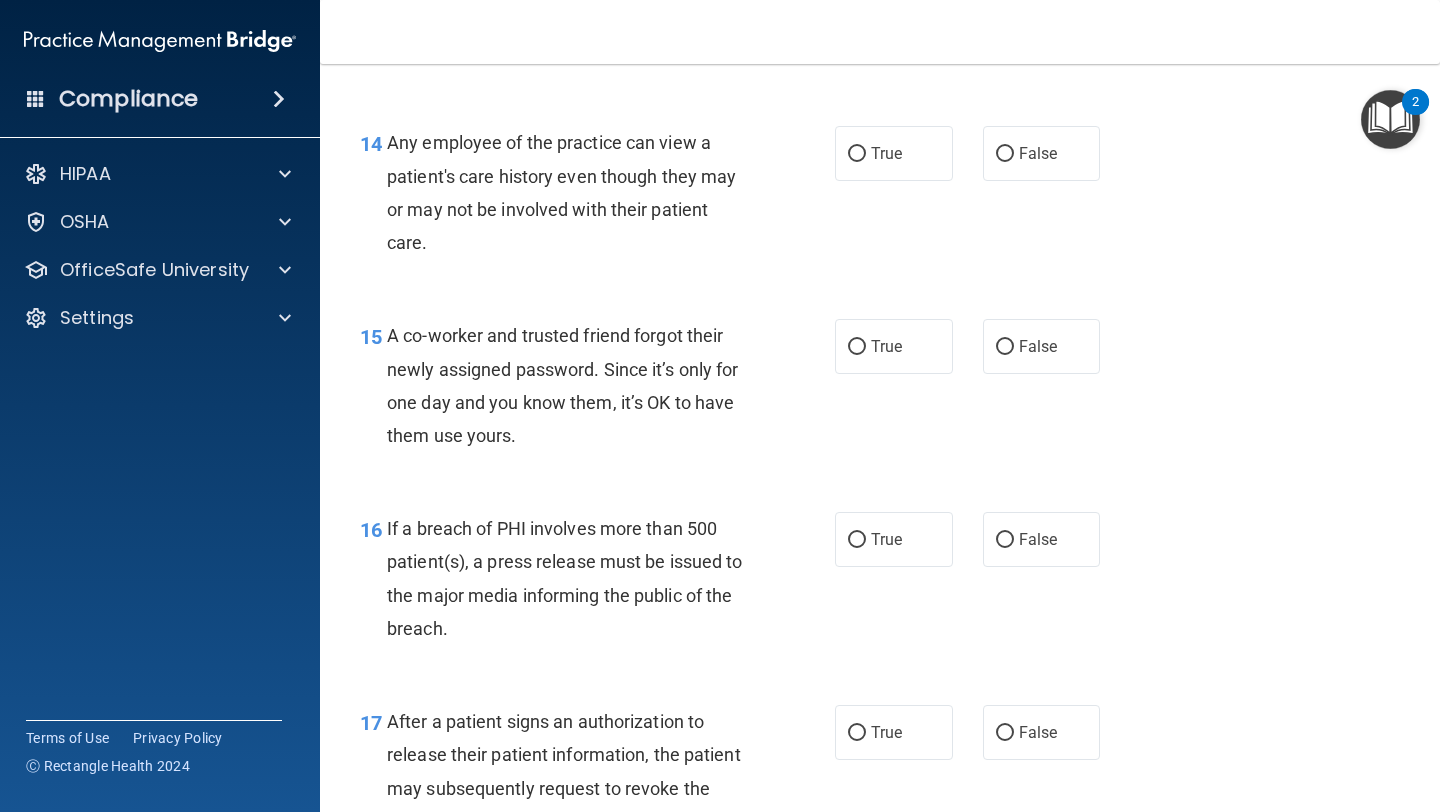 scroll, scrollTop: 2364, scrollLeft: 0, axis: vertical 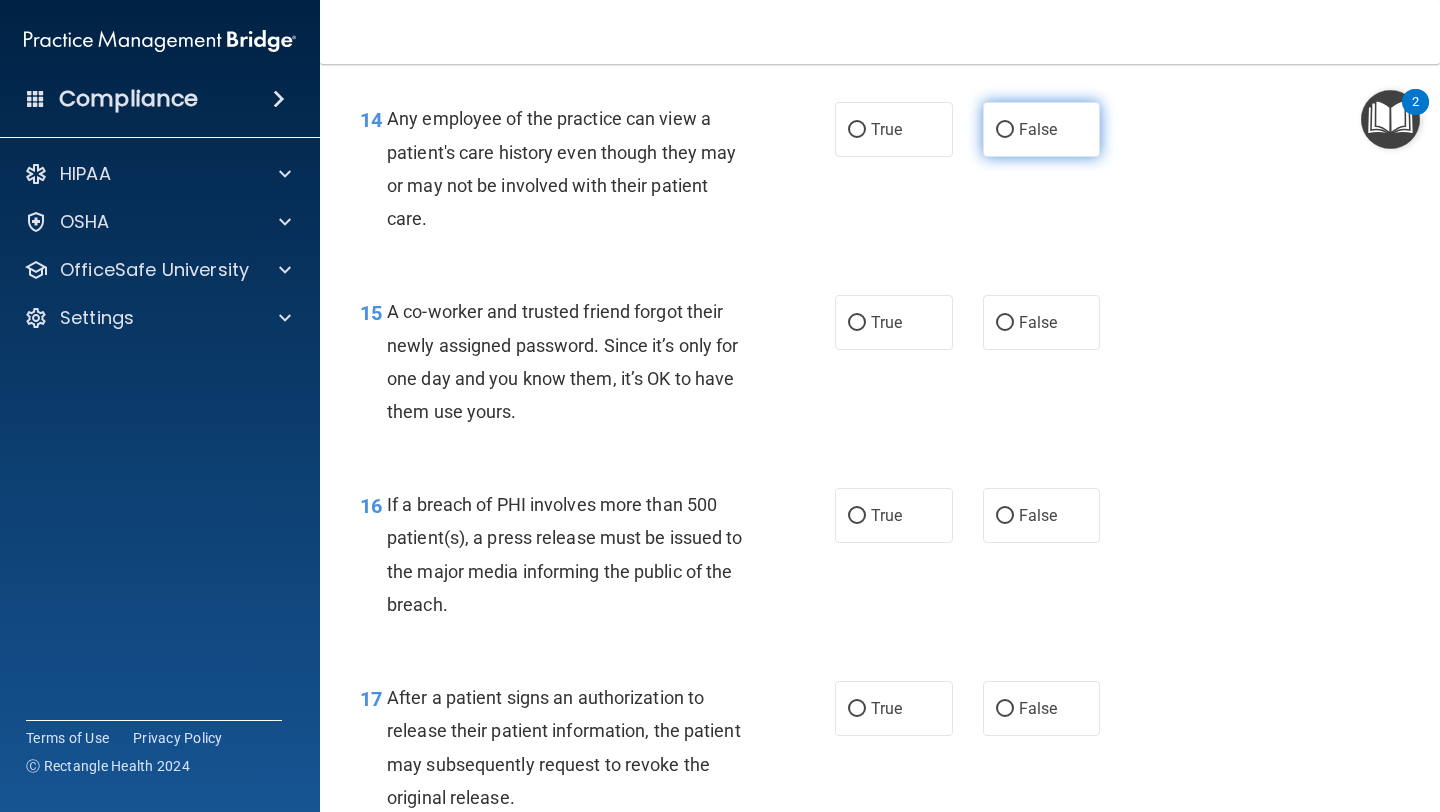 click on "False" at bounding box center [1042, 129] 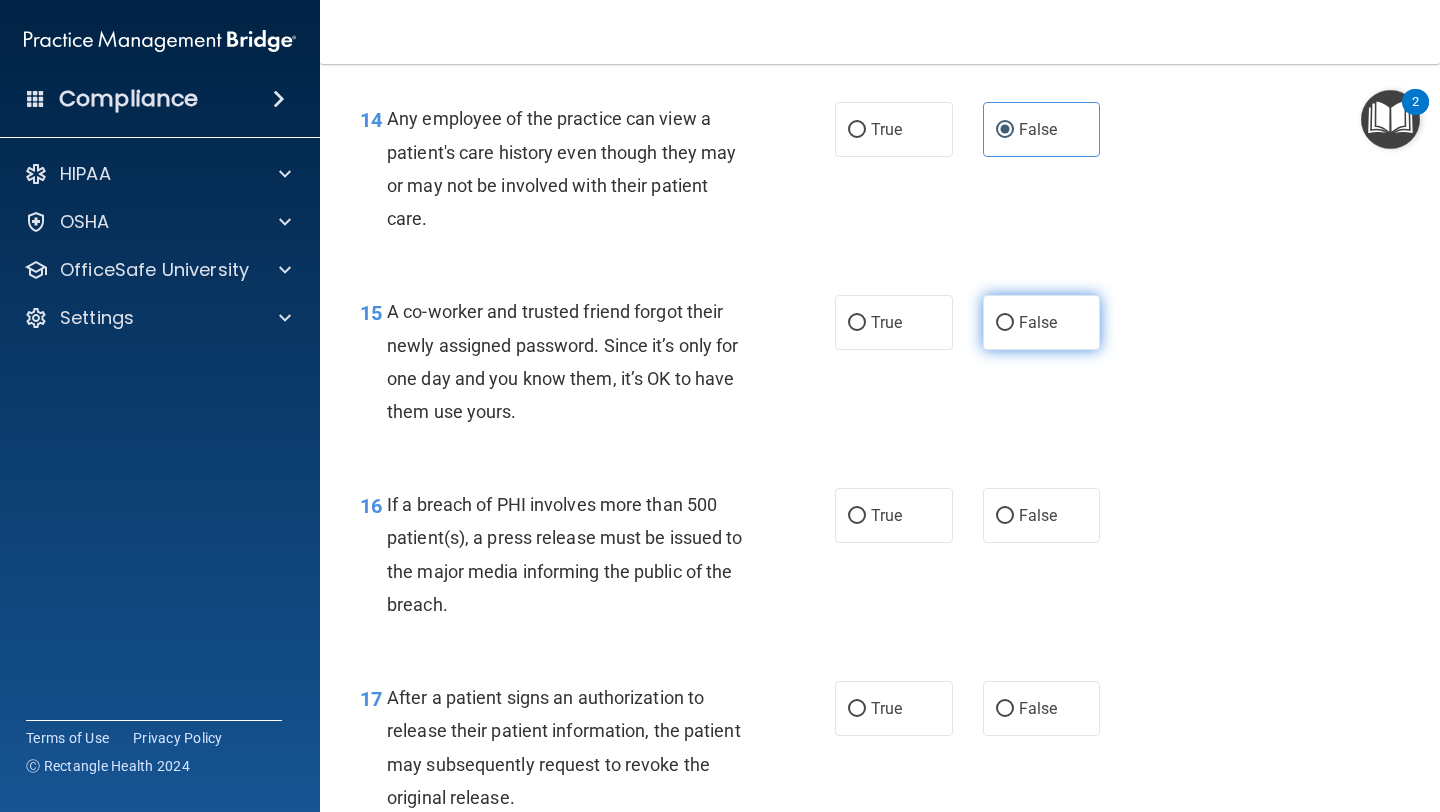 click on "False" at bounding box center (1005, 323) 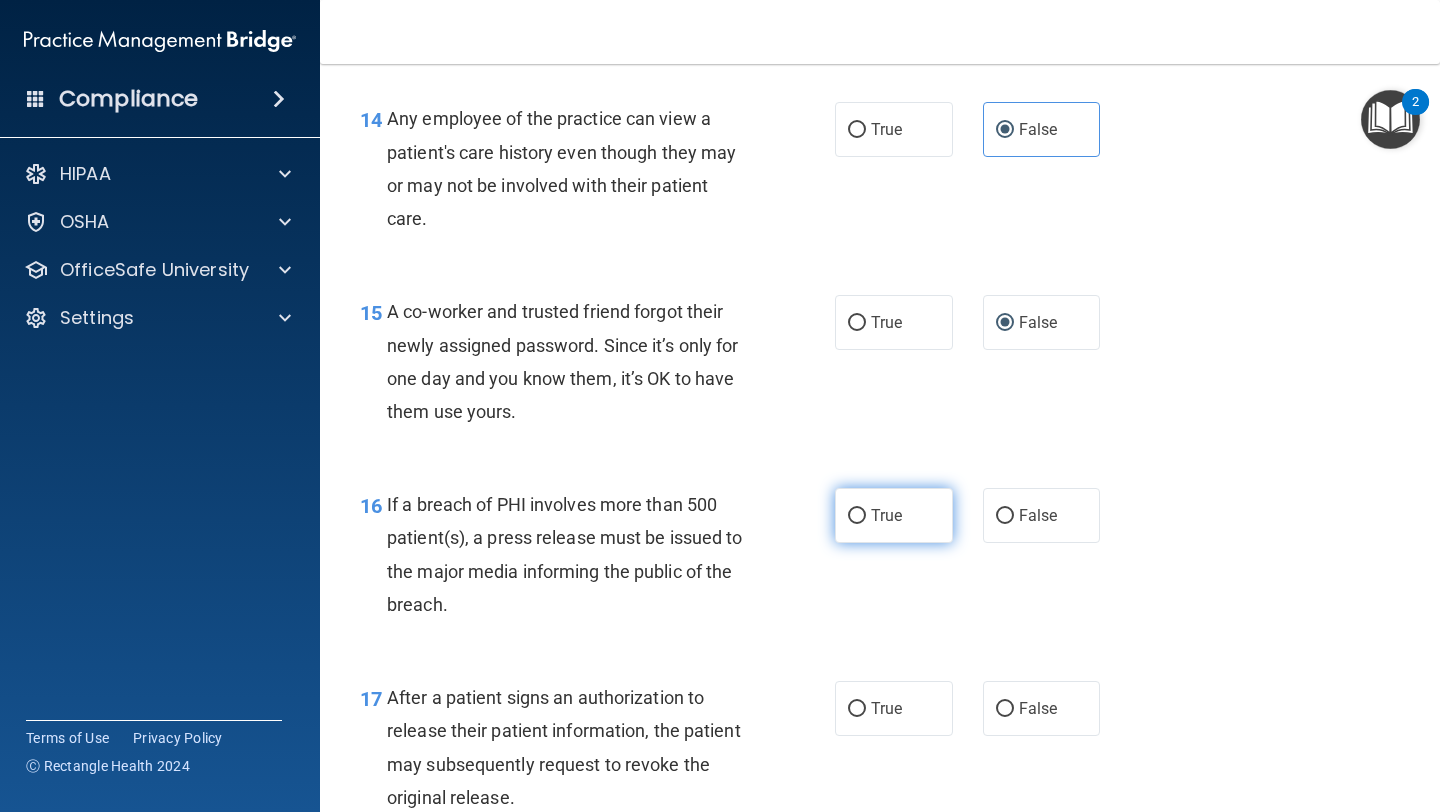 click on "True" at bounding box center (894, 515) 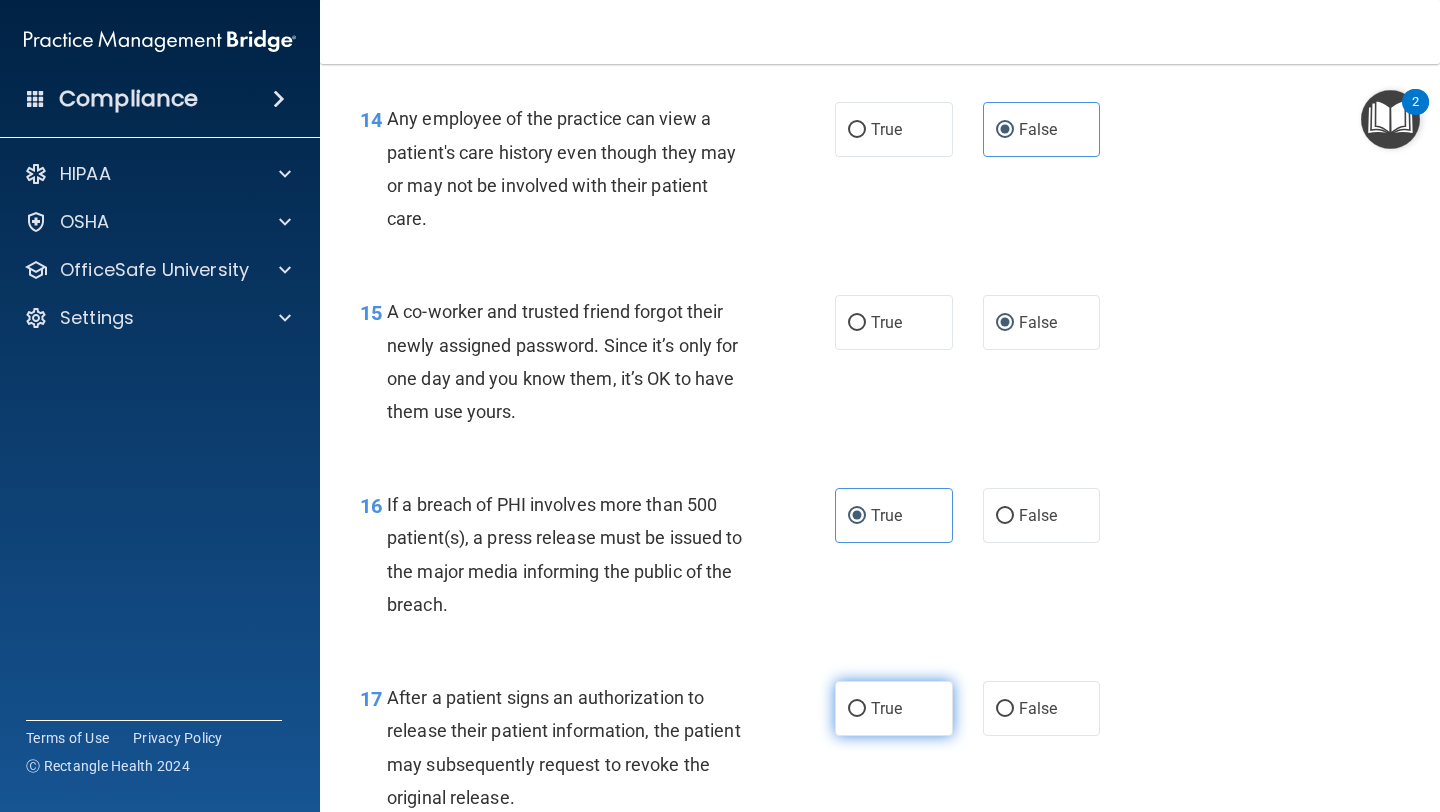 click on "True" at bounding box center (894, 708) 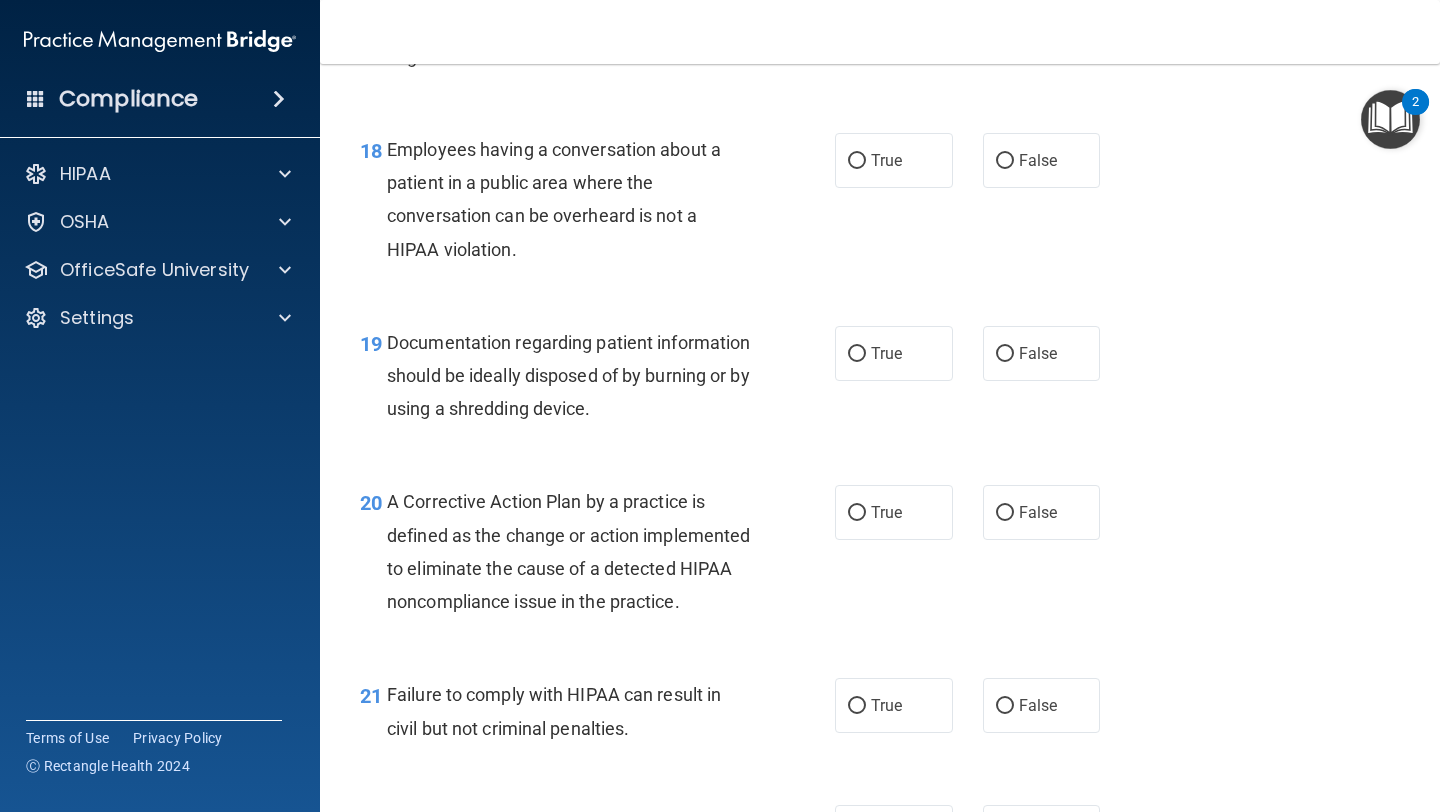 scroll, scrollTop: 3121, scrollLeft: 0, axis: vertical 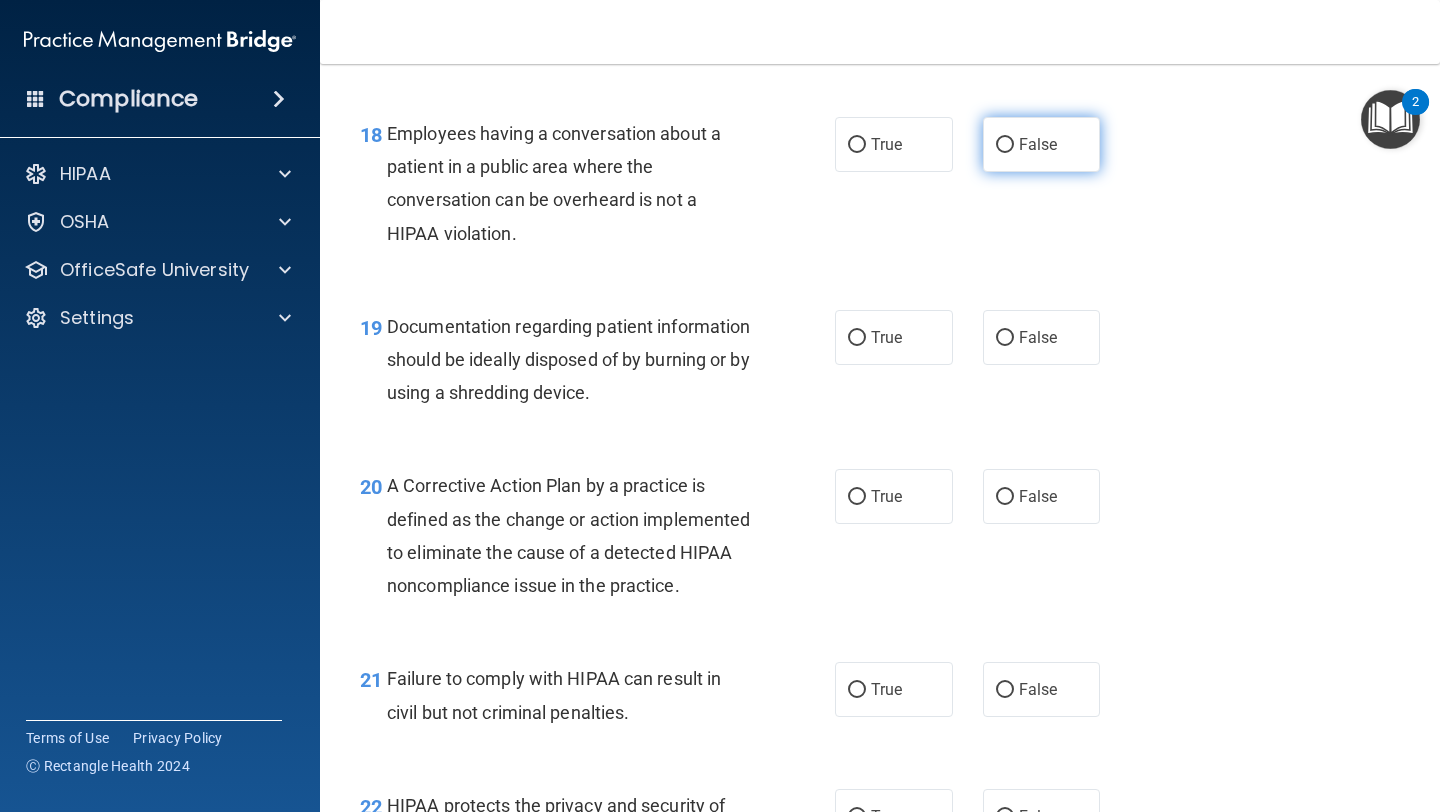 click on "False" at bounding box center [1042, 144] 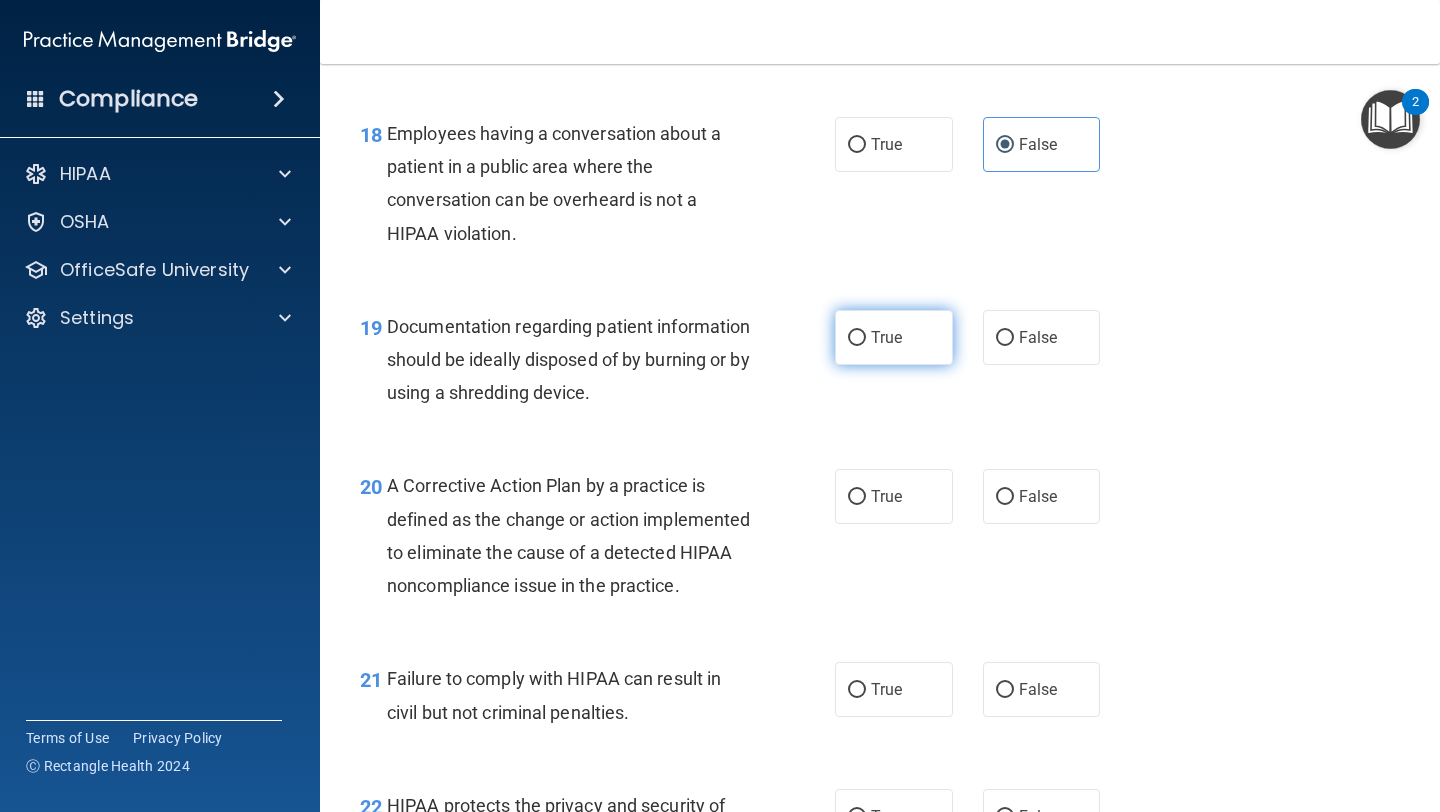 click on "True" at bounding box center [886, 337] 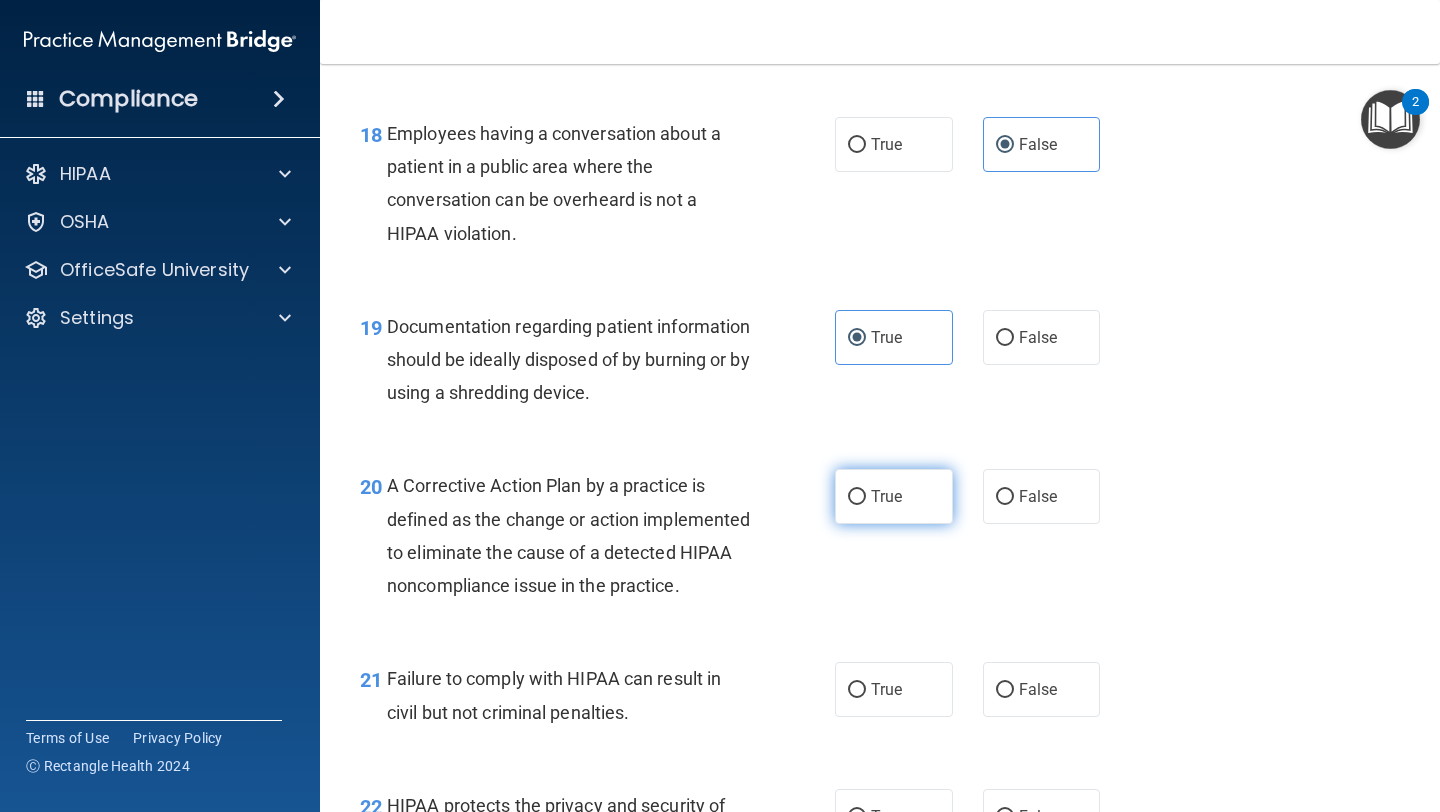 click on "True" at bounding box center (857, 497) 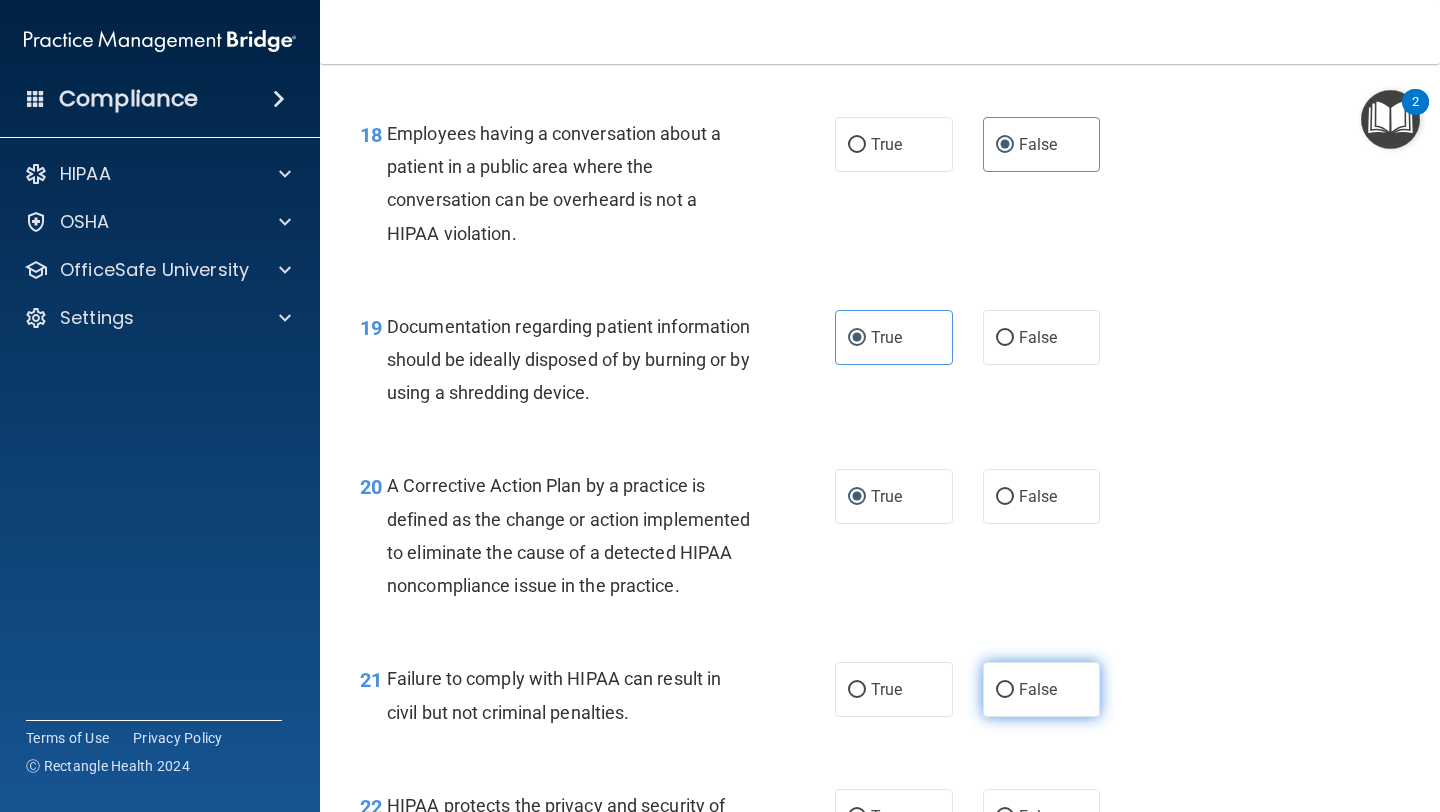 click on "False" at bounding box center (1042, 689) 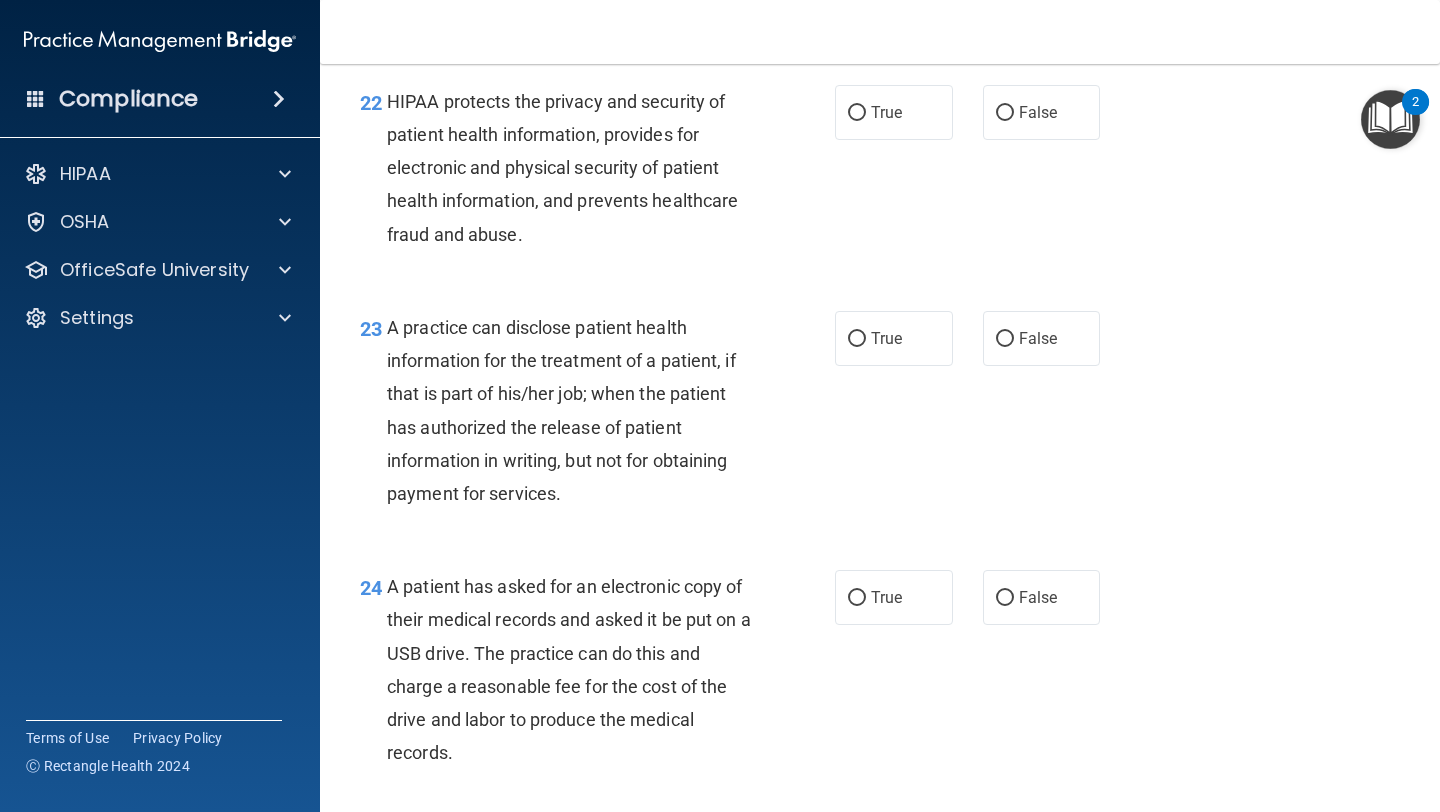 scroll, scrollTop: 3852, scrollLeft: 0, axis: vertical 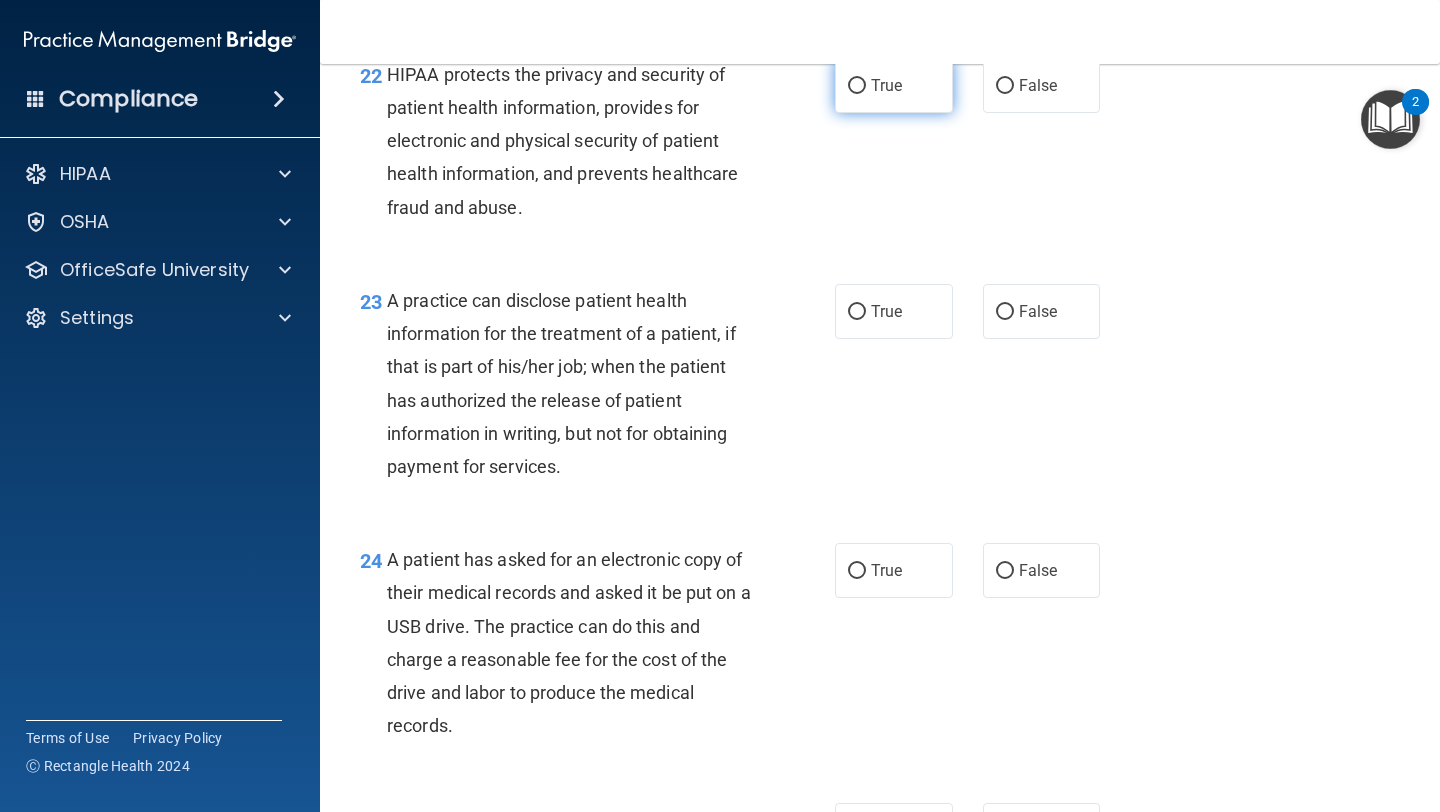 click on "True" at bounding box center [894, 85] 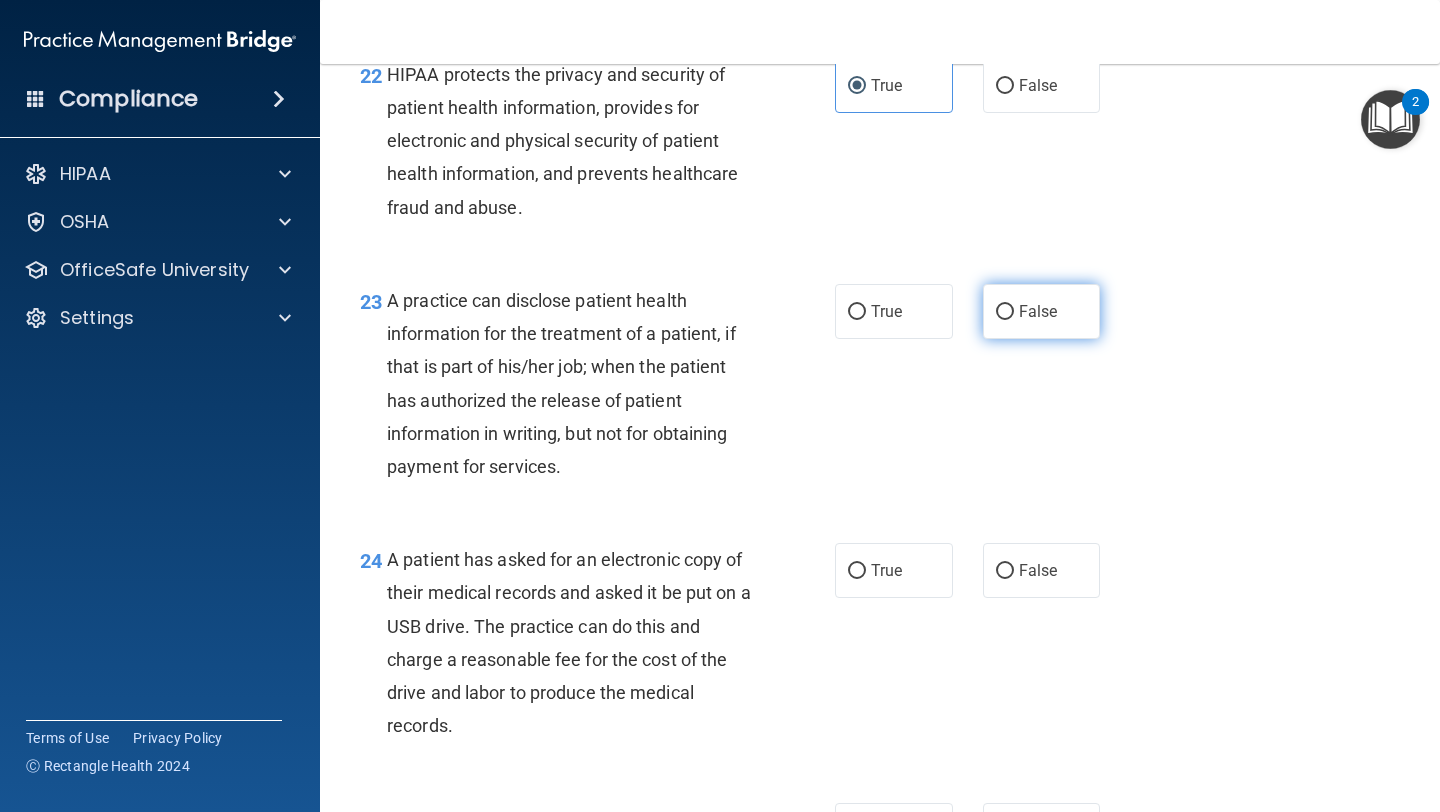 click on "False" at bounding box center (1038, 311) 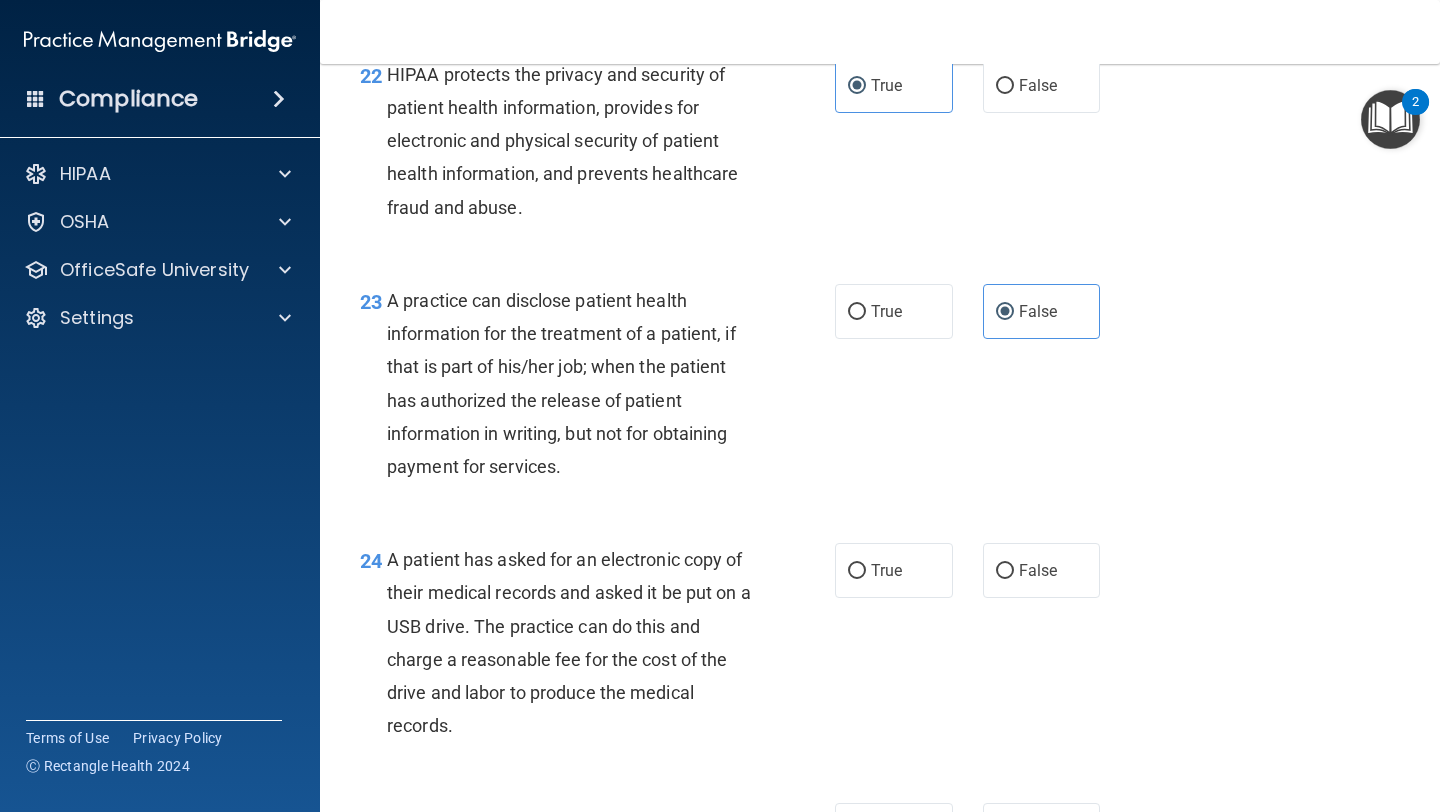 click on "24       A patient has asked for an electronic copy of their medical records and asked it be put on a USB drive.  The practice can do this and charge a reasonable fee for the cost of the drive and labor to produce the medical records.                 True           False" at bounding box center [880, 647] 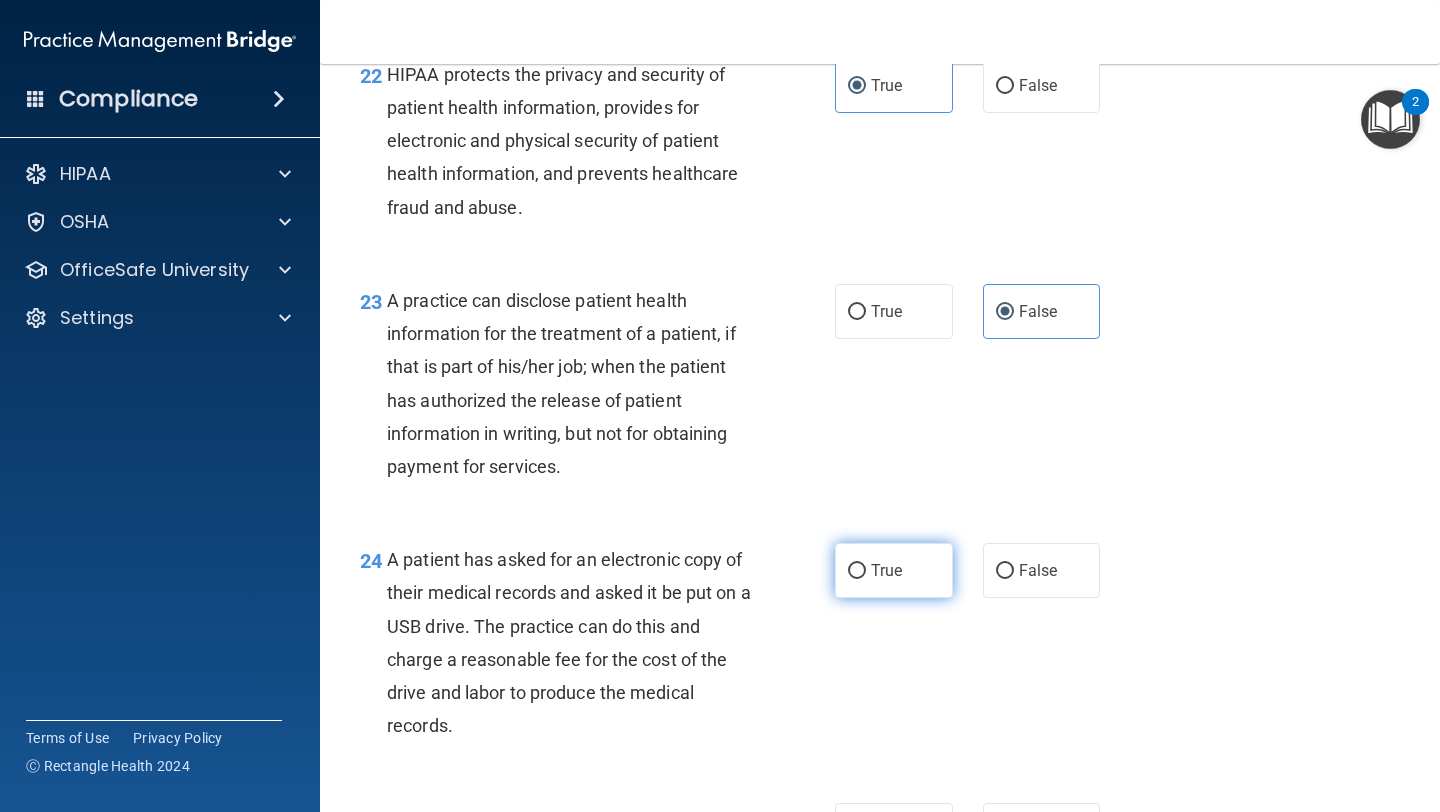 click on "True" at bounding box center (894, 570) 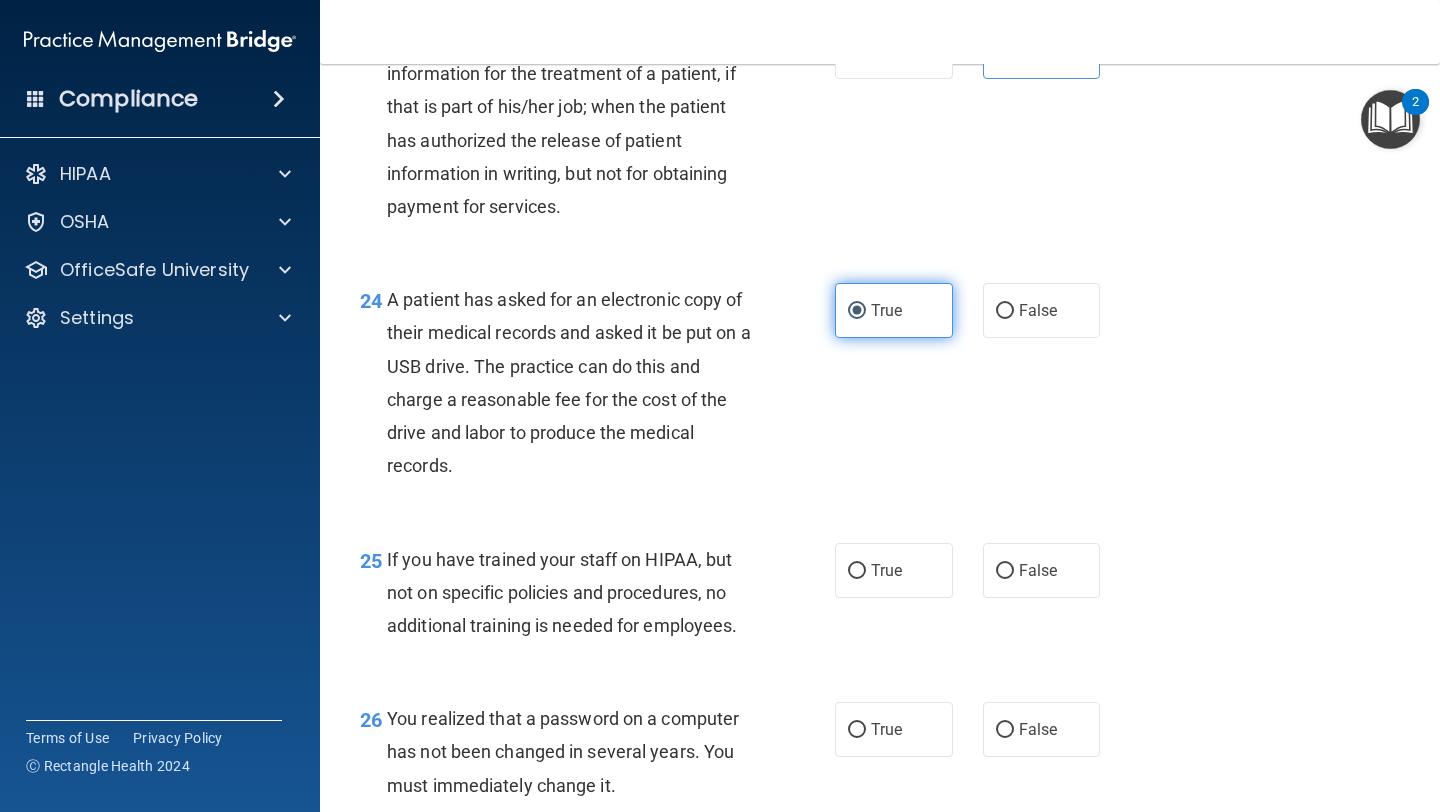 scroll, scrollTop: 4118, scrollLeft: 0, axis: vertical 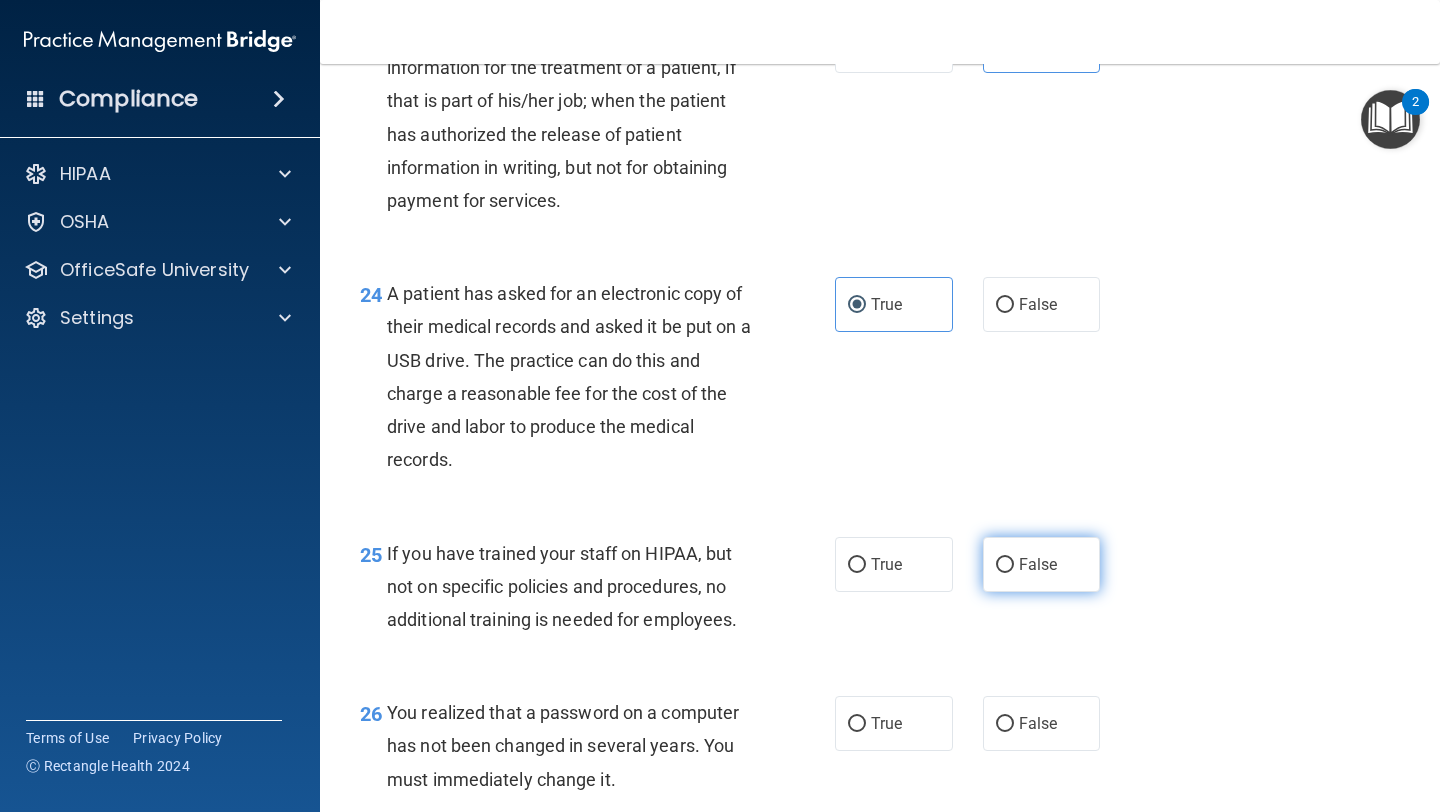 click on "False" at bounding box center (1042, 564) 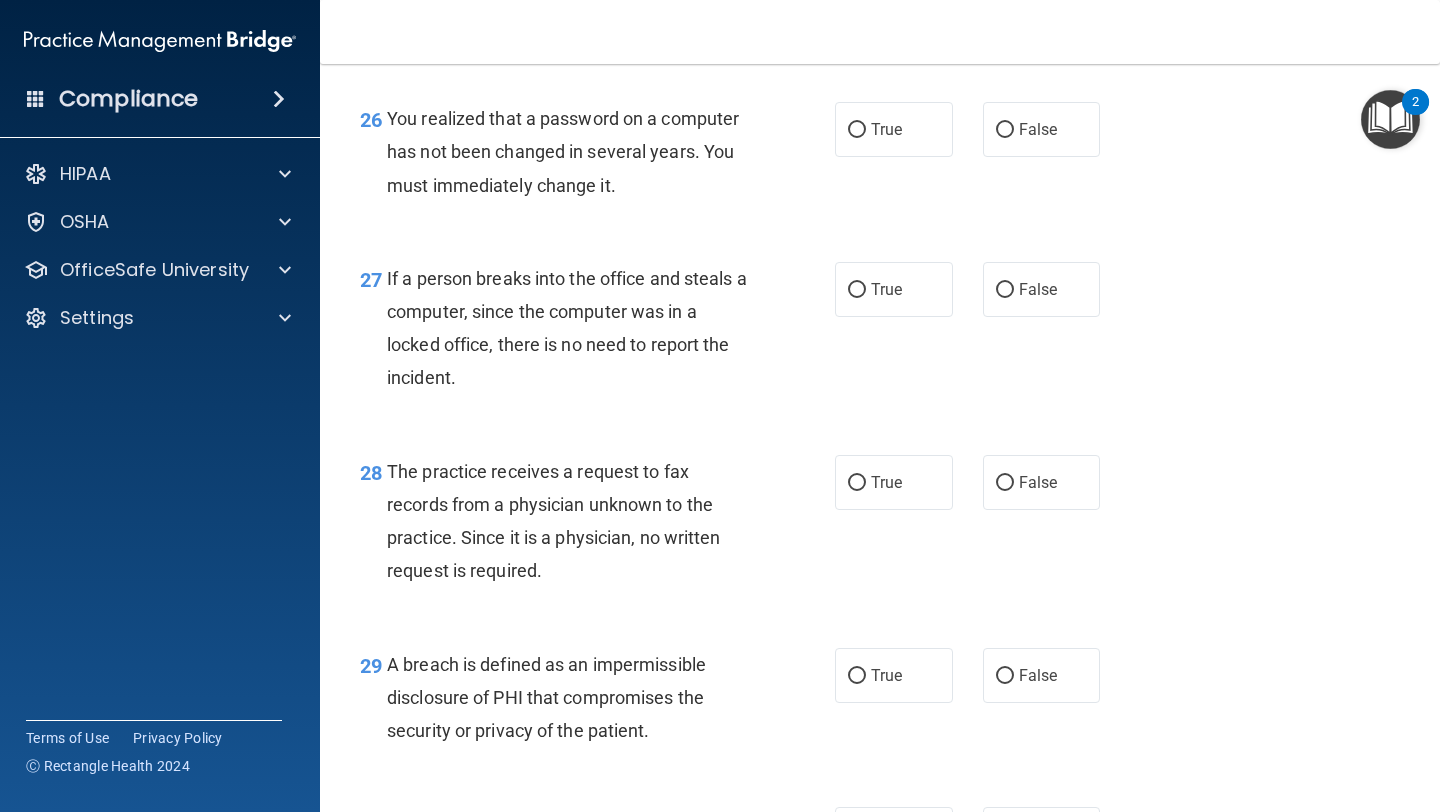 scroll, scrollTop: 4745, scrollLeft: 0, axis: vertical 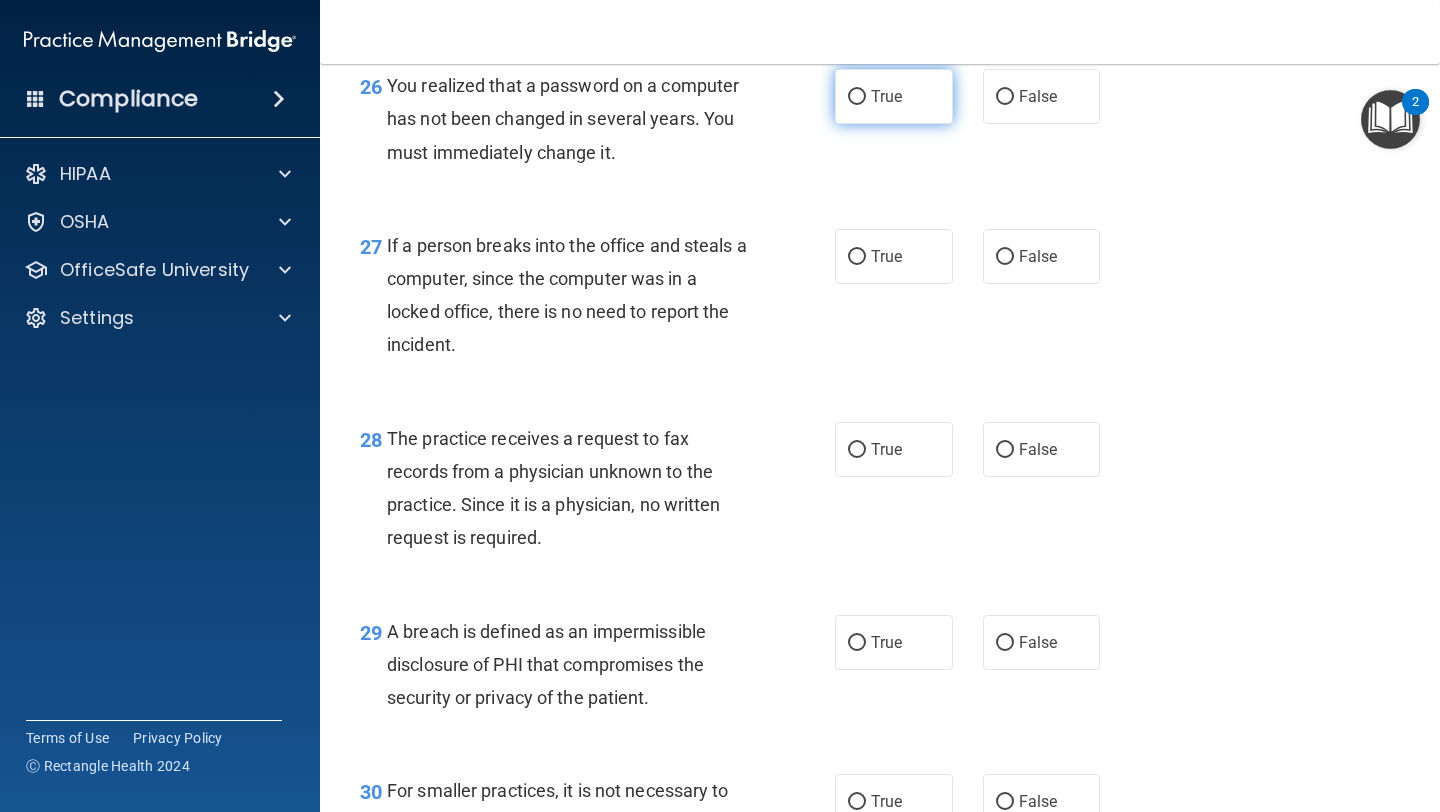 click on "True" at bounding box center (894, 96) 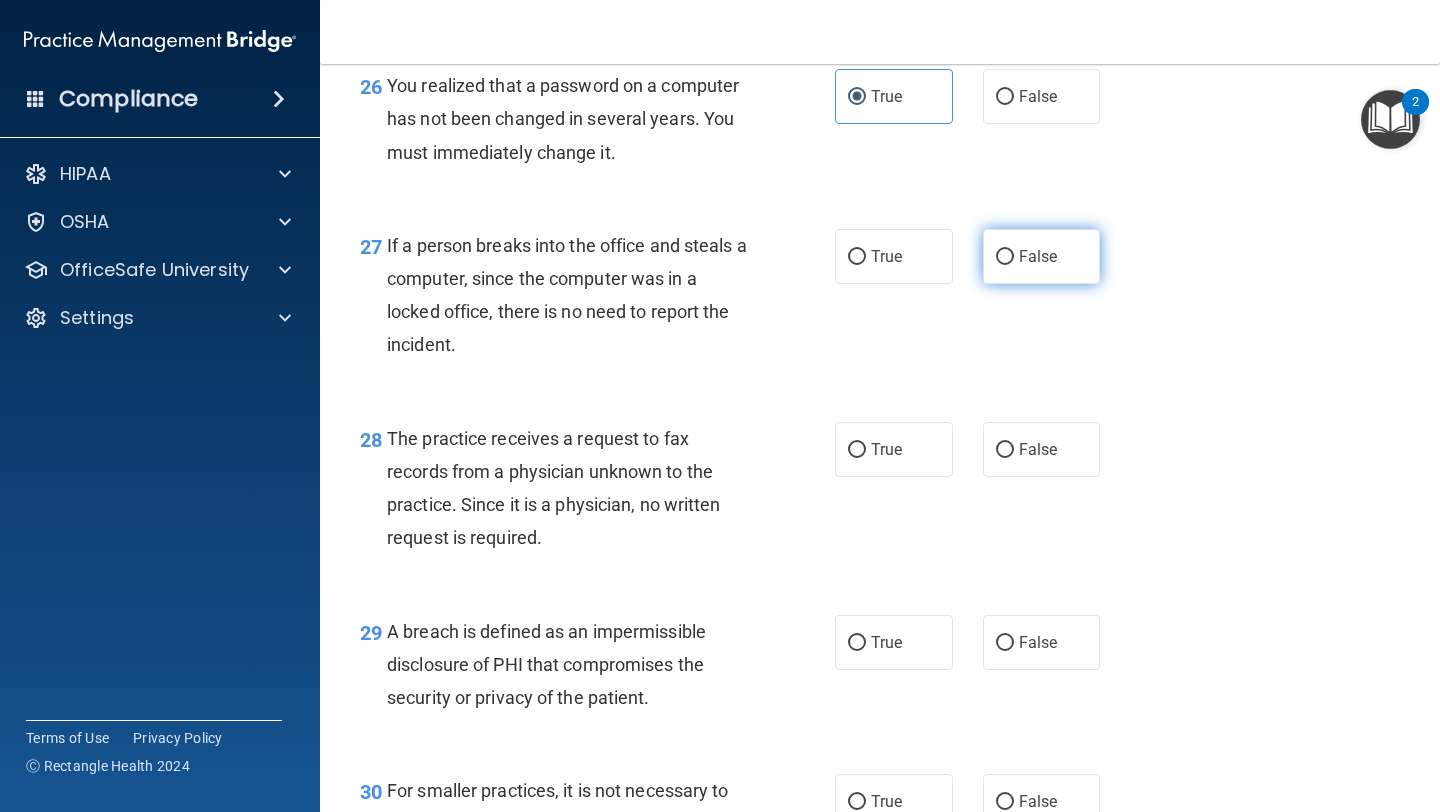 click on "False" at bounding box center (1038, 256) 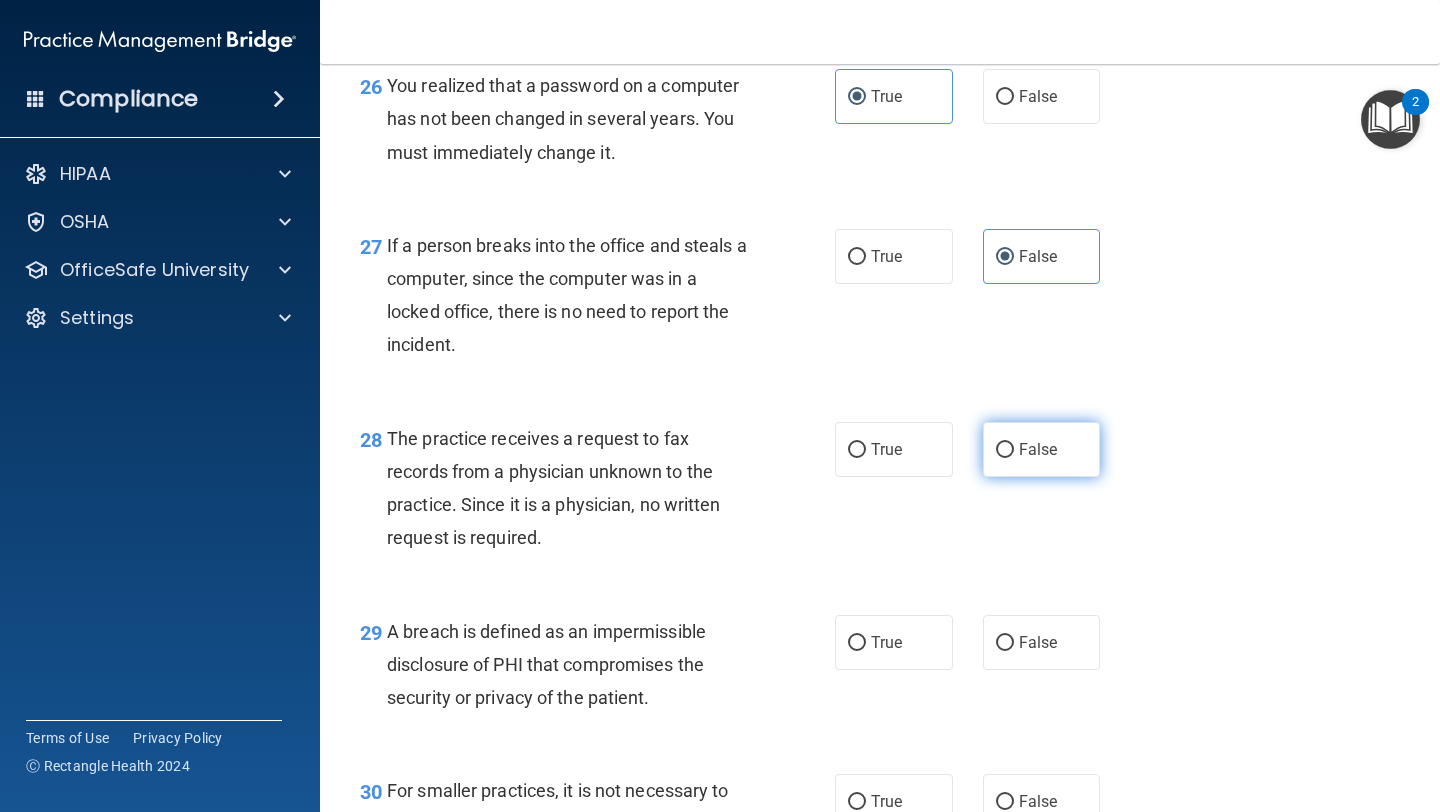 click on "False" at bounding box center (1038, 449) 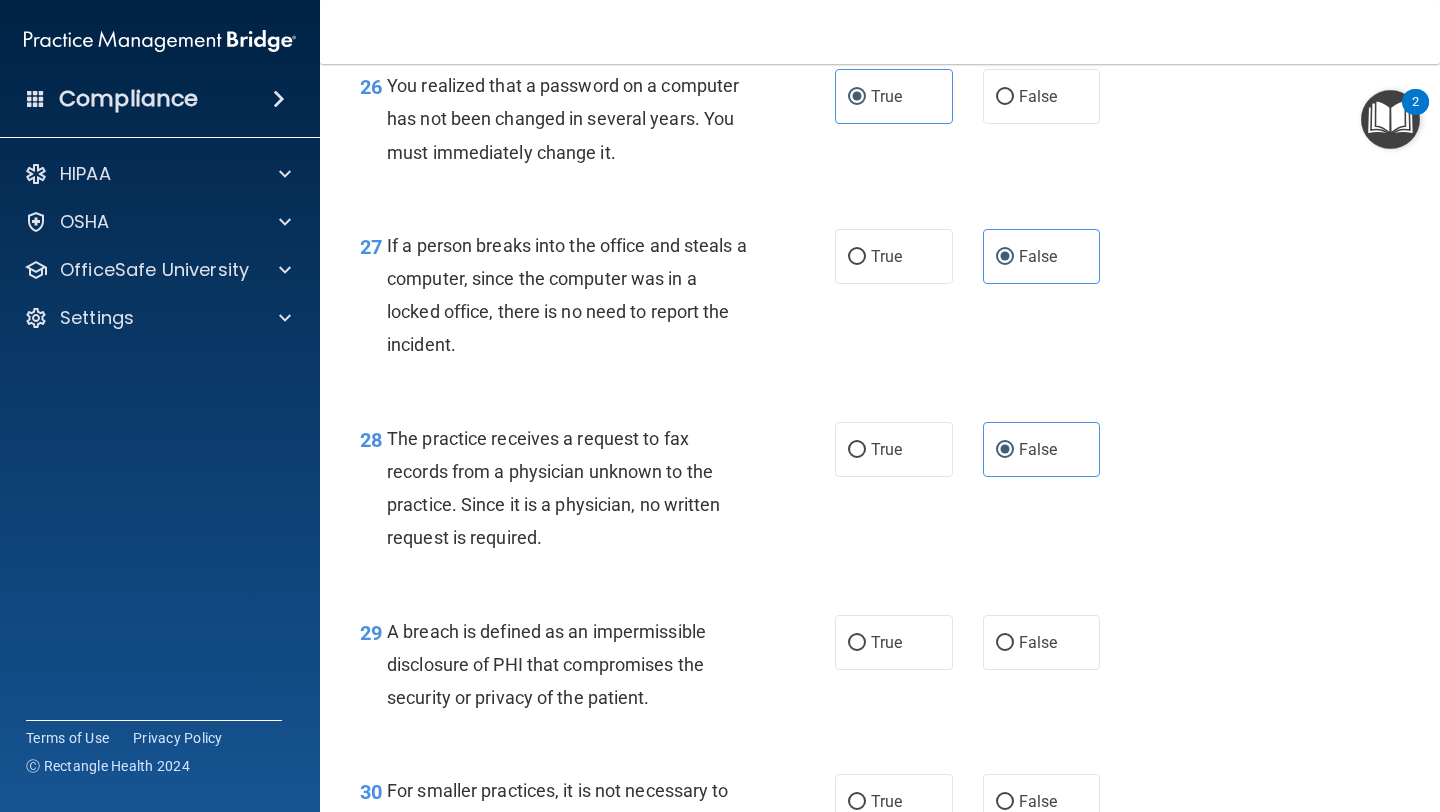 click on "29       A breach is defined as an impermissible disclosure of PHI that compromises the security or privacy of the patient.                 True           False" at bounding box center [880, 670] 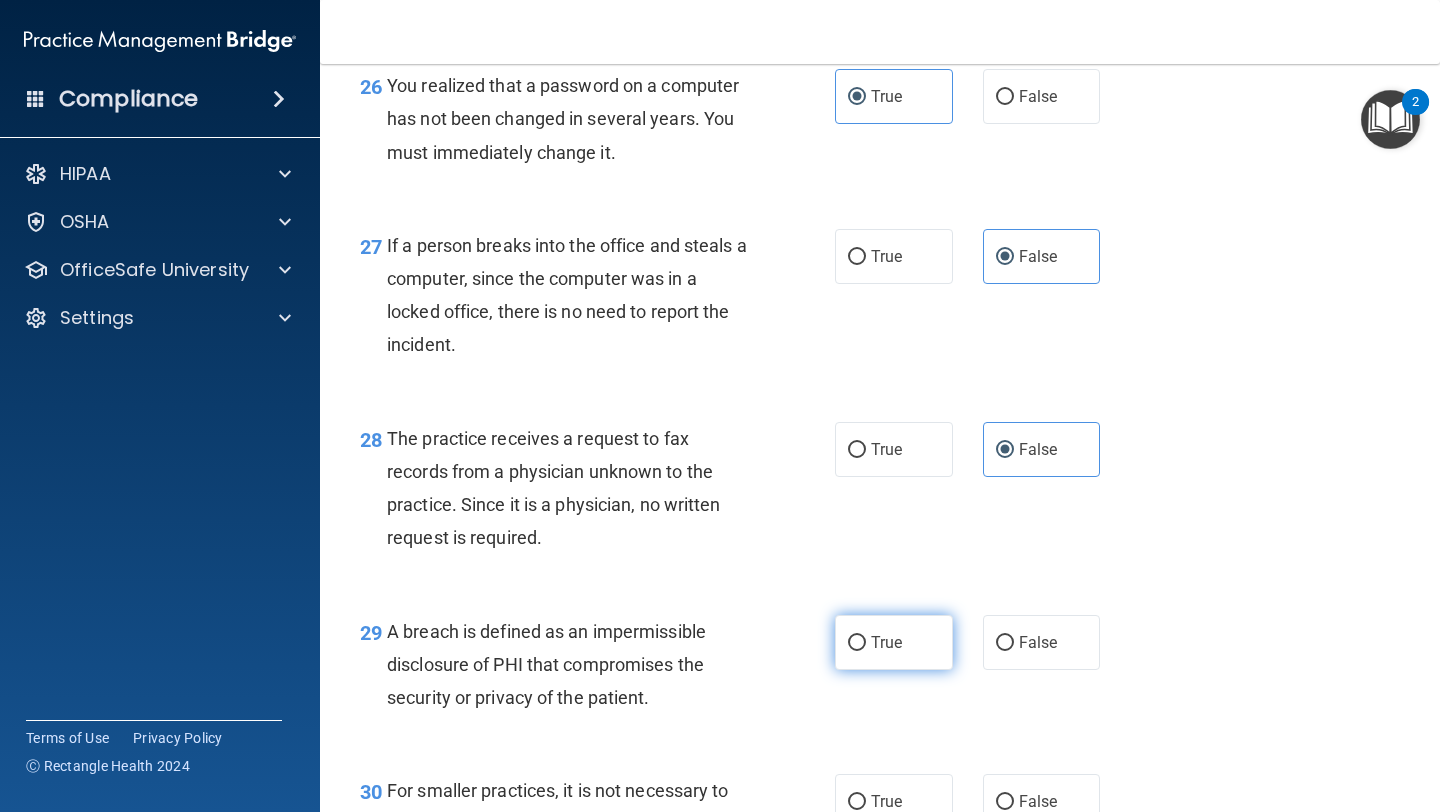 click on "True" at bounding box center (886, 642) 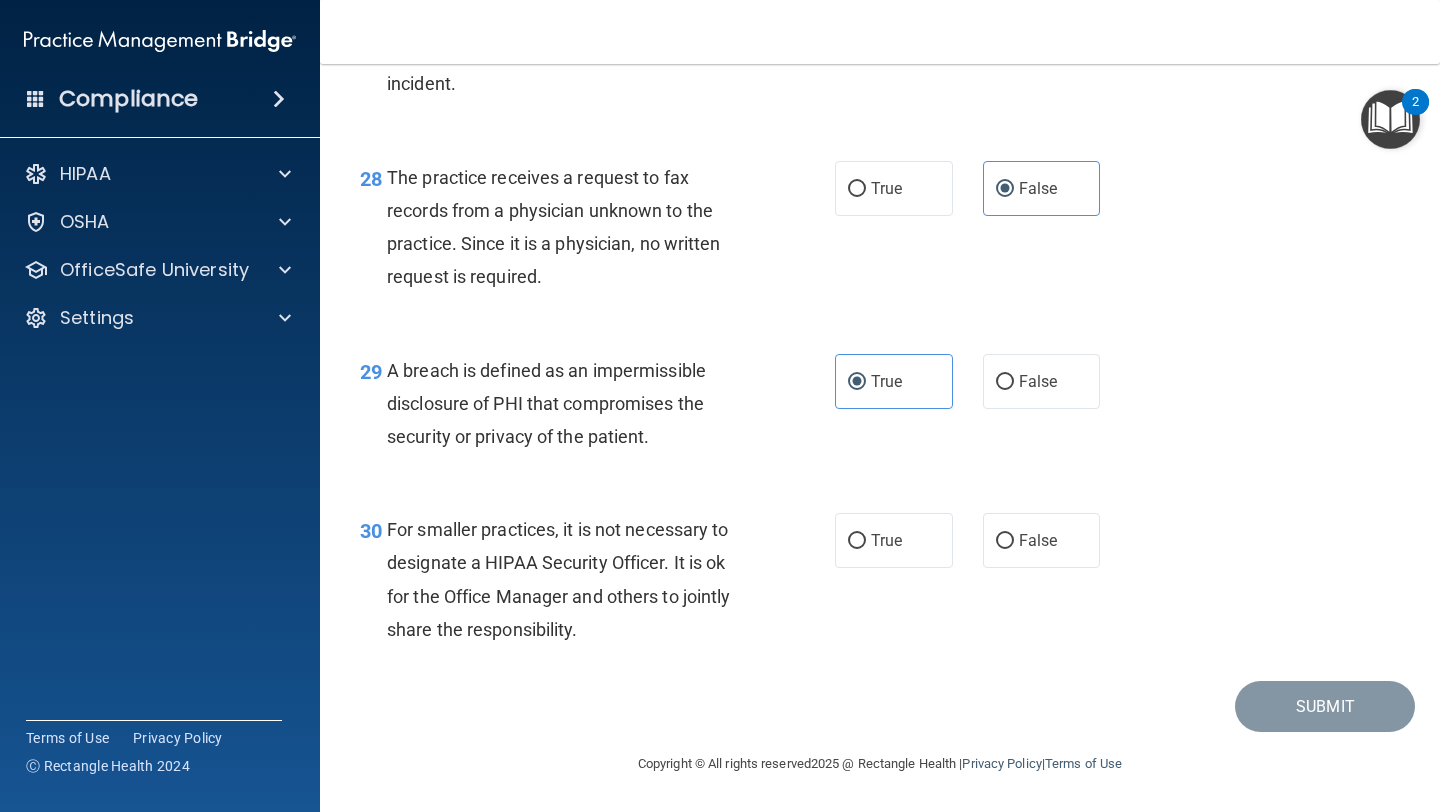 scroll, scrollTop: 5040, scrollLeft: 0, axis: vertical 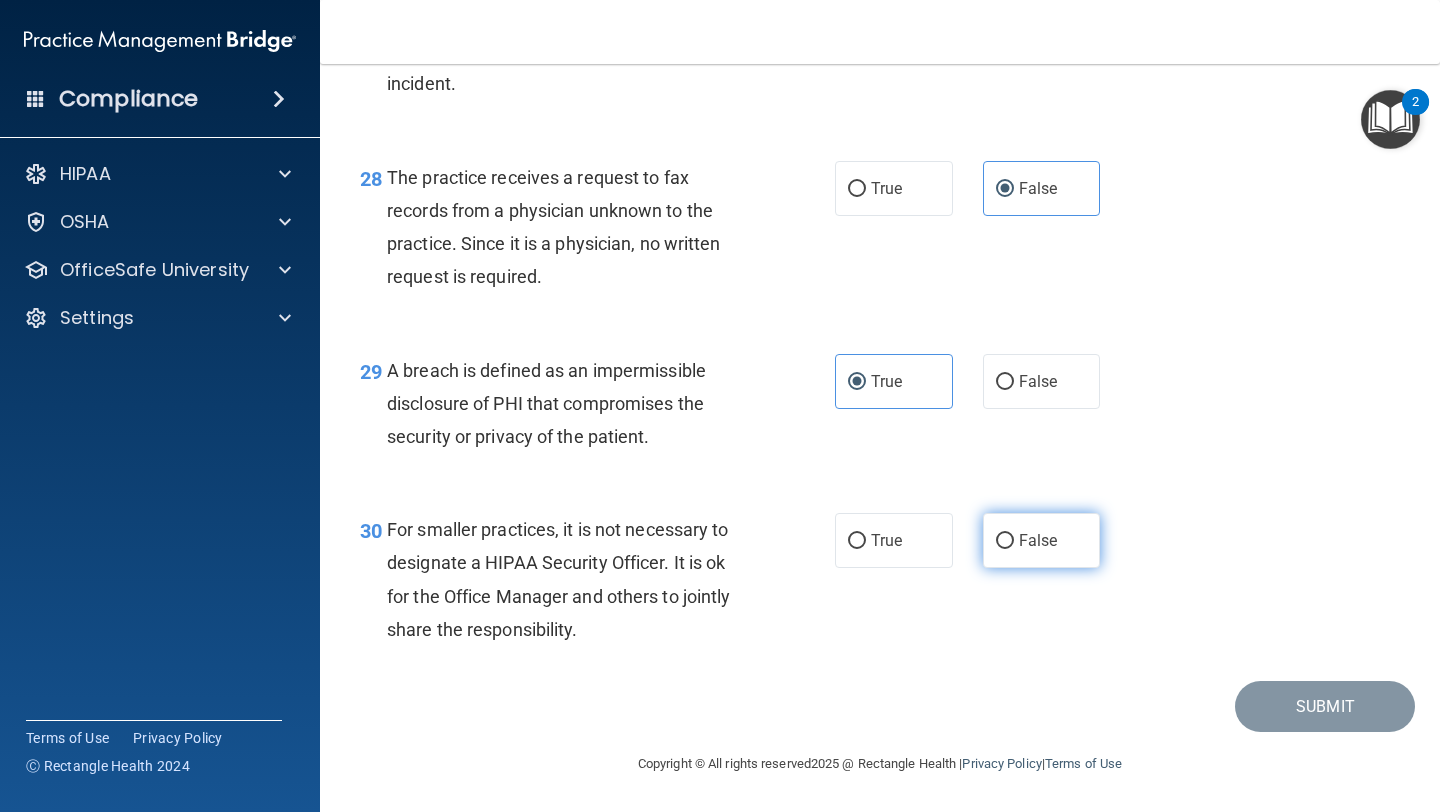click on "False" at bounding box center (1038, 540) 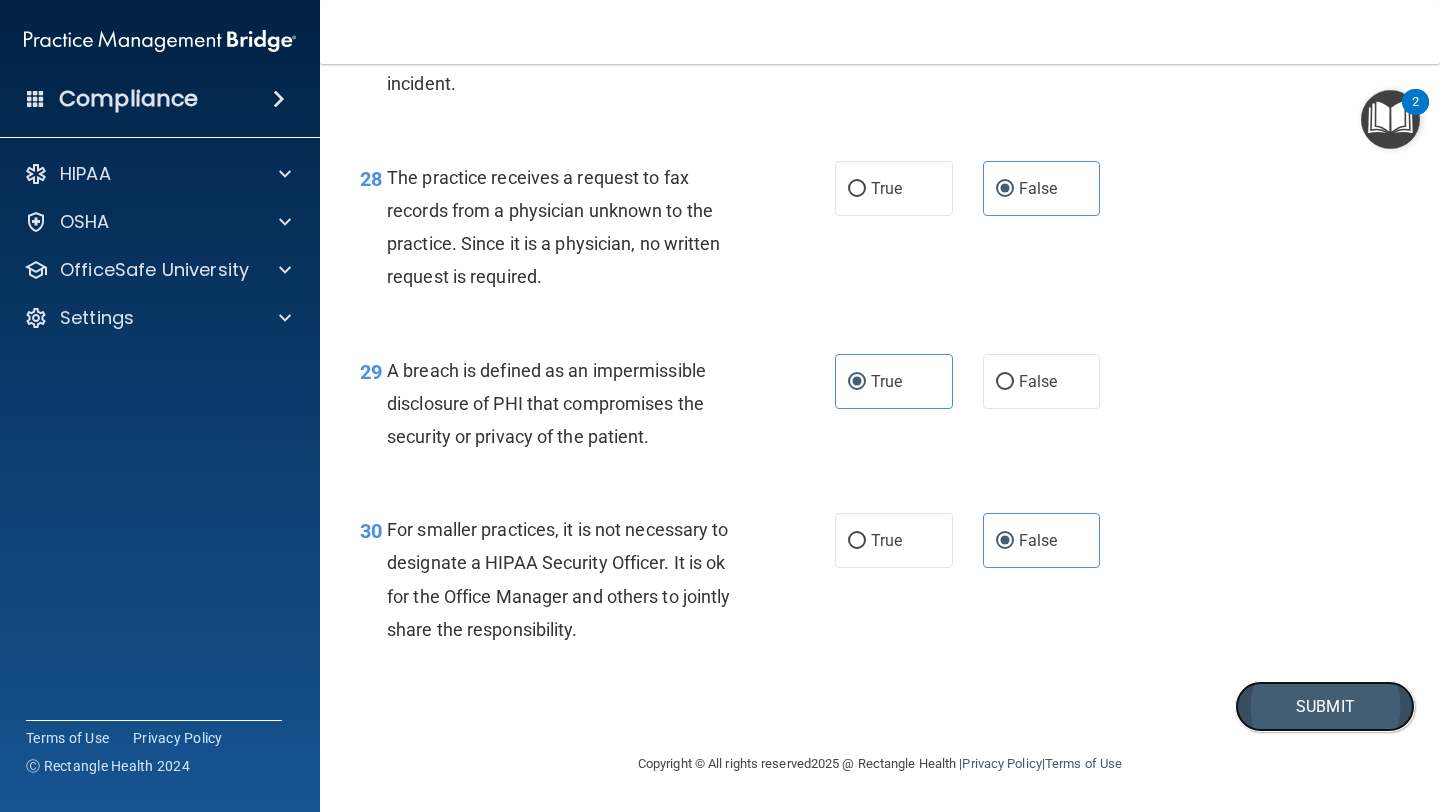 click on "Submit" at bounding box center [1325, 706] 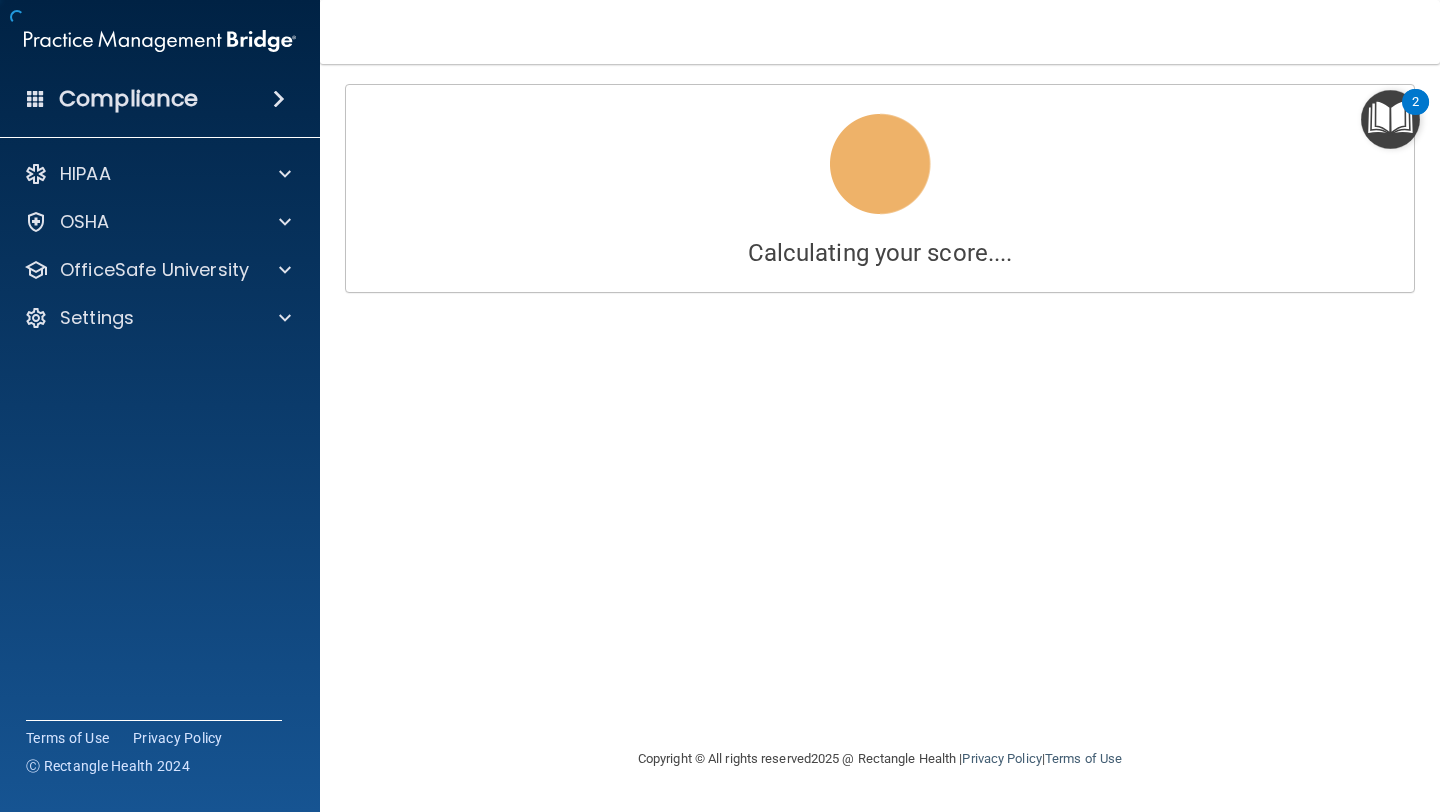 scroll, scrollTop: 0, scrollLeft: 0, axis: both 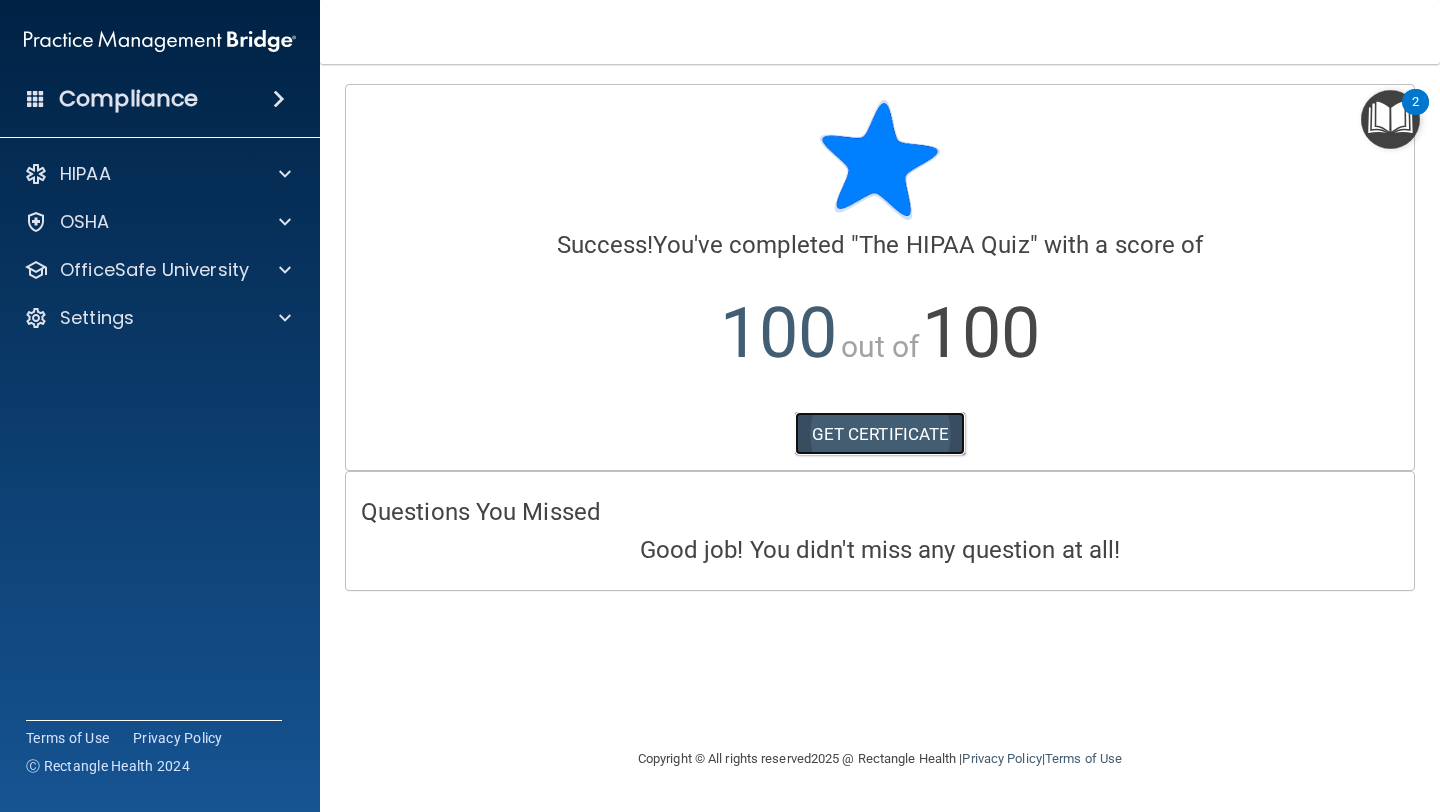 click on "GET CERTIFICATE" at bounding box center [880, 434] 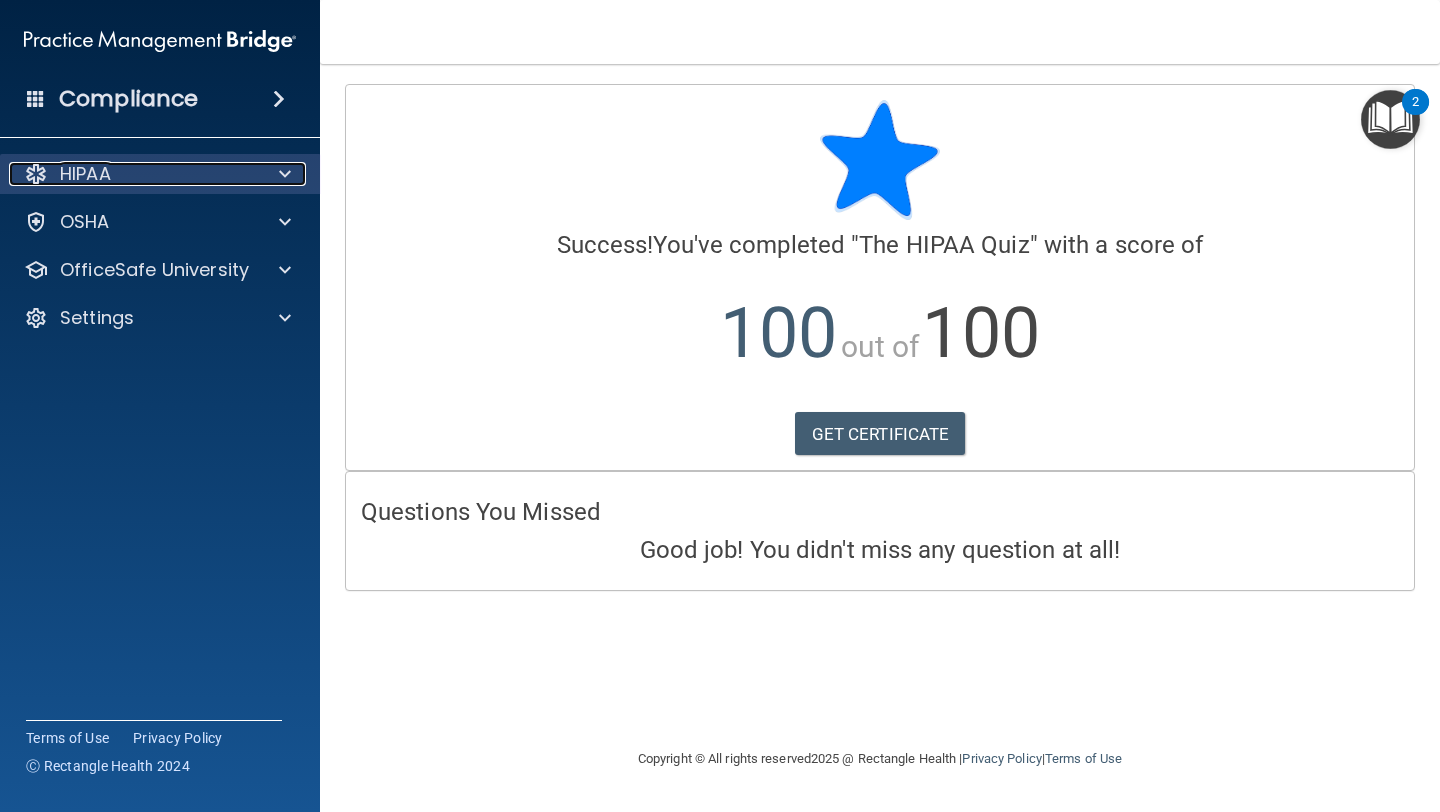 click at bounding box center [282, 174] 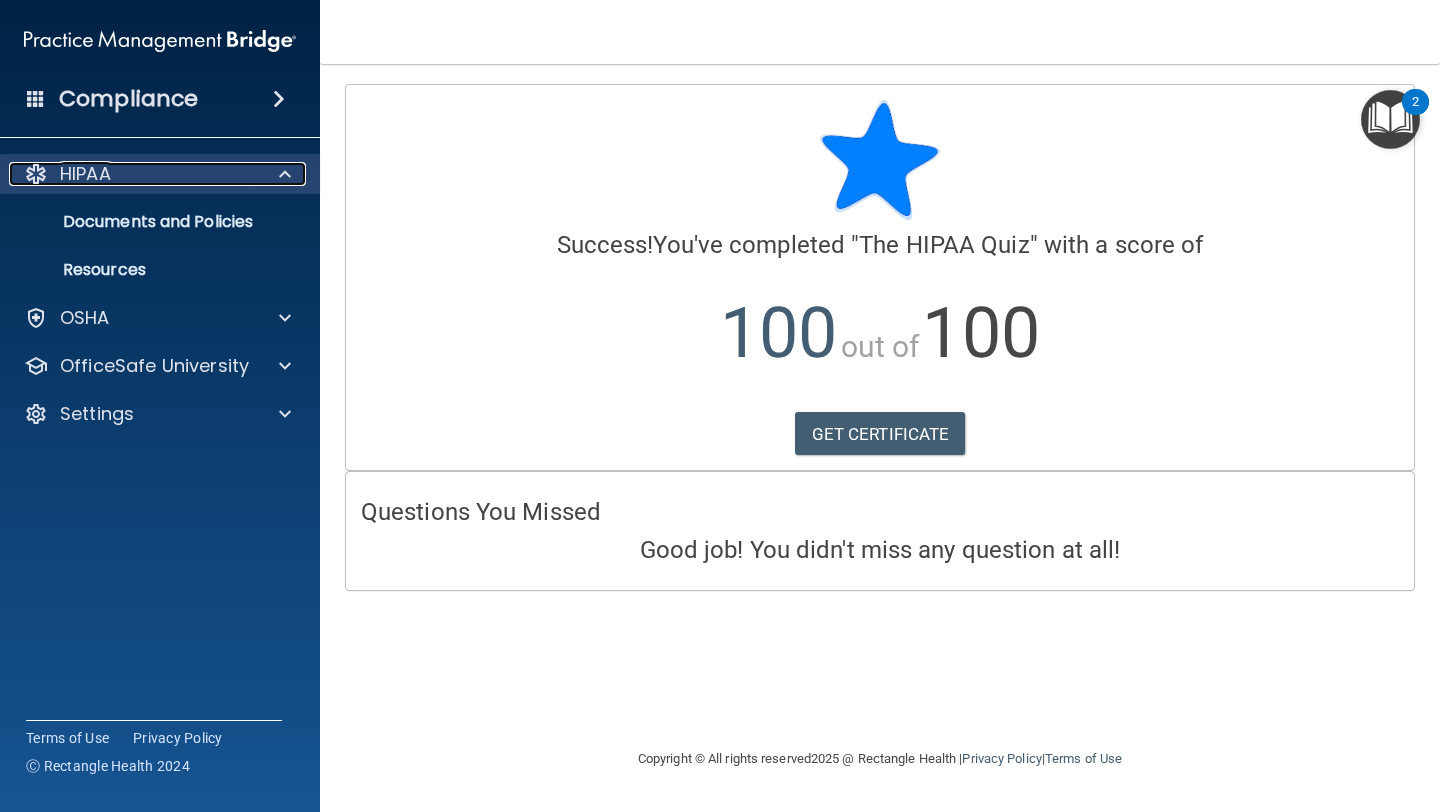 click at bounding box center [282, 174] 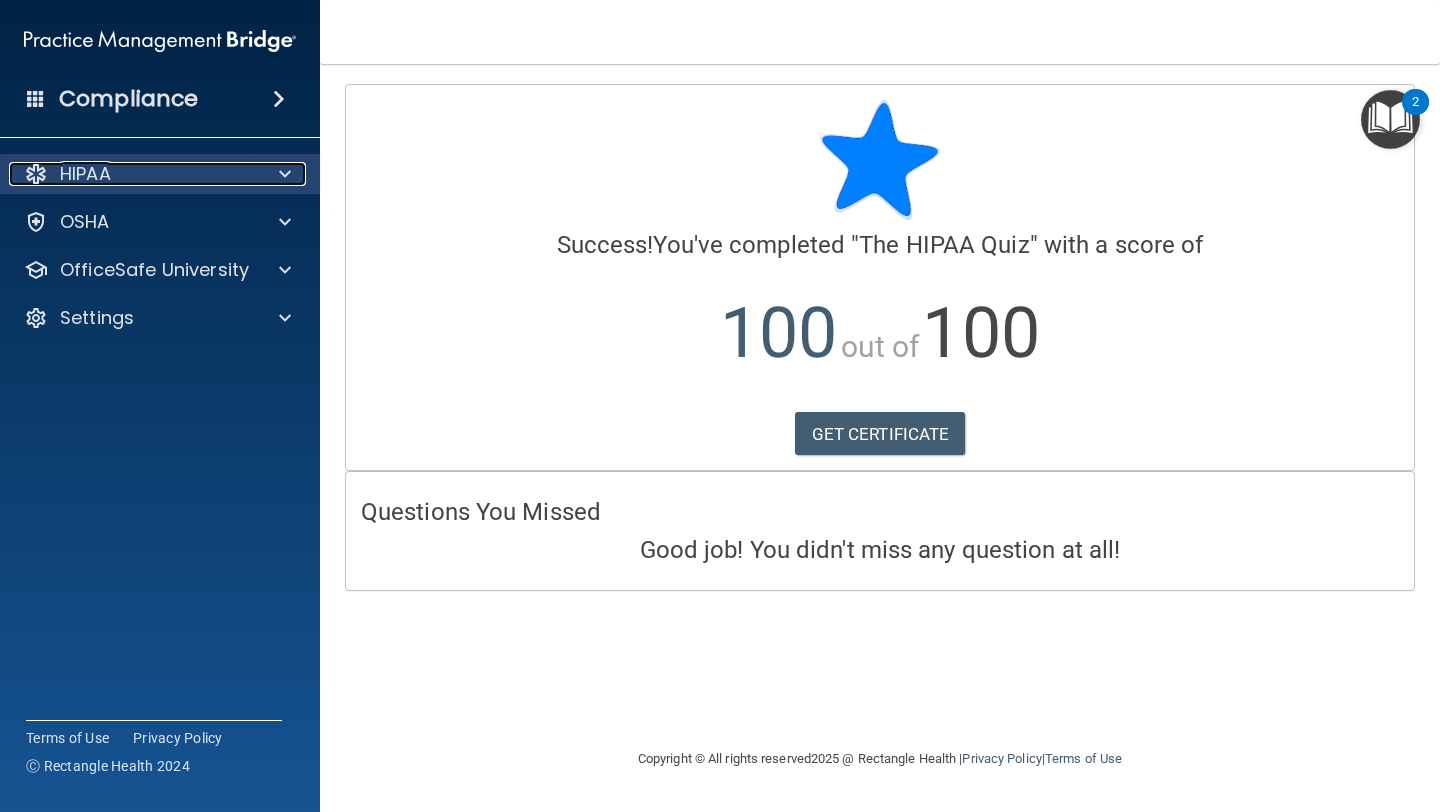 click on "HIPAA" at bounding box center [85, 174] 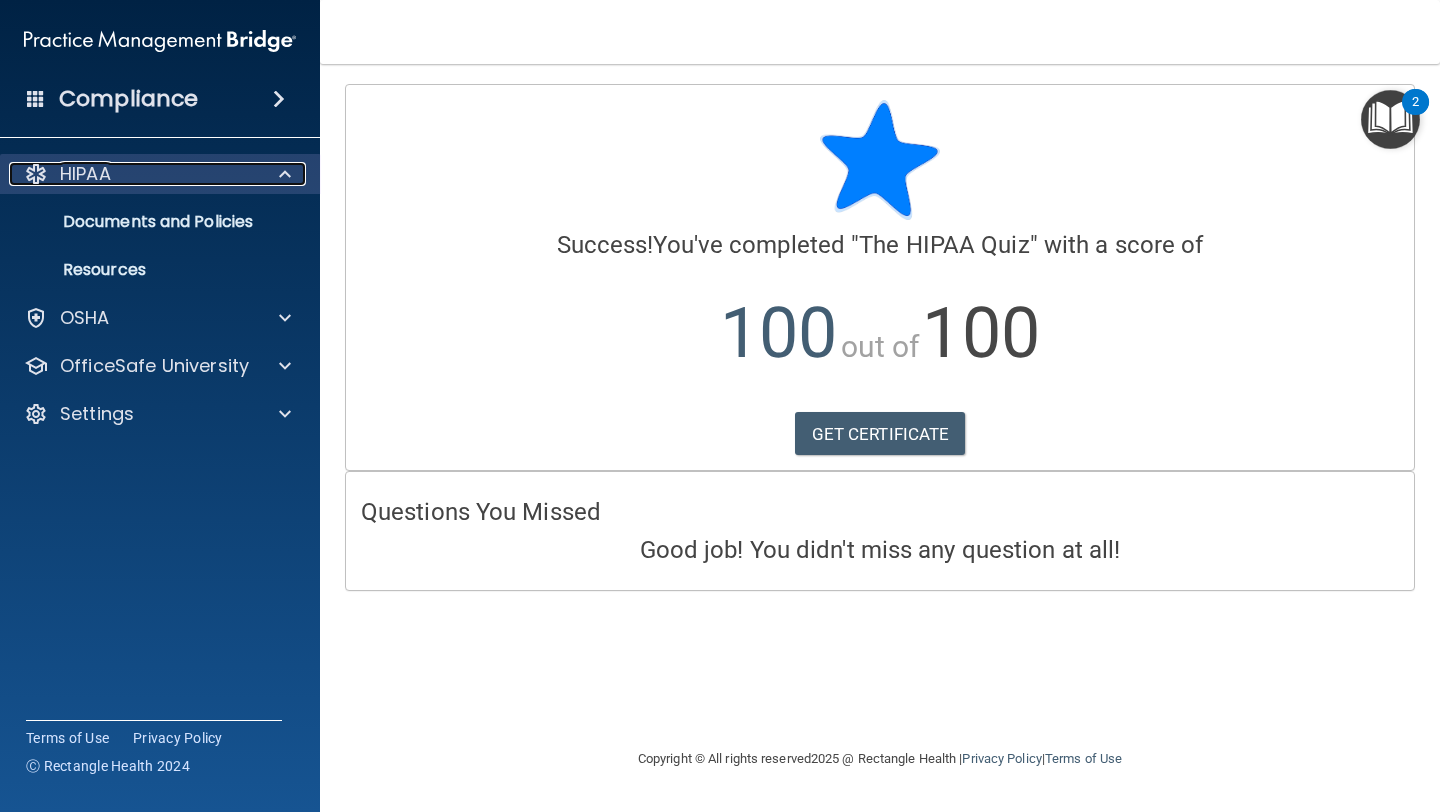 click on "HIPAA" at bounding box center [85, 174] 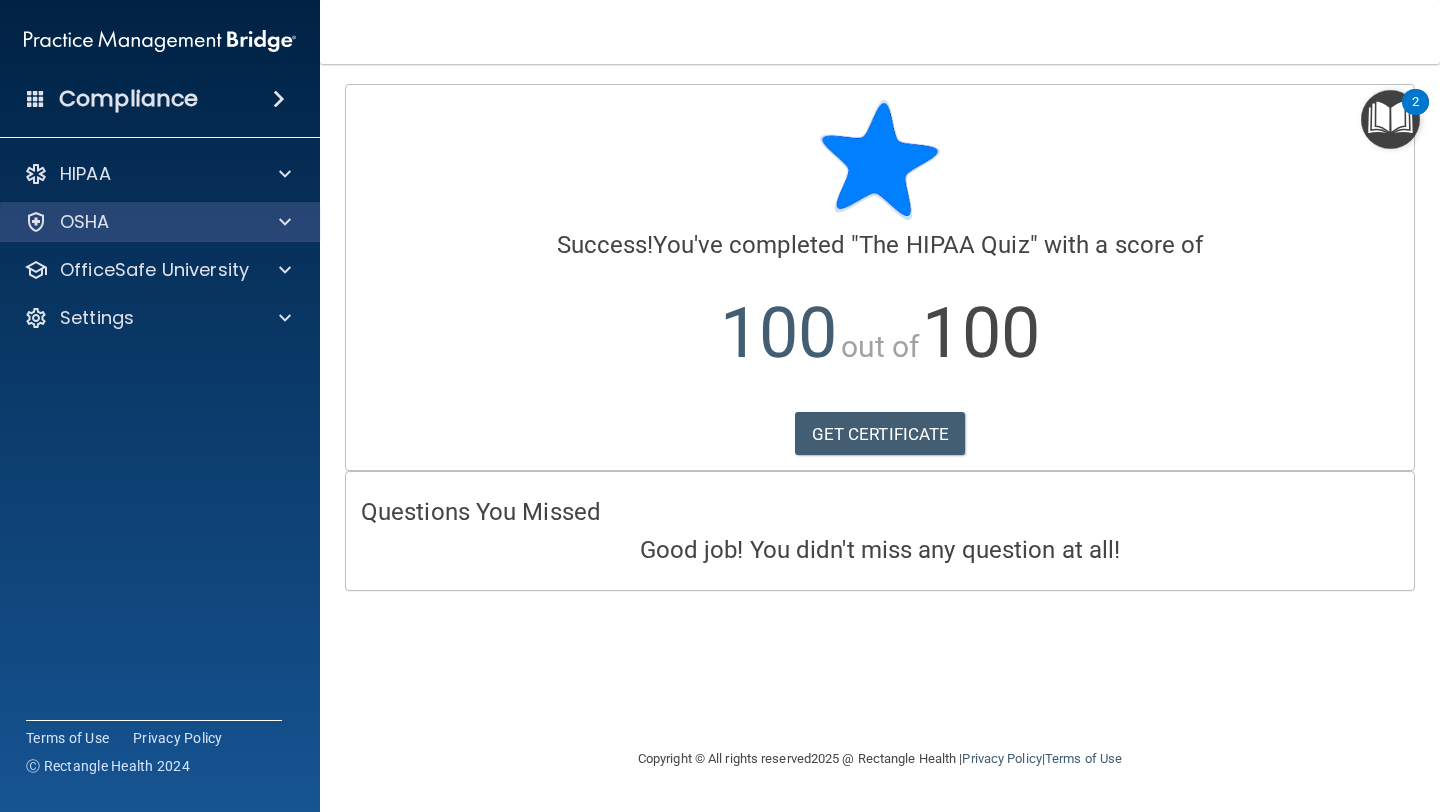 click on "OSHA" at bounding box center [160, 222] 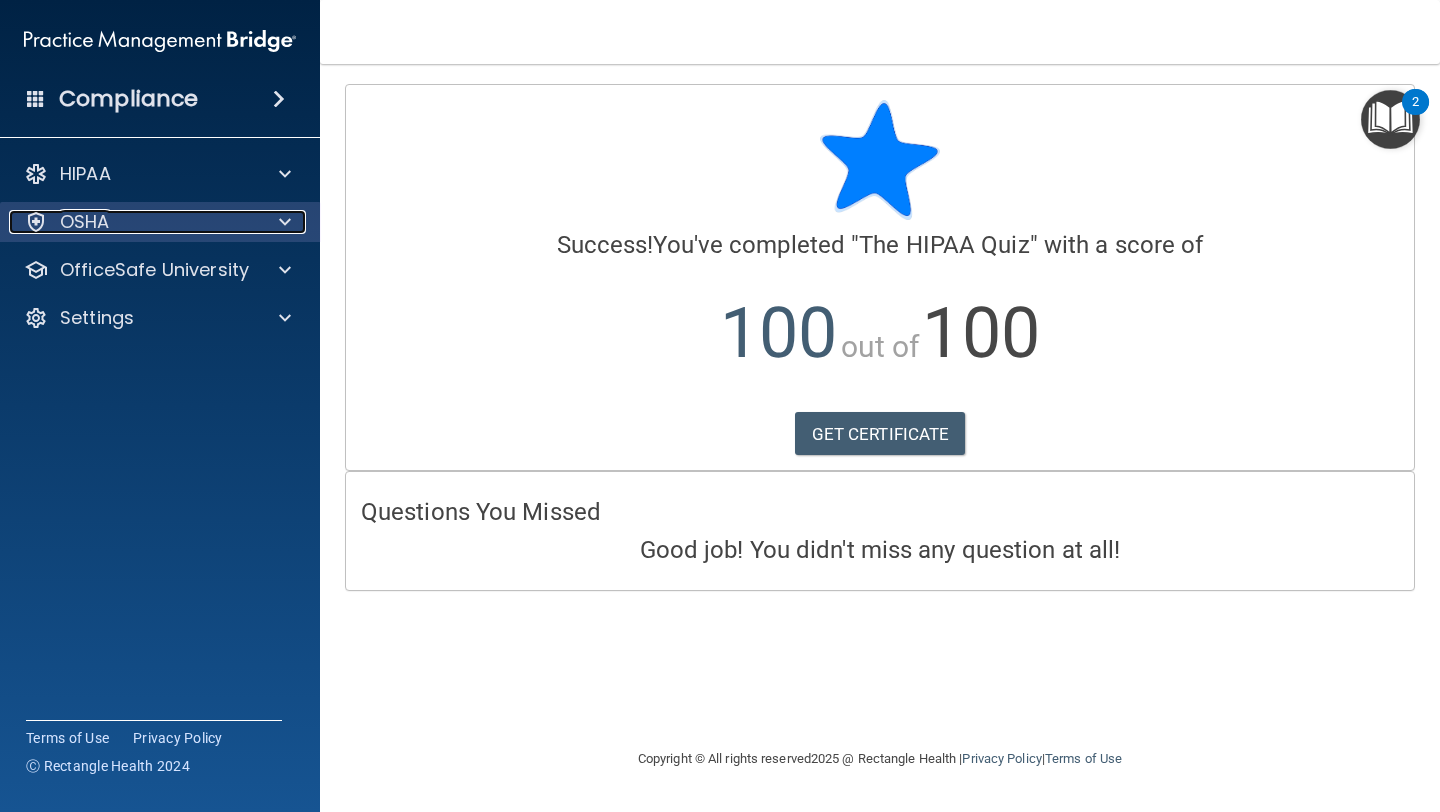 click on "OSHA" at bounding box center [85, 222] 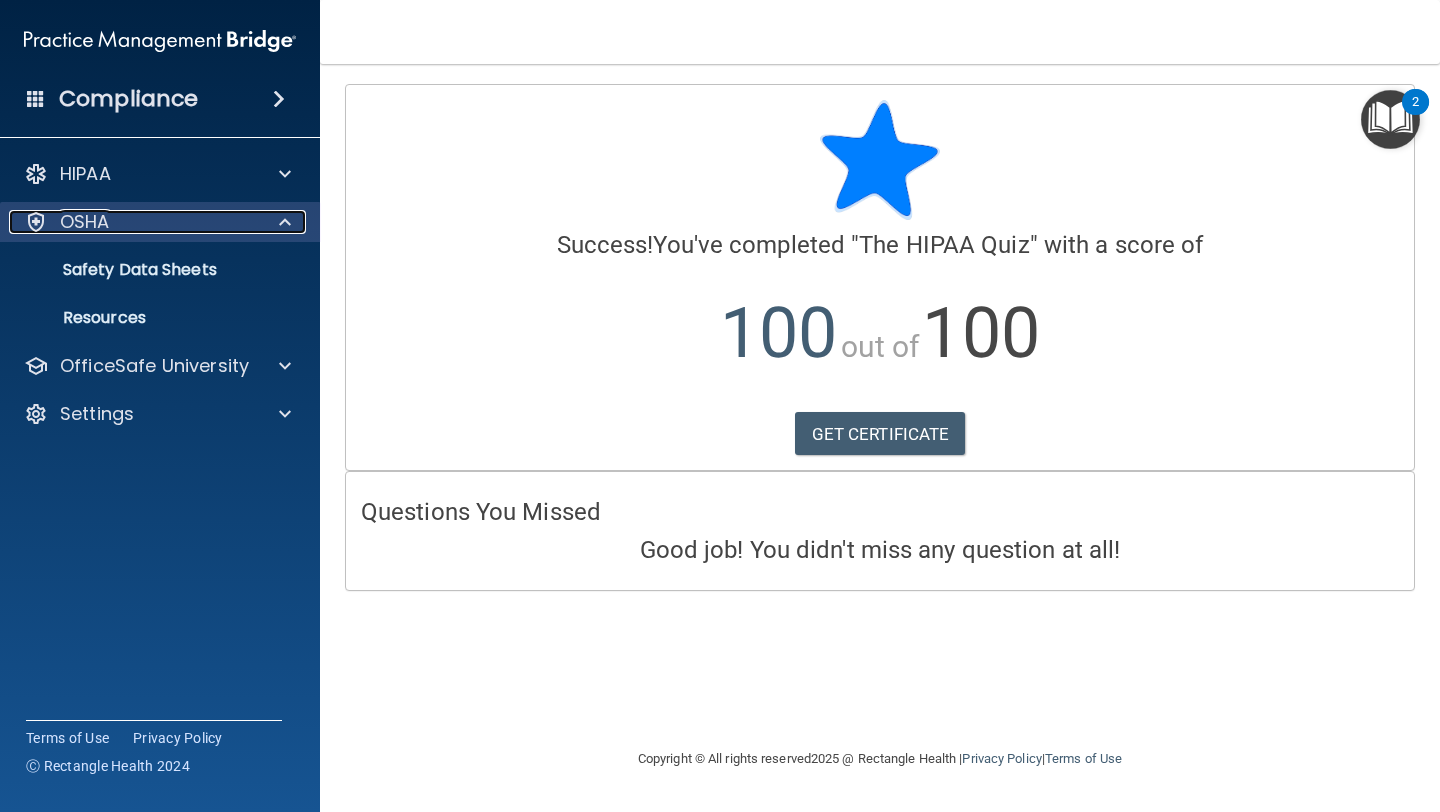 click on "OSHA" at bounding box center [85, 222] 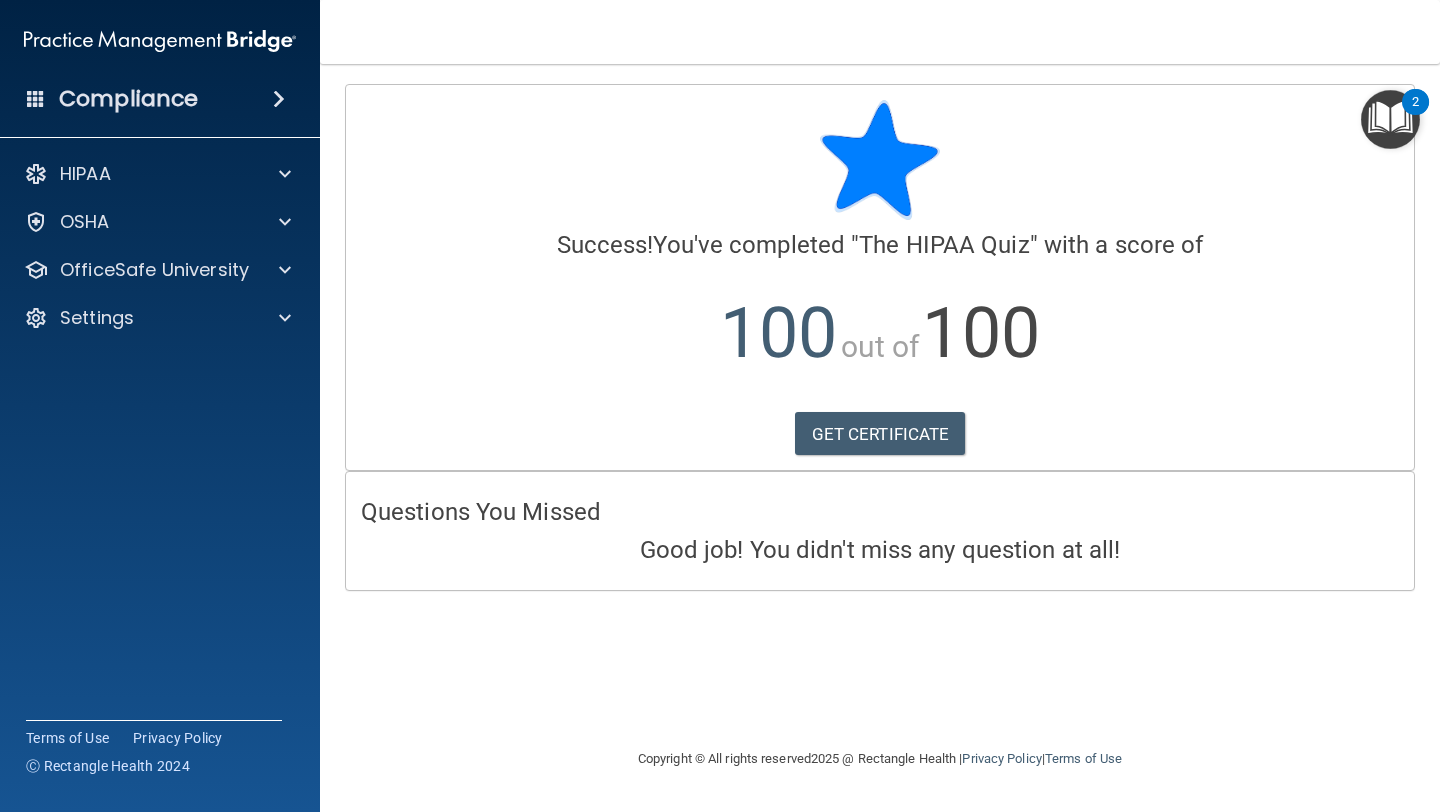 click on "HIPAA
Documents and Policies                 Report an Incident               Business Associates               Emergency Planning               Resources                 HIPAA Risk Assessment
OSHA
Documents               Safety Data Sheets               Self-Assessment                Injury and Illness Report                Resources
PCI
PCI Compliance                Merchant Savings Calculator
OfficeSafe University
HIPAA Training                   OSHA Training                   Continuing Education
Settings
My Account               My Users               Services                 Sign Out" at bounding box center (160, 250) 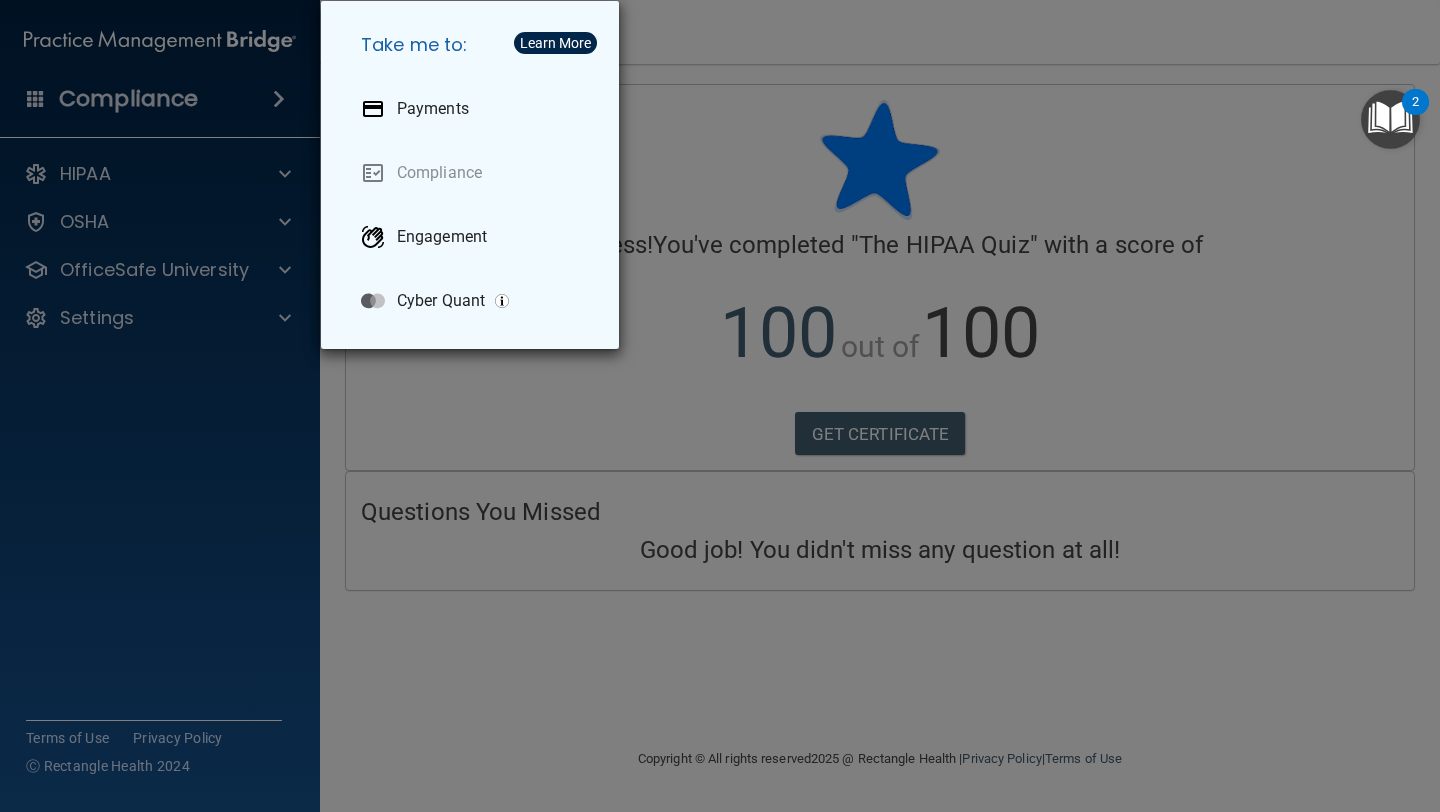 click on "Take me to:             Payments                   Compliance                     Engagement                     Cyber Quant" at bounding box center (720, 406) 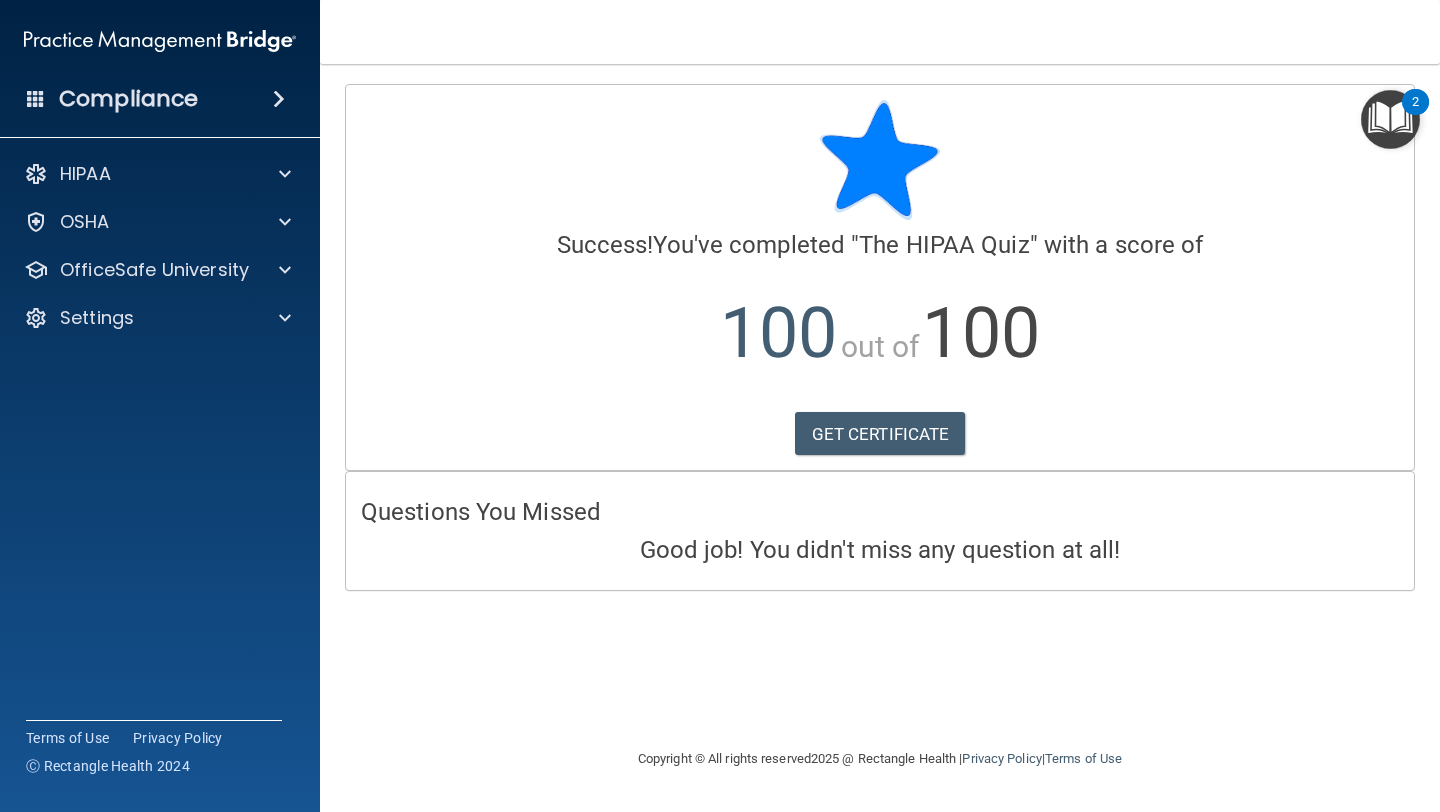 click at bounding box center (279, 99) 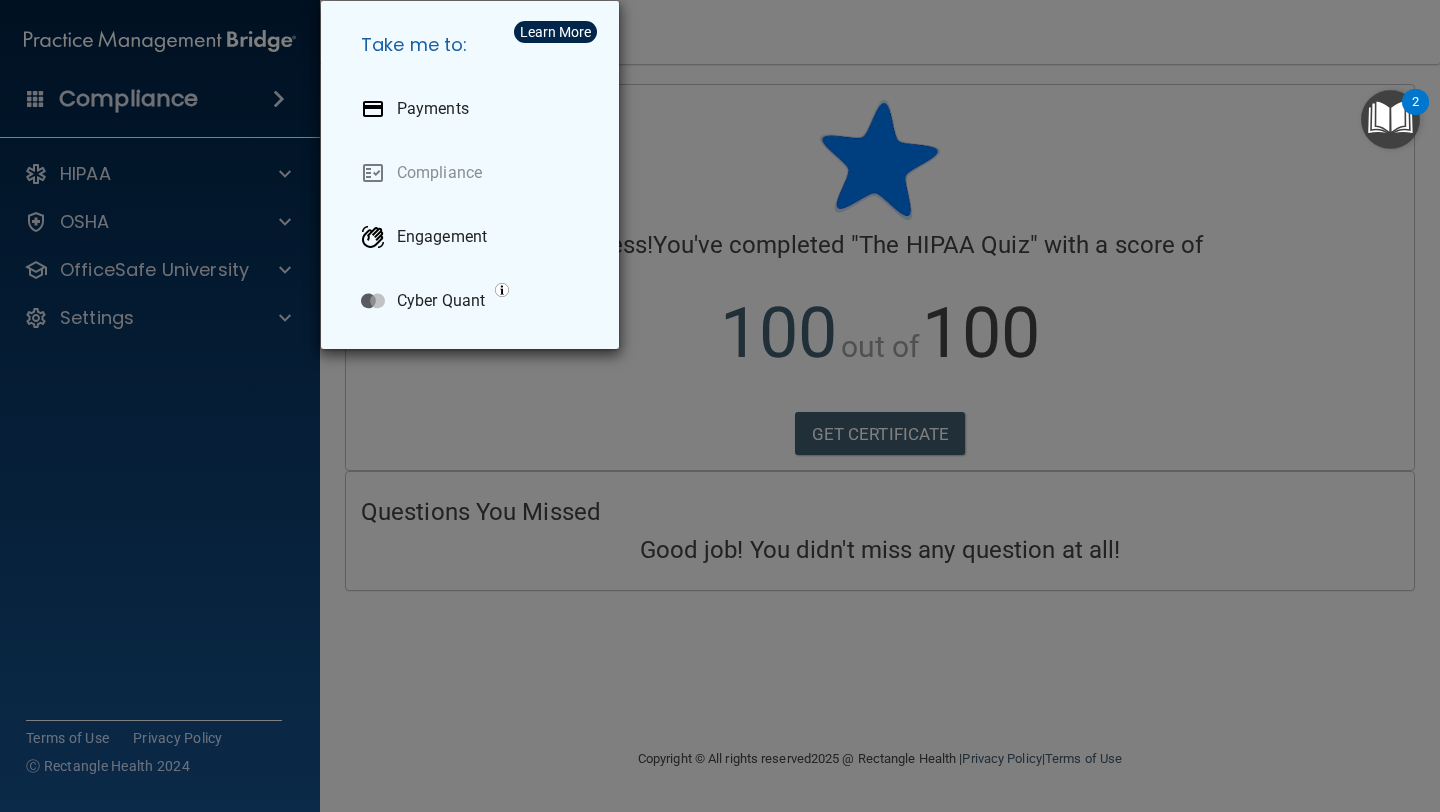 click on "Take me to:             Payments                   Compliance                     Engagement                     Cyber Quant" at bounding box center (720, 406) 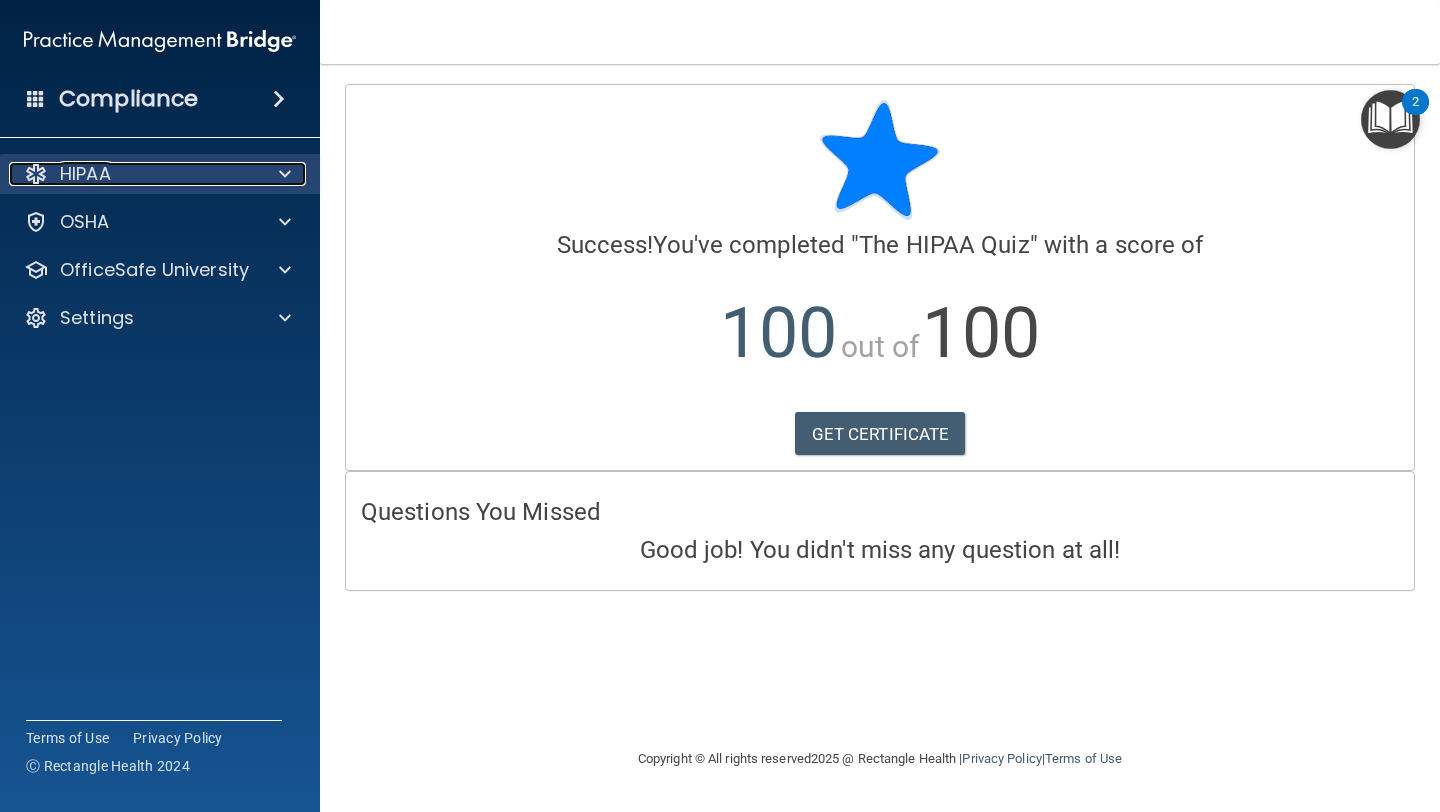 click at bounding box center [282, 174] 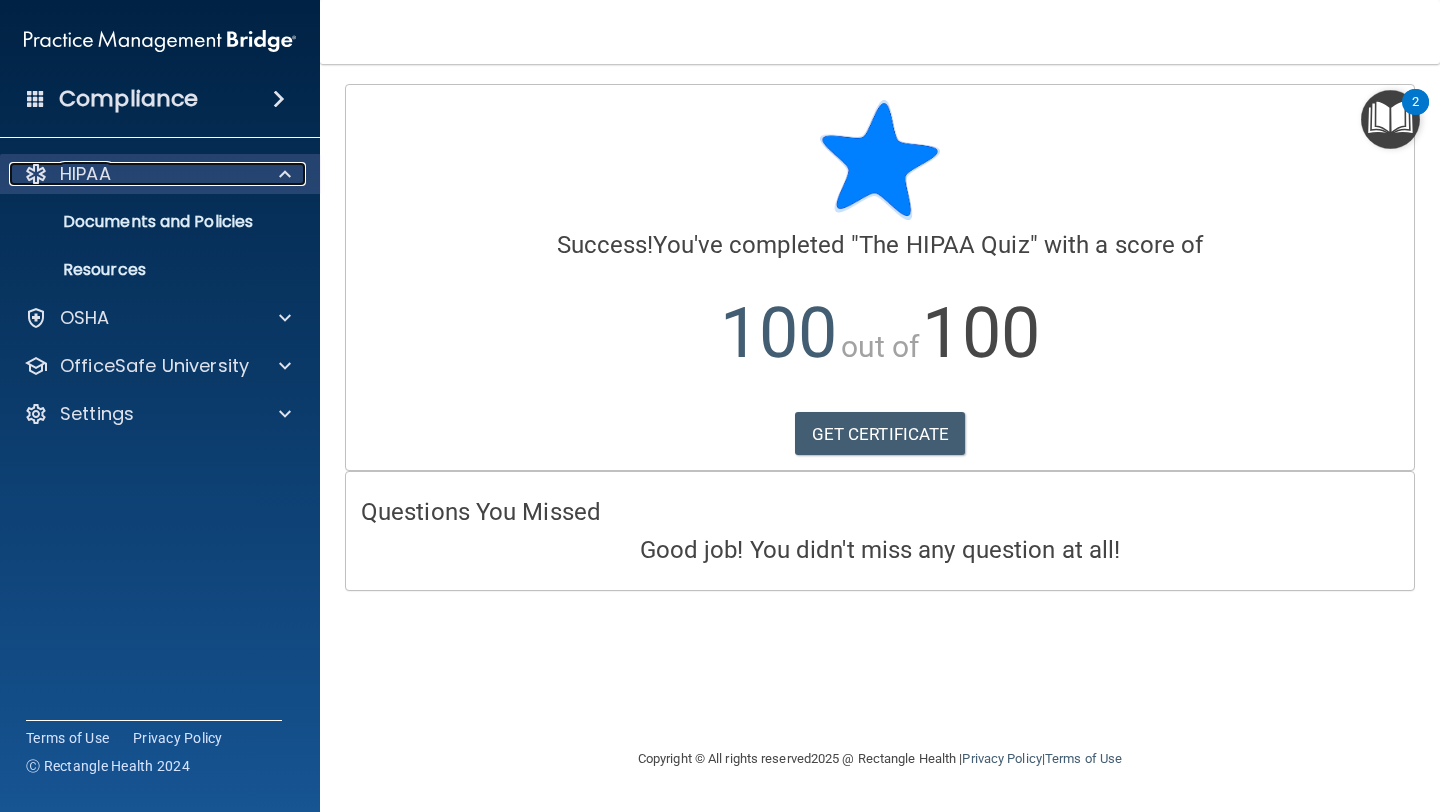 click at bounding box center (282, 174) 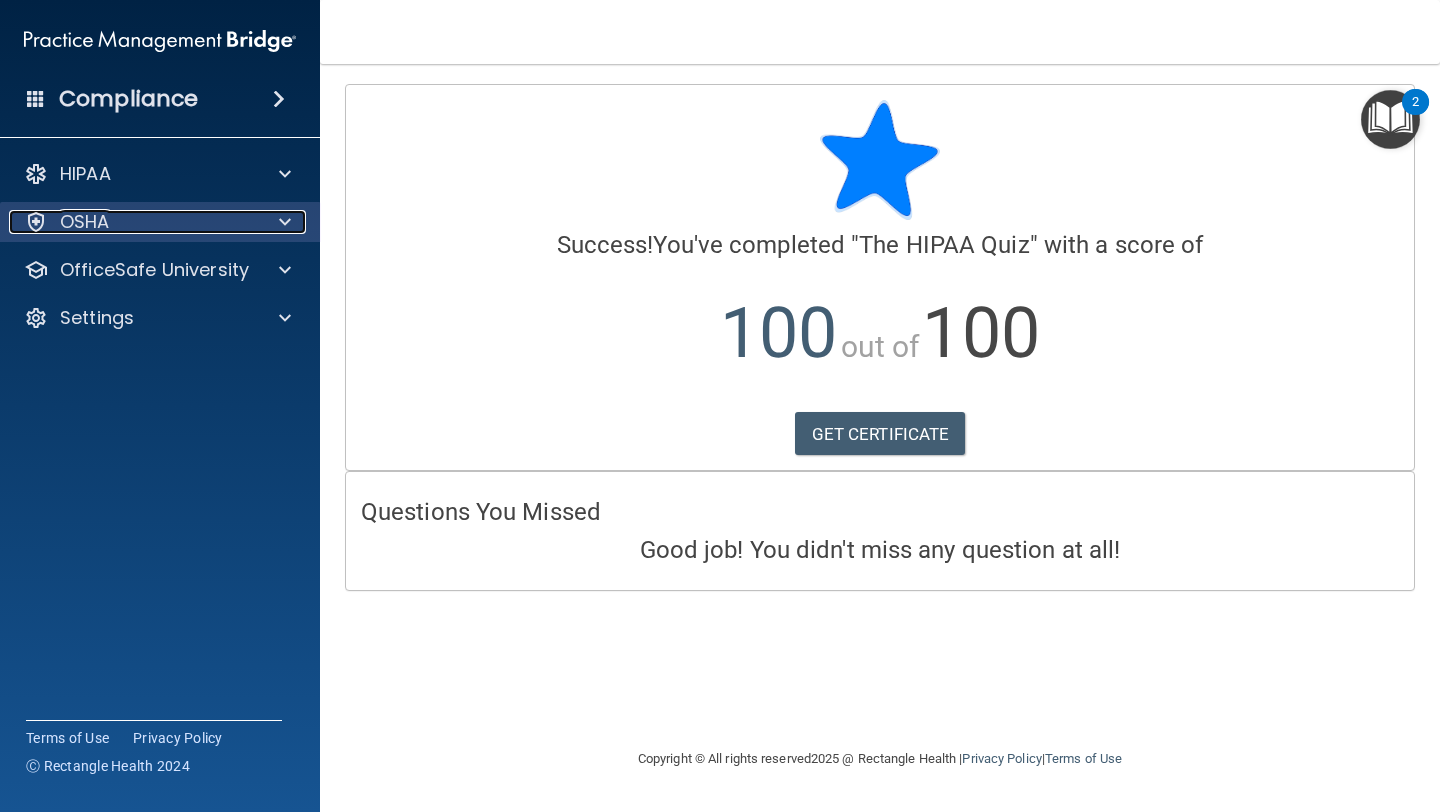 click at bounding box center (285, 222) 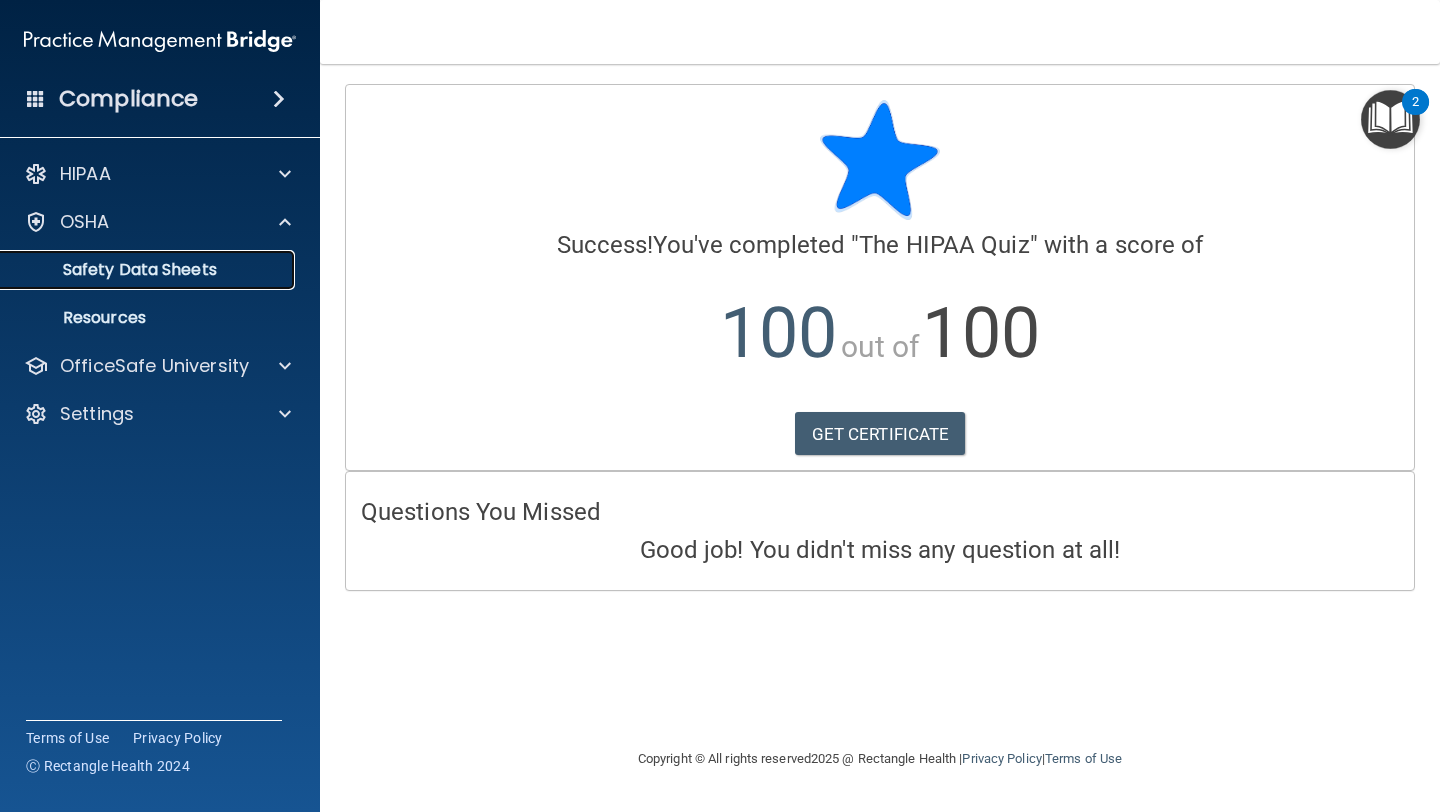 click on "Safety Data Sheets" at bounding box center [149, 270] 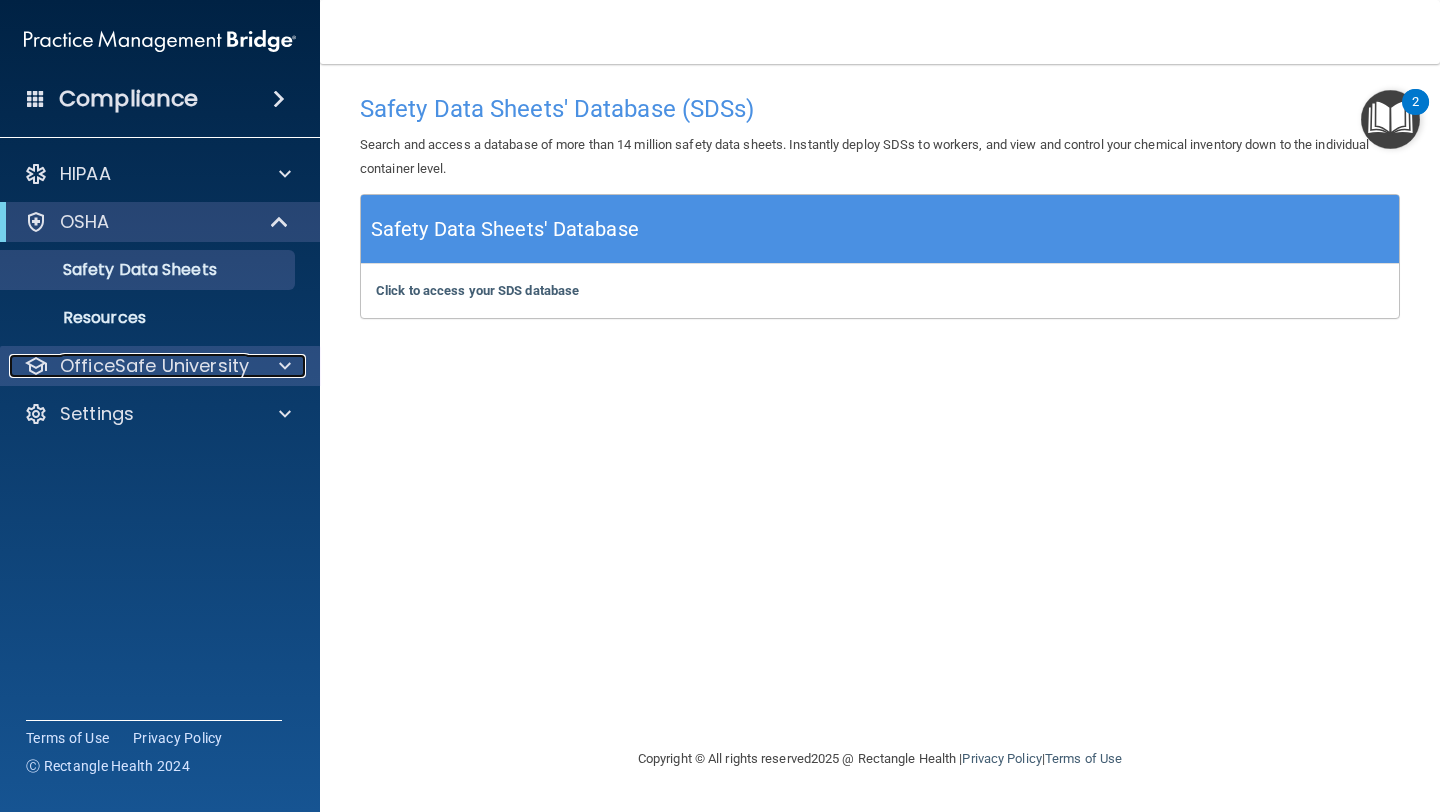 click on "OfficeSafe University" at bounding box center (154, 366) 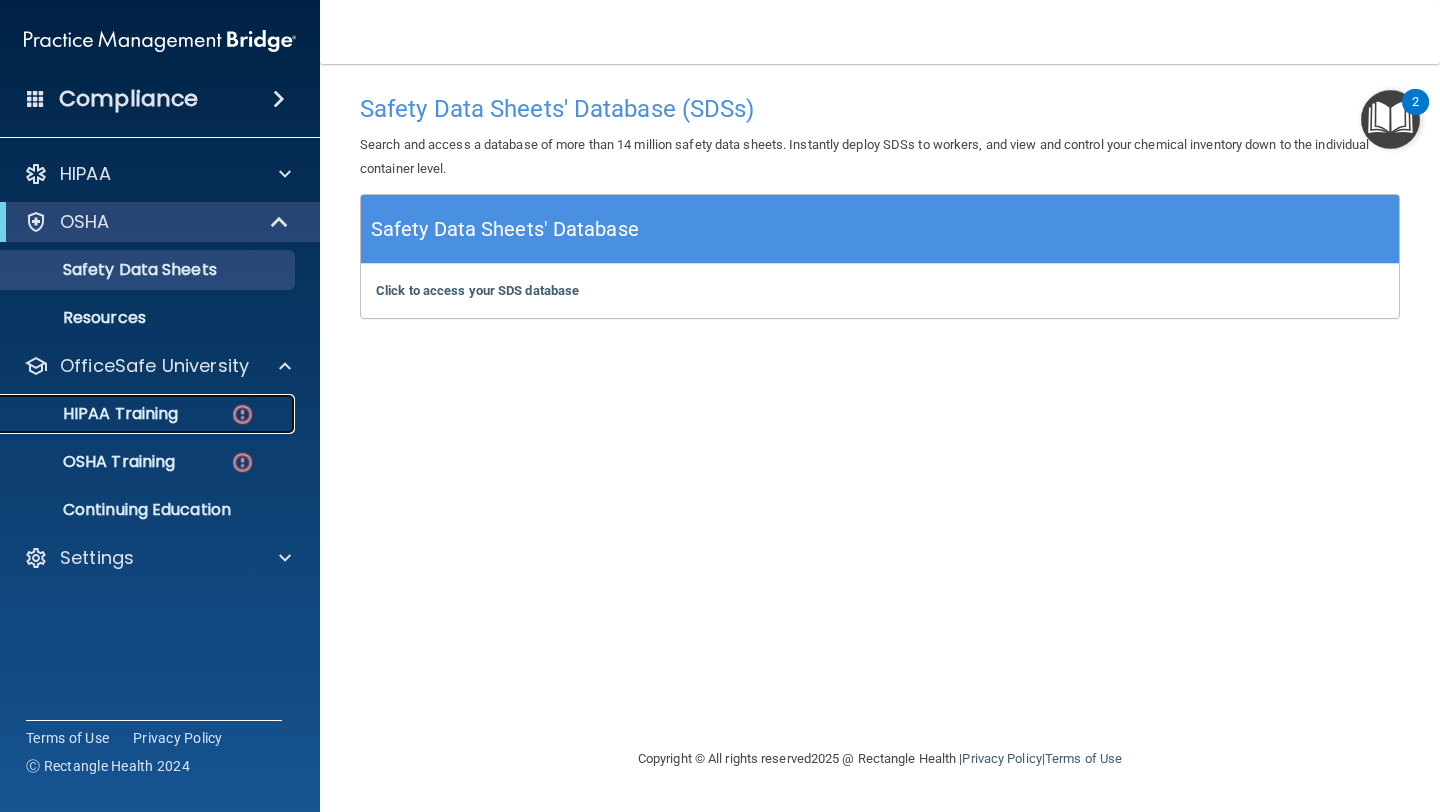 click on "HIPAA Training" at bounding box center [95, 414] 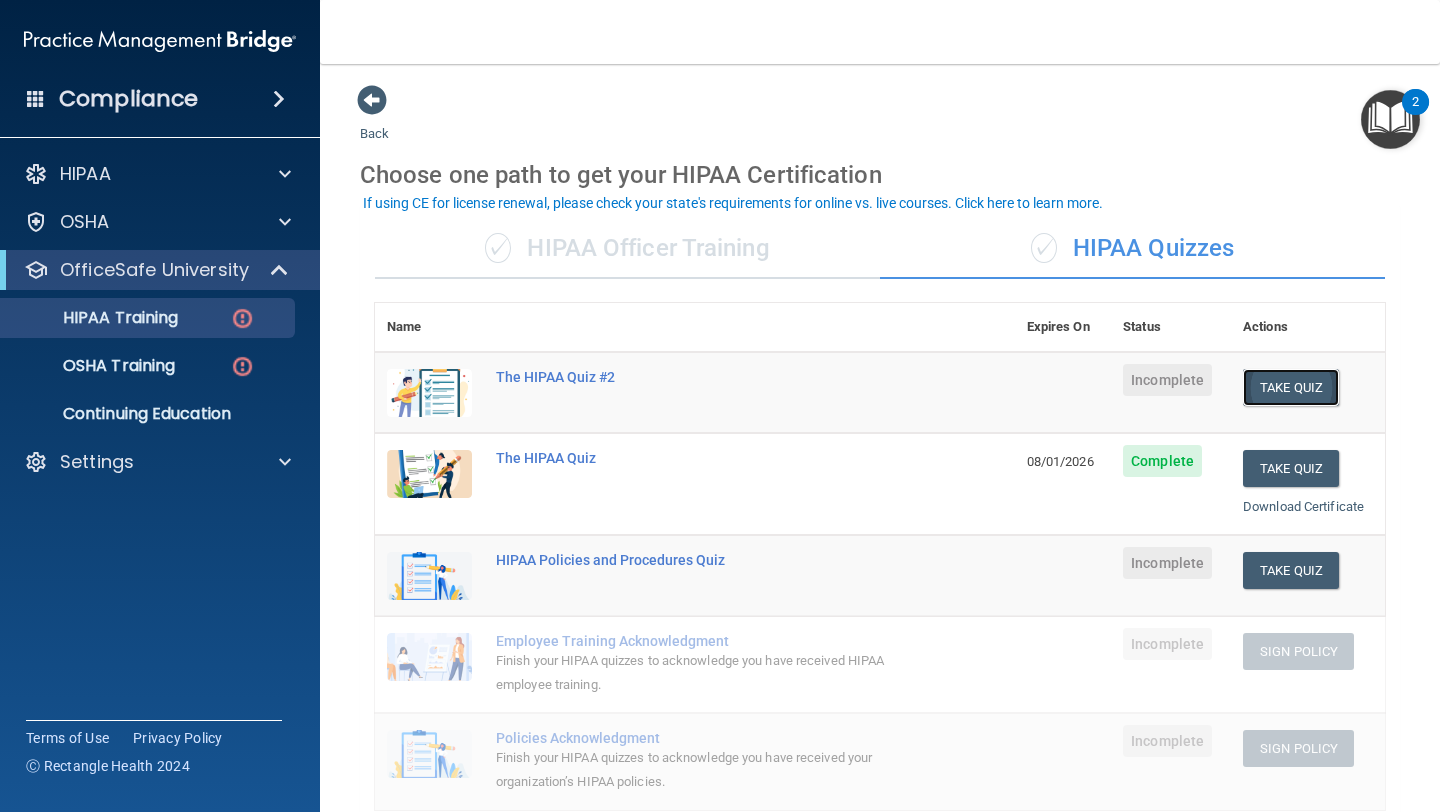 click on "Take Quiz" at bounding box center (1291, 387) 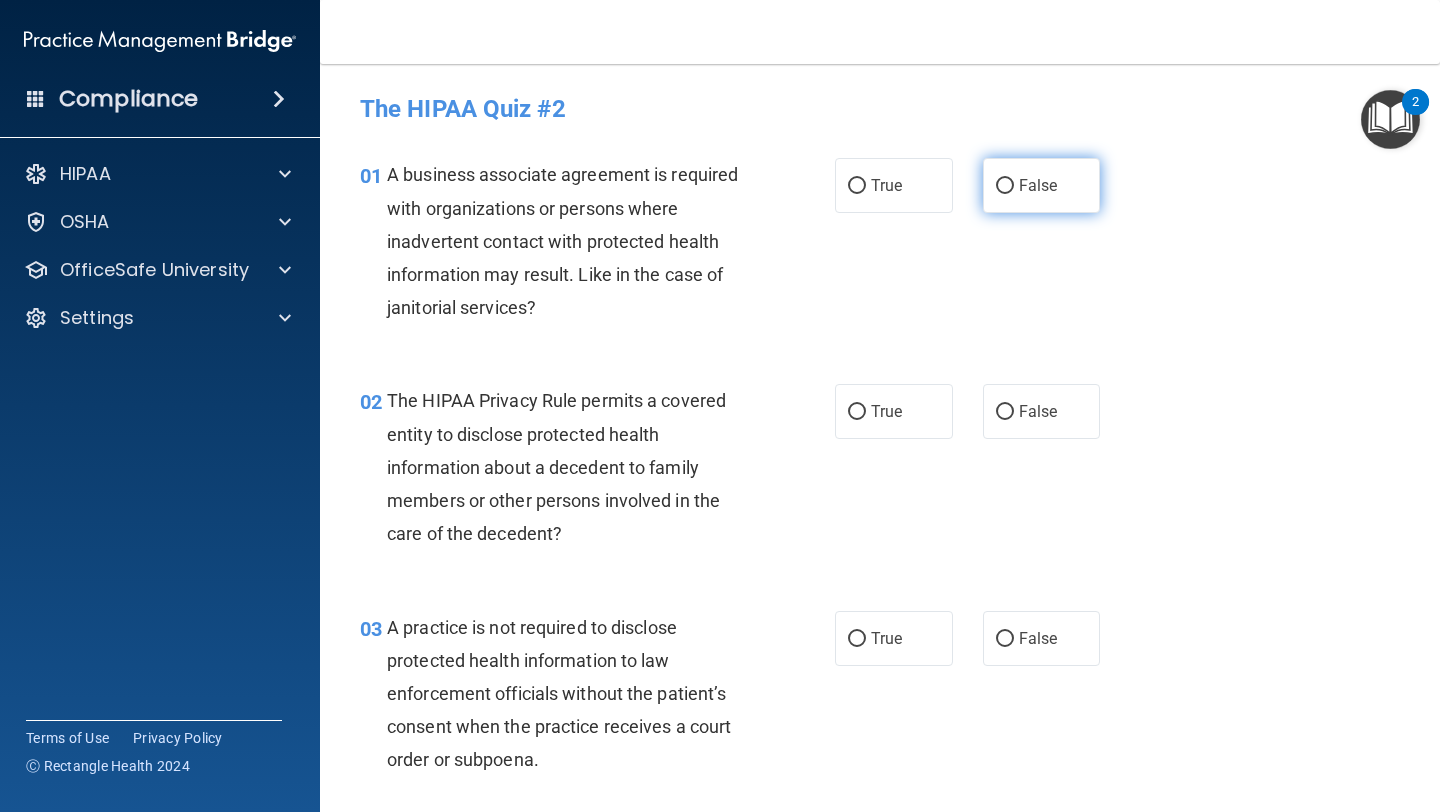 click on "False" at bounding box center (1042, 185) 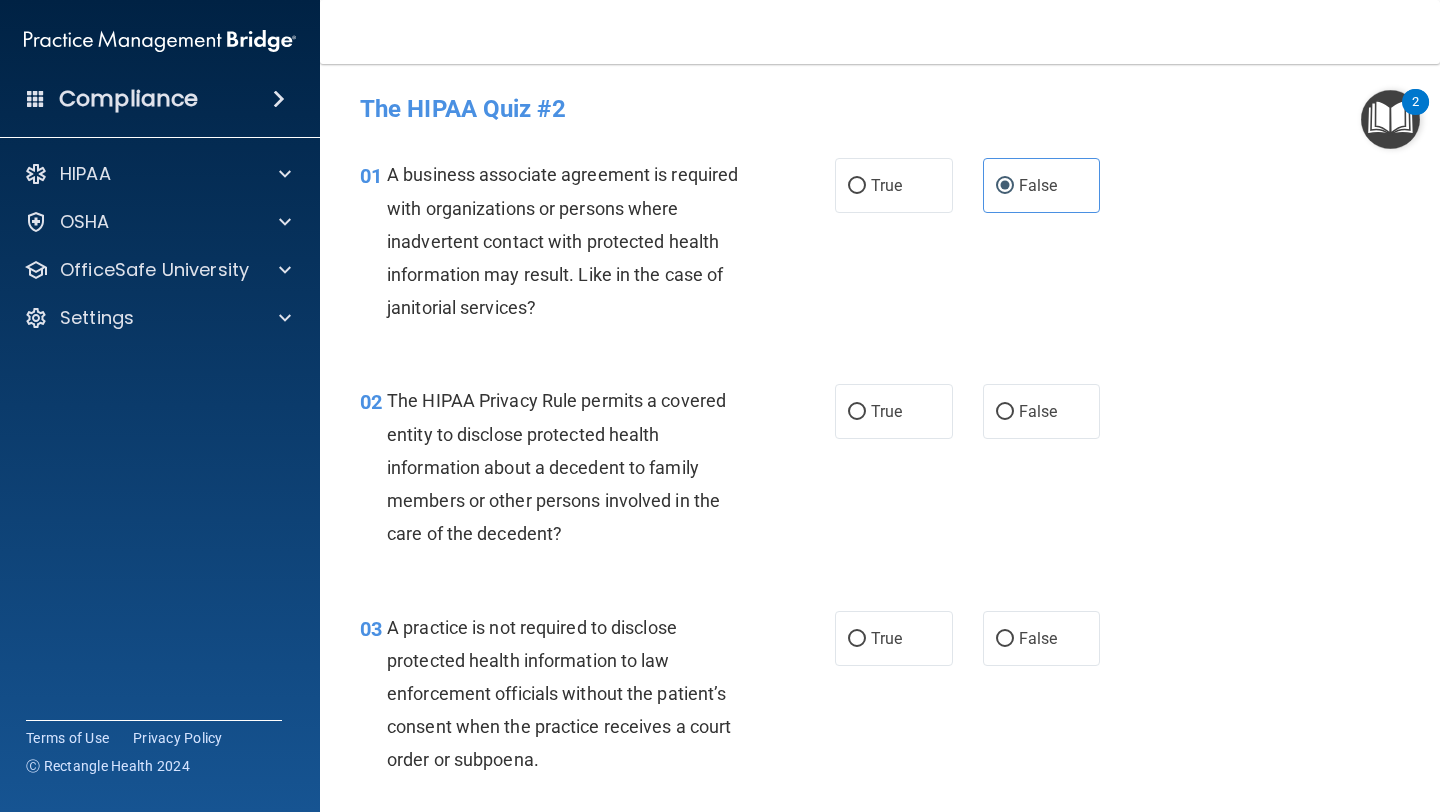 click on "02       The HIPAA Privacy Rule permits a covered entity to disclose protected health information about a decedent to family members or other persons involved in the care of the decedent?                 True           False" at bounding box center (880, 472) 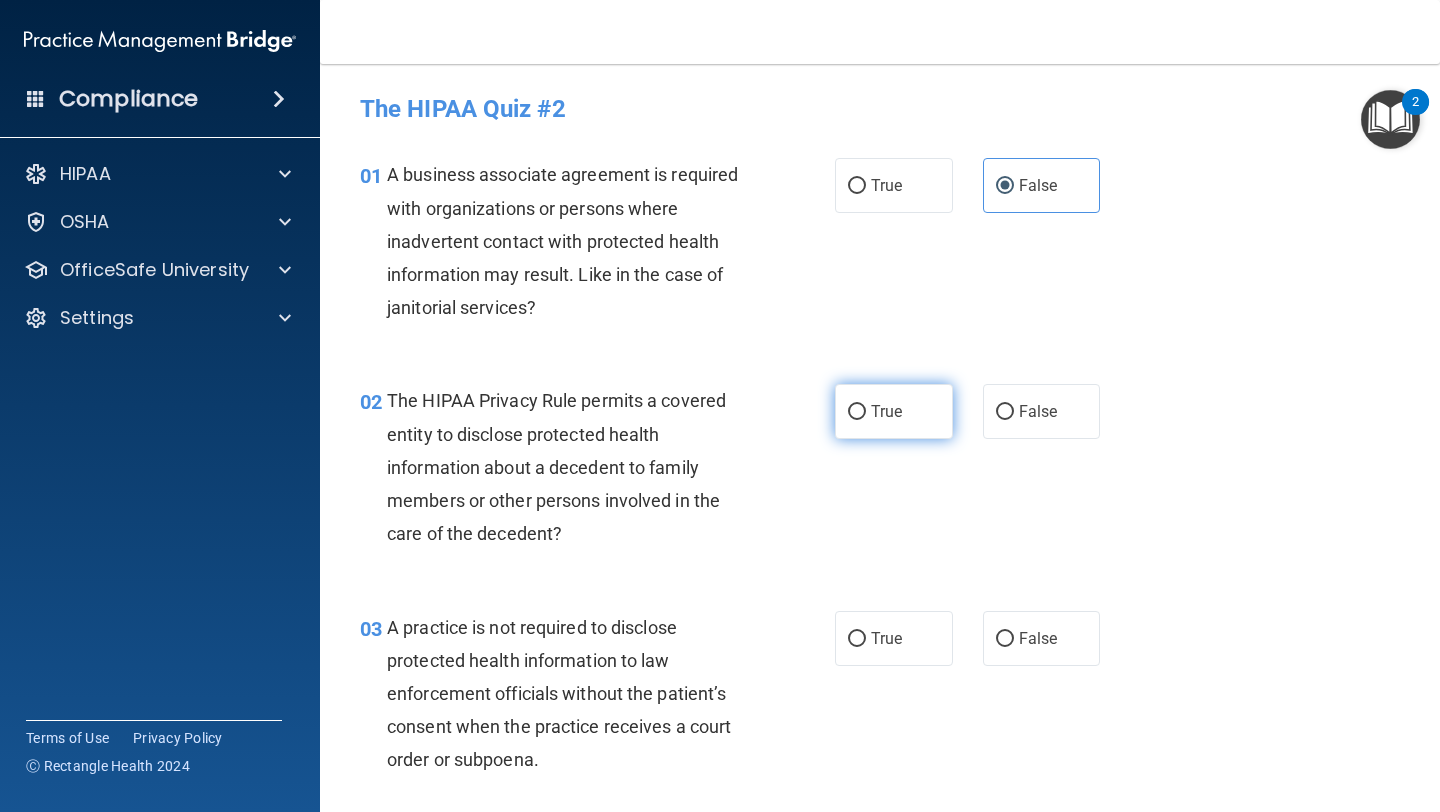 click on "True" at bounding box center (894, 411) 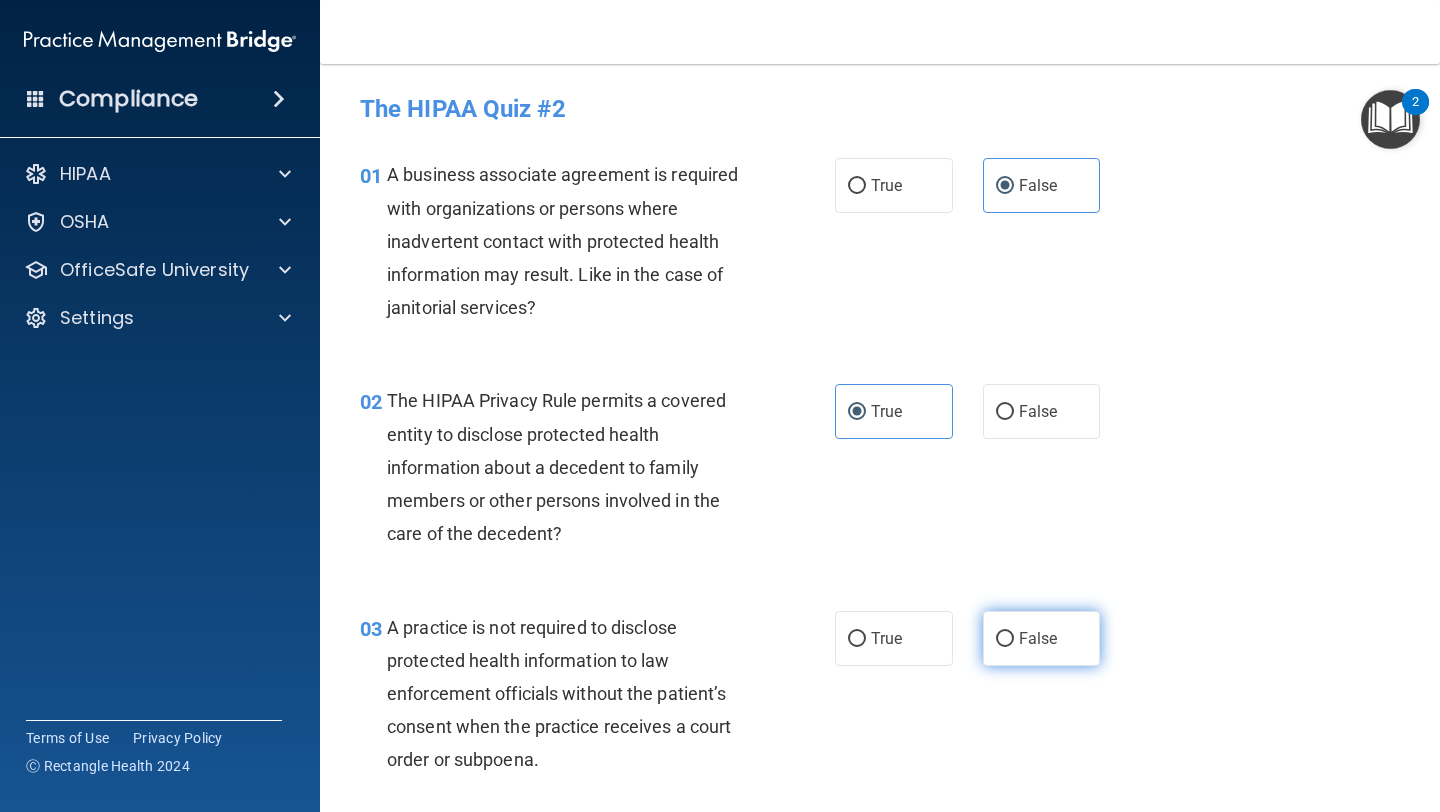 click on "False" at bounding box center (1038, 638) 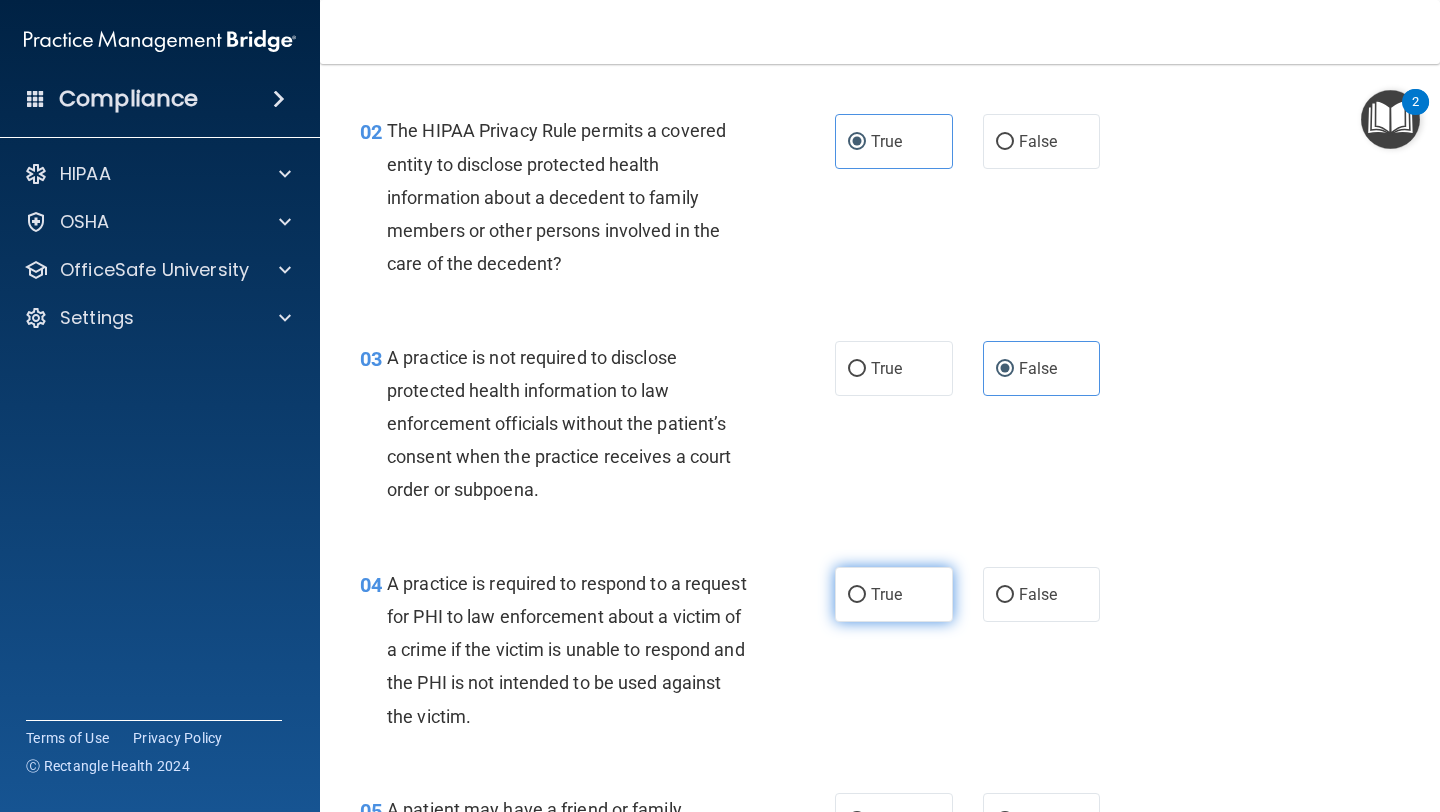 click on "True" at bounding box center [894, 594] 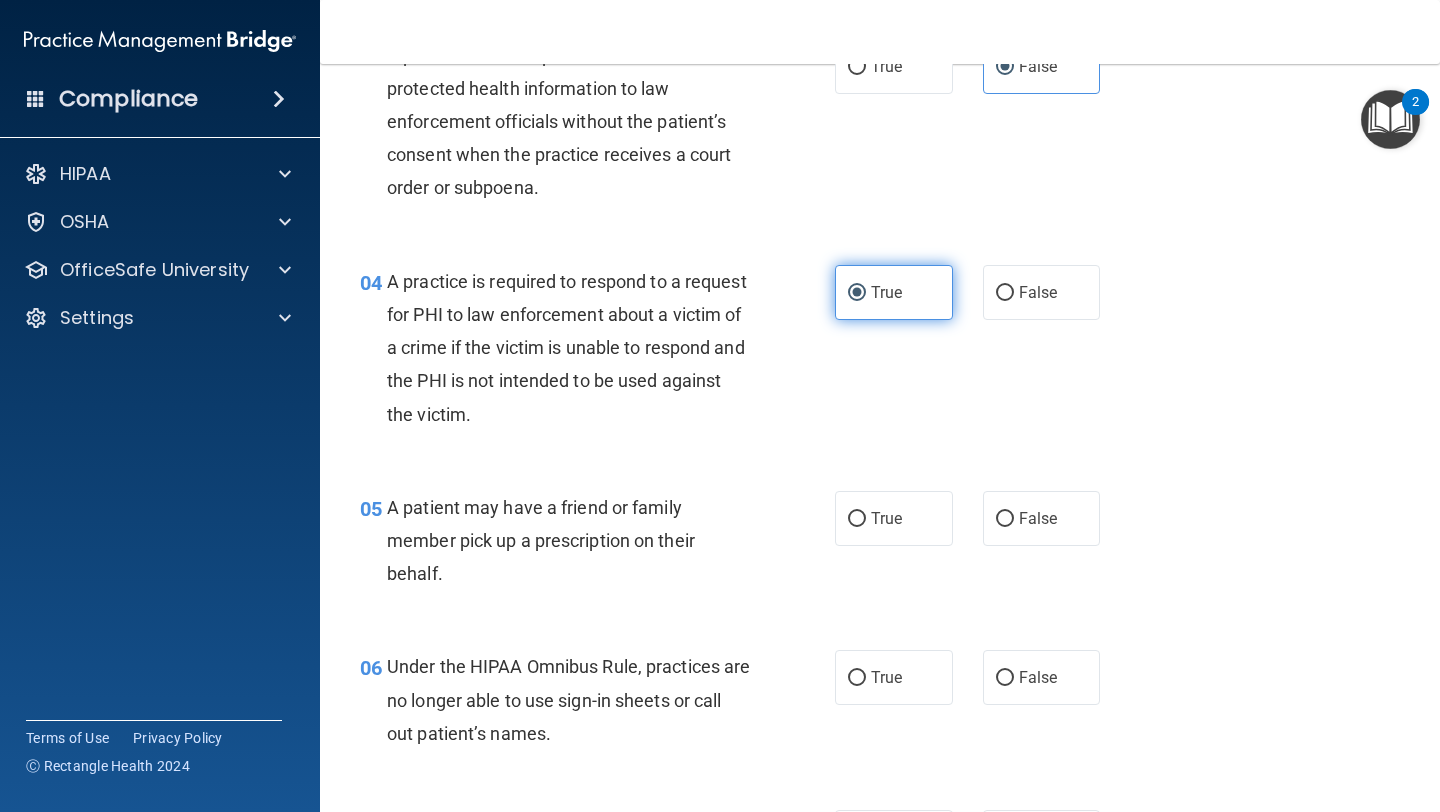 scroll, scrollTop: 644, scrollLeft: 0, axis: vertical 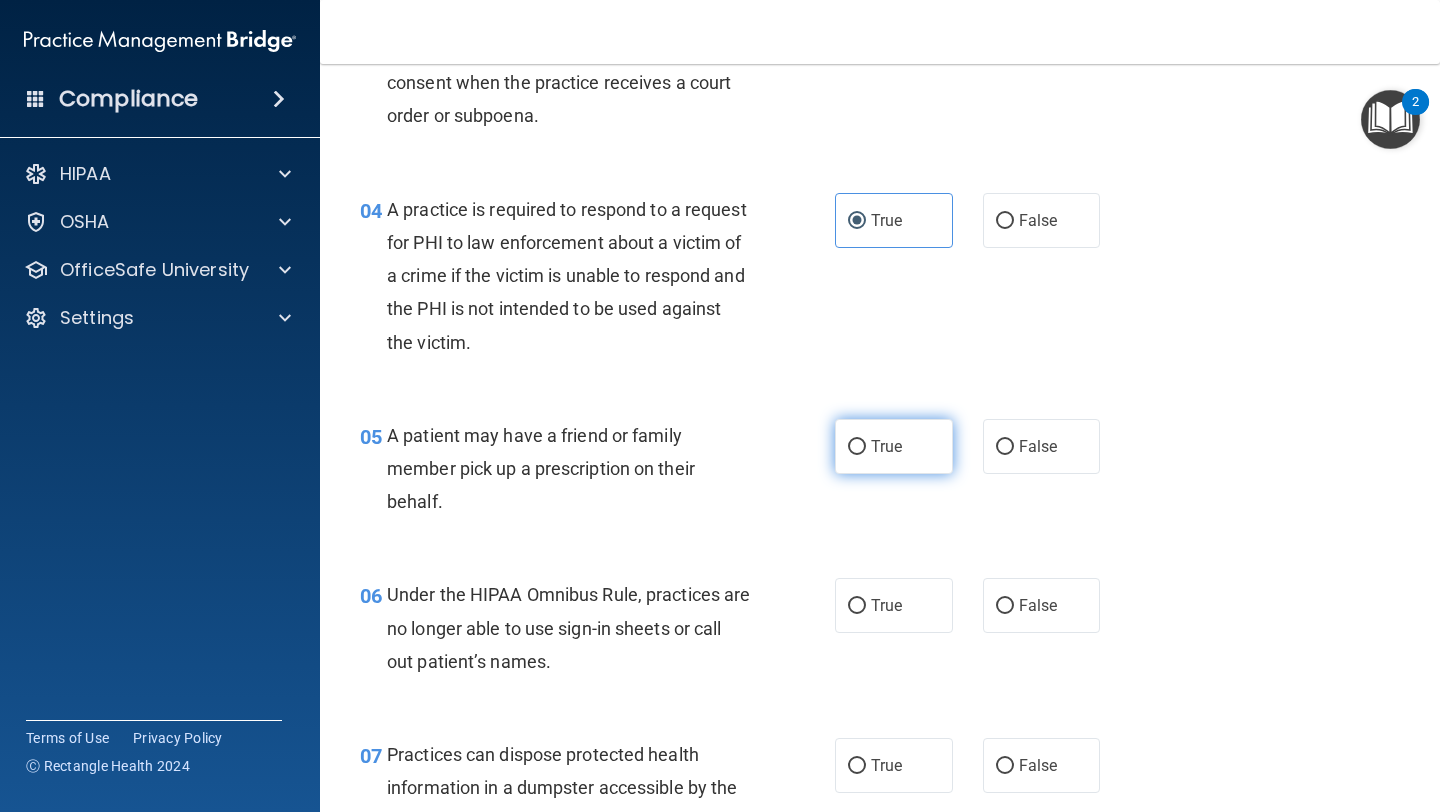 click on "True" at bounding box center (894, 446) 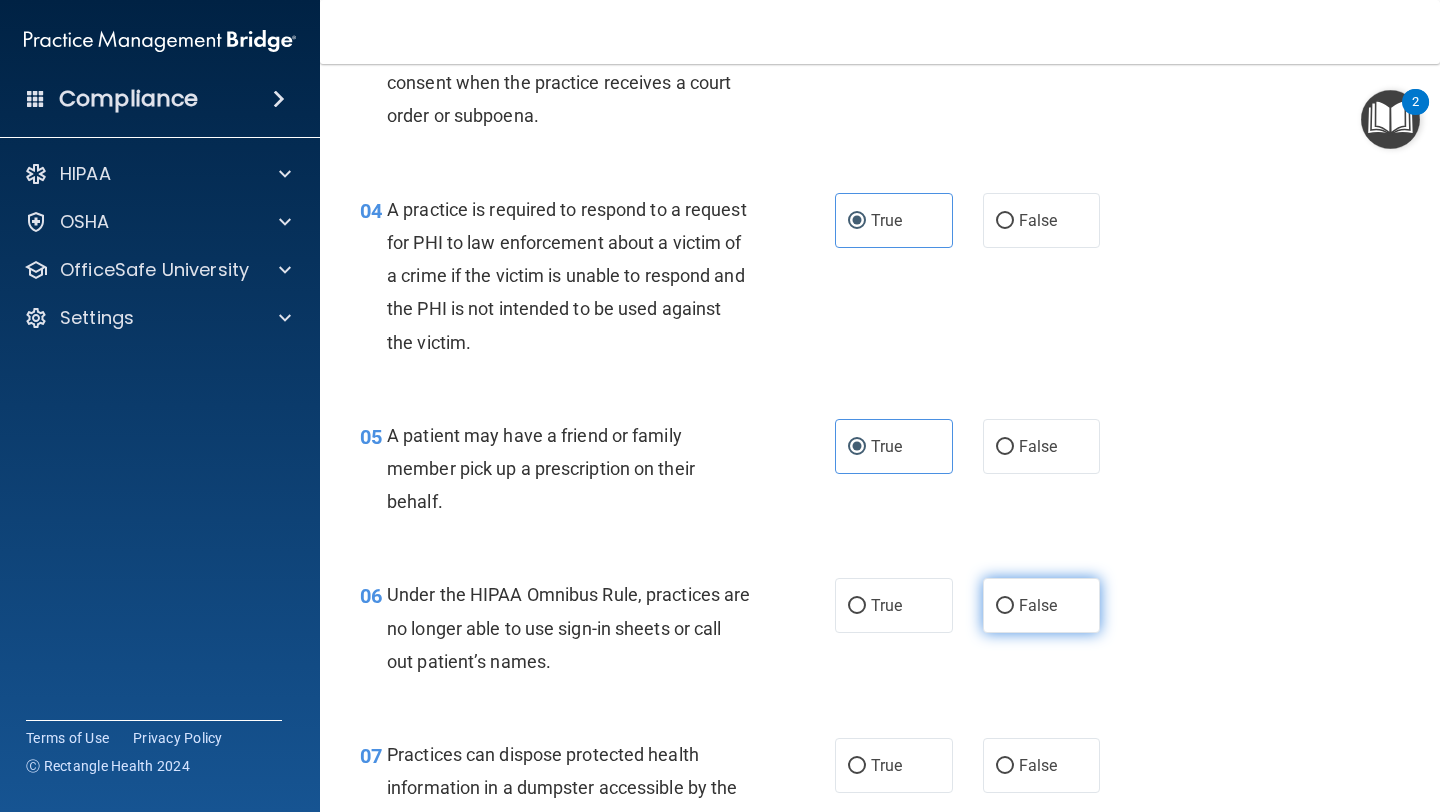 click on "False" at bounding box center [1042, 605] 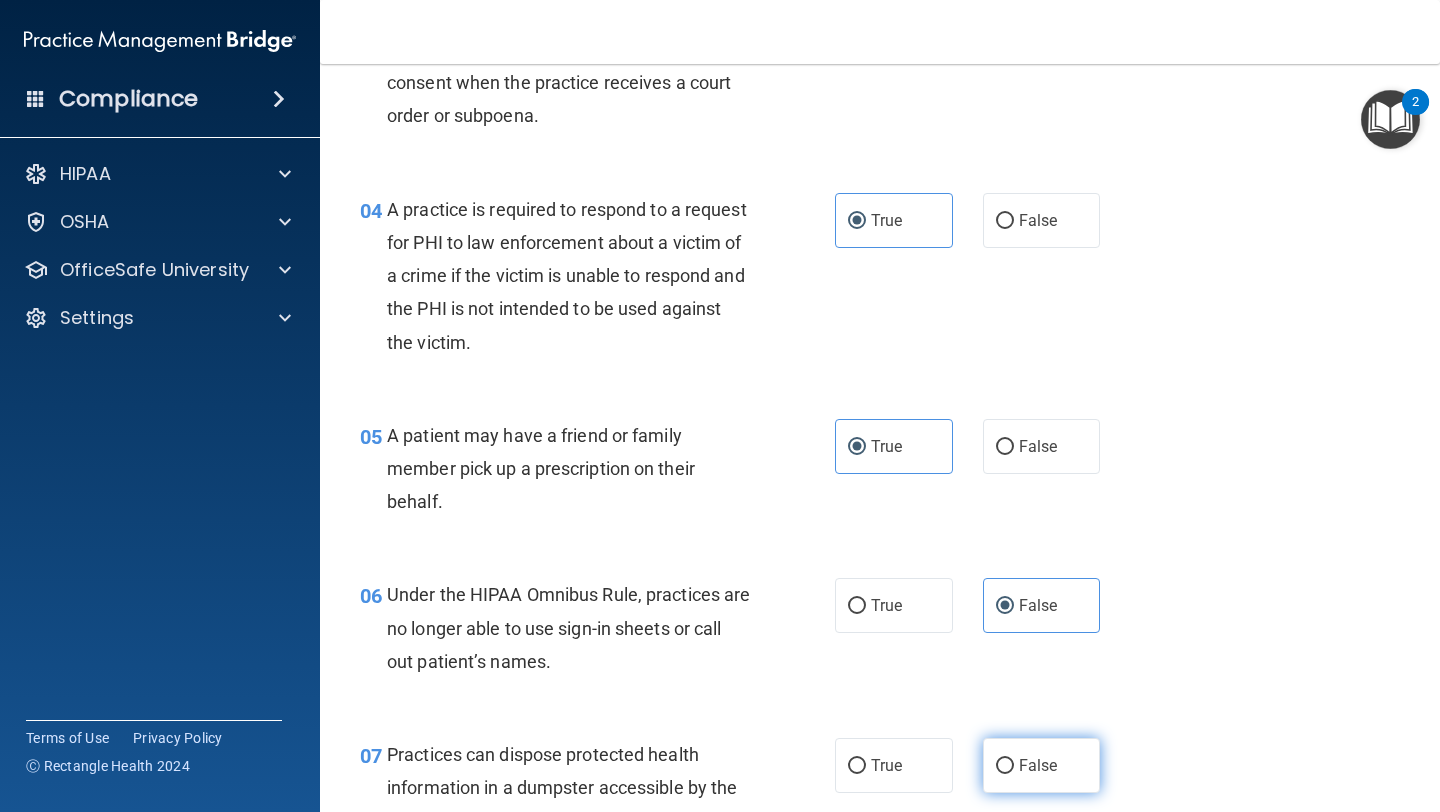 click on "False" at bounding box center (1042, 765) 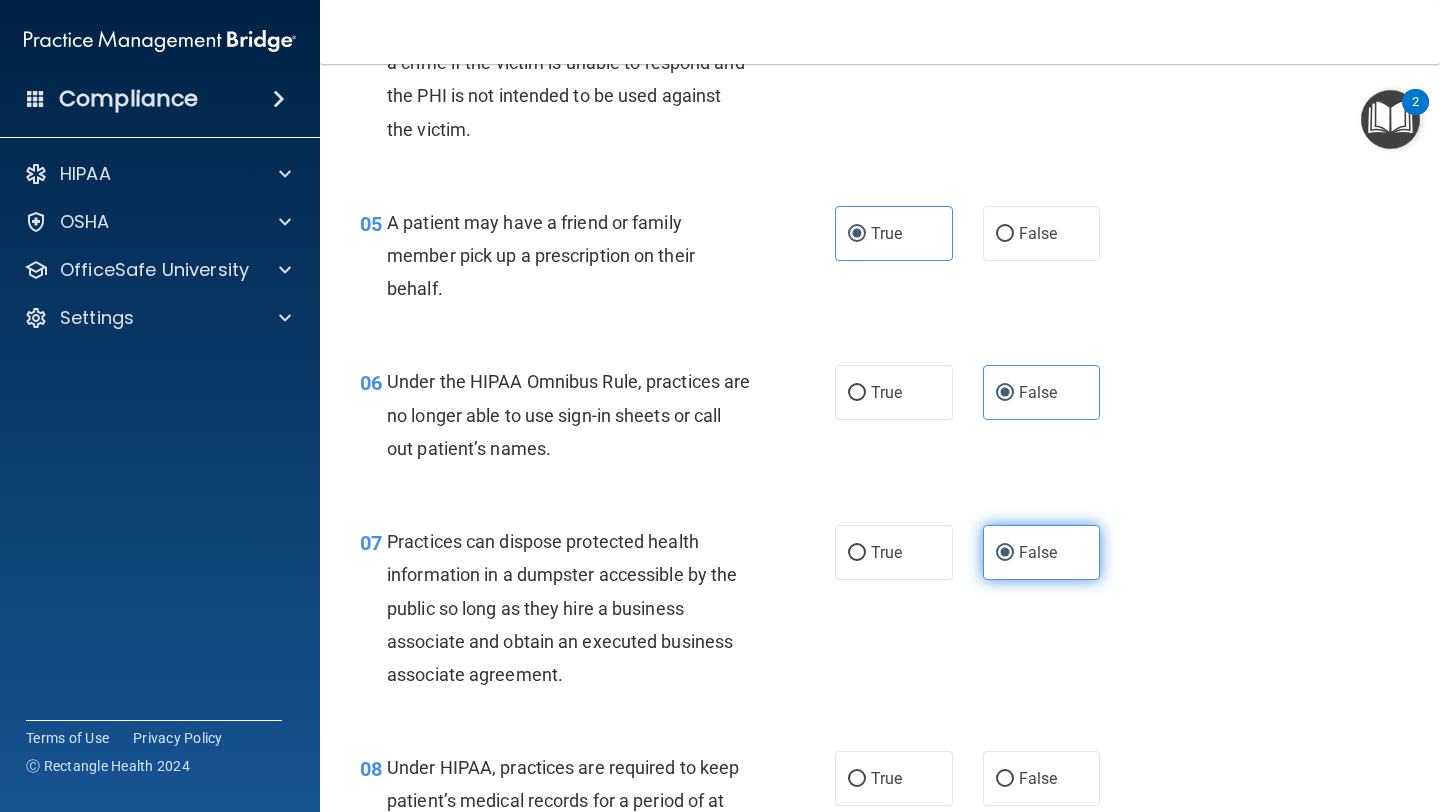 scroll, scrollTop: 919, scrollLeft: 0, axis: vertical 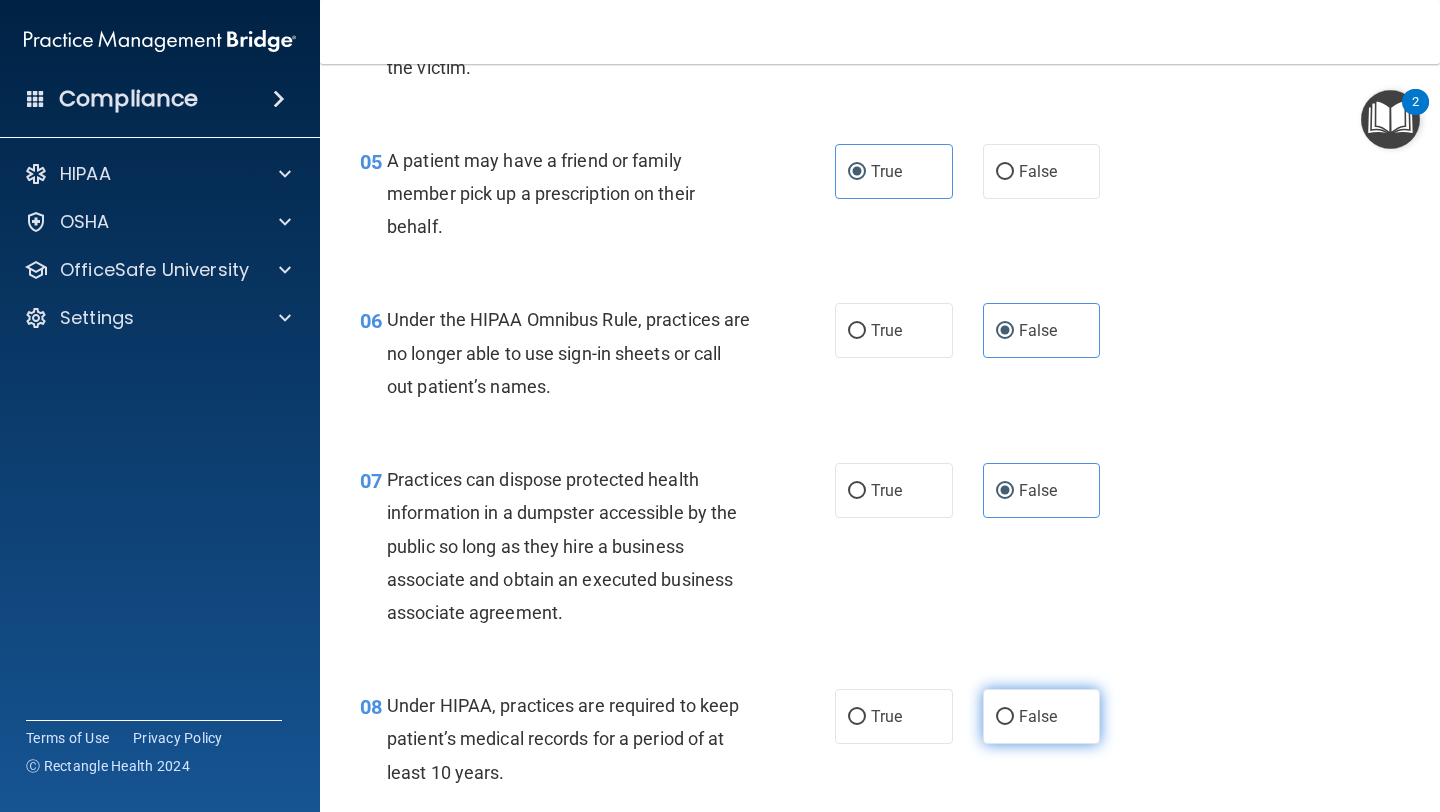 click on "False" at bounding box center [1042, 716] 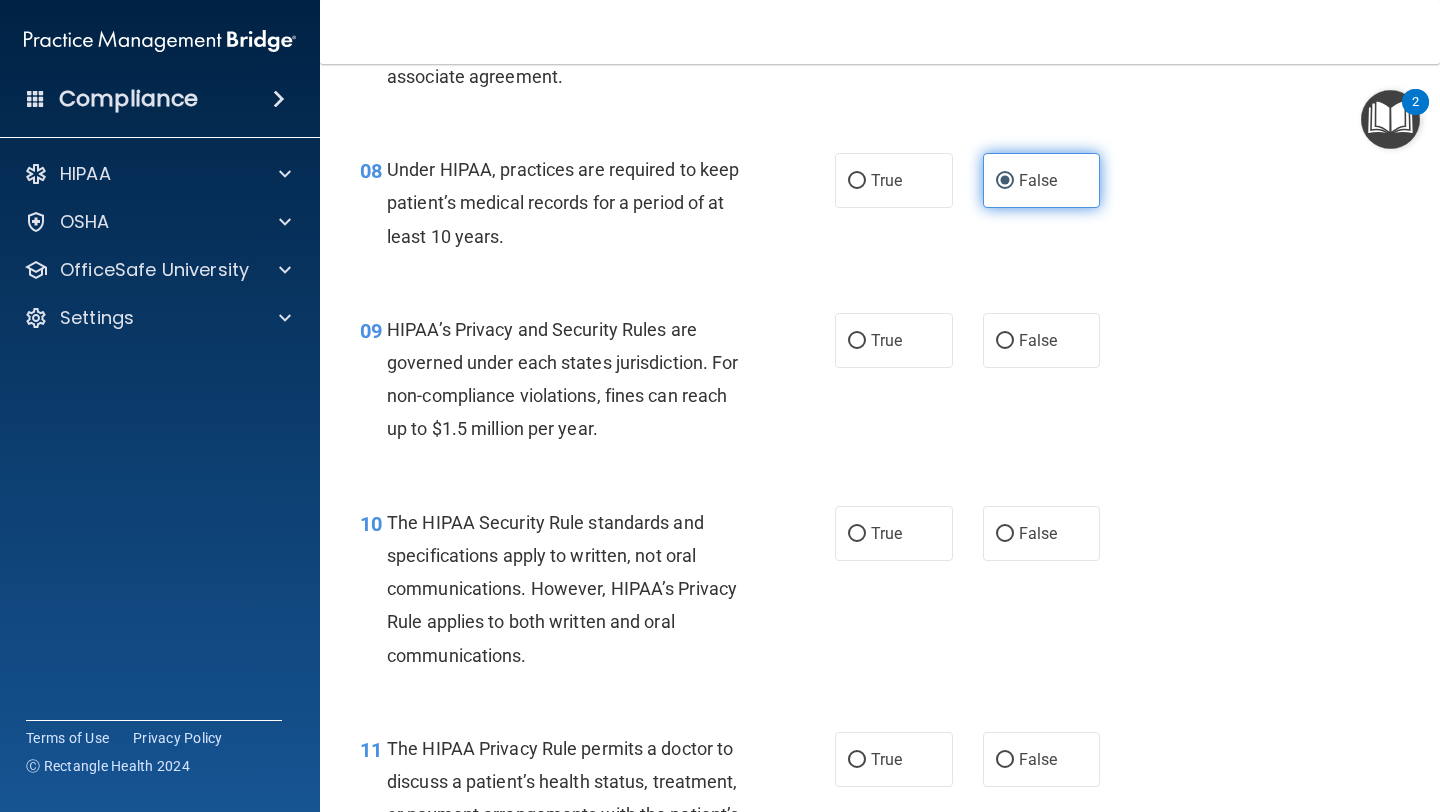 scroll, scrollTop: 1528, scrollLeft: 0, axis: vertical 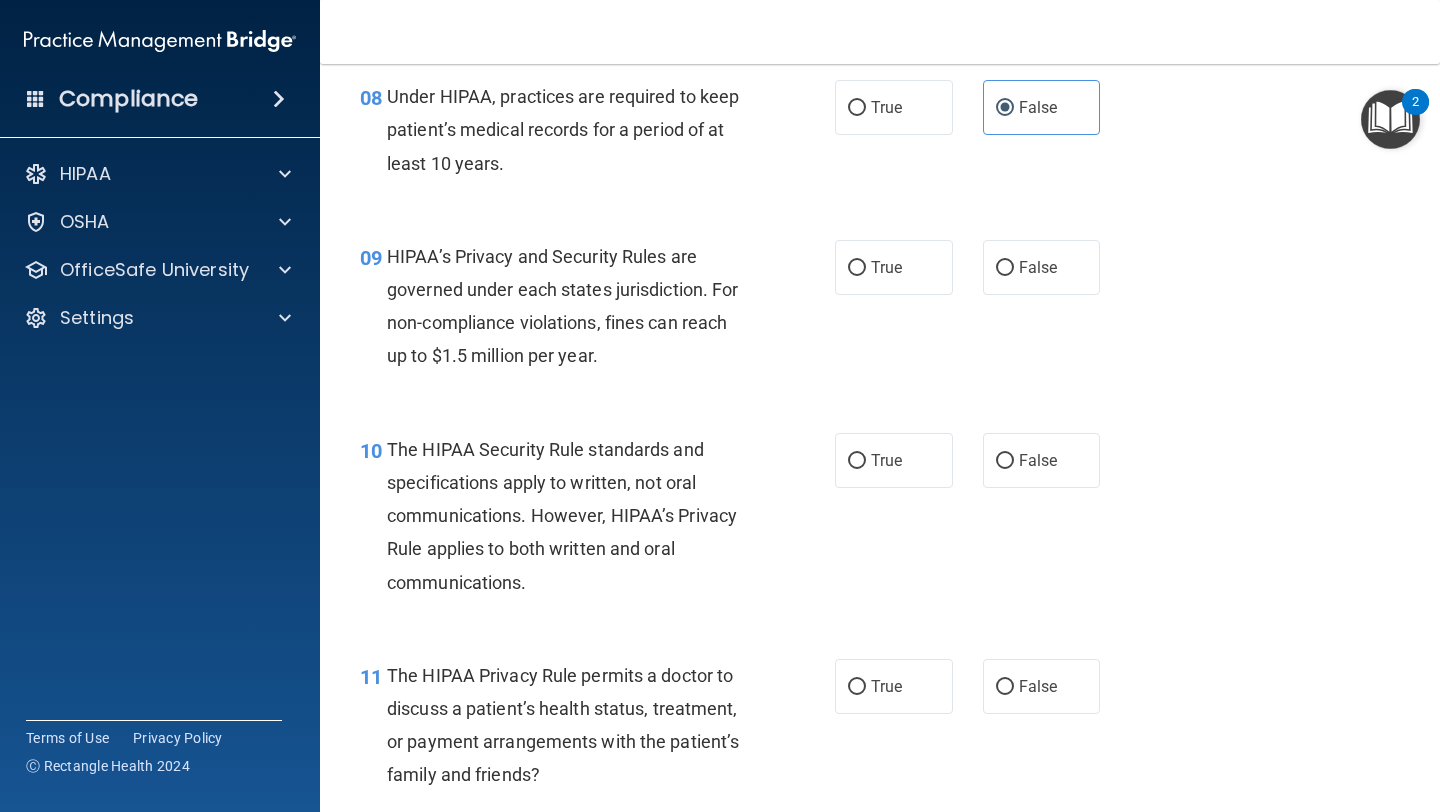 click on "09       HIPAA’s Privacy and Security Rules are governed under each states jurisdiction.  For non-compliance violations, fines can reach up to $1.5 million per year.                 True           False" at bounding box center [880, 311] 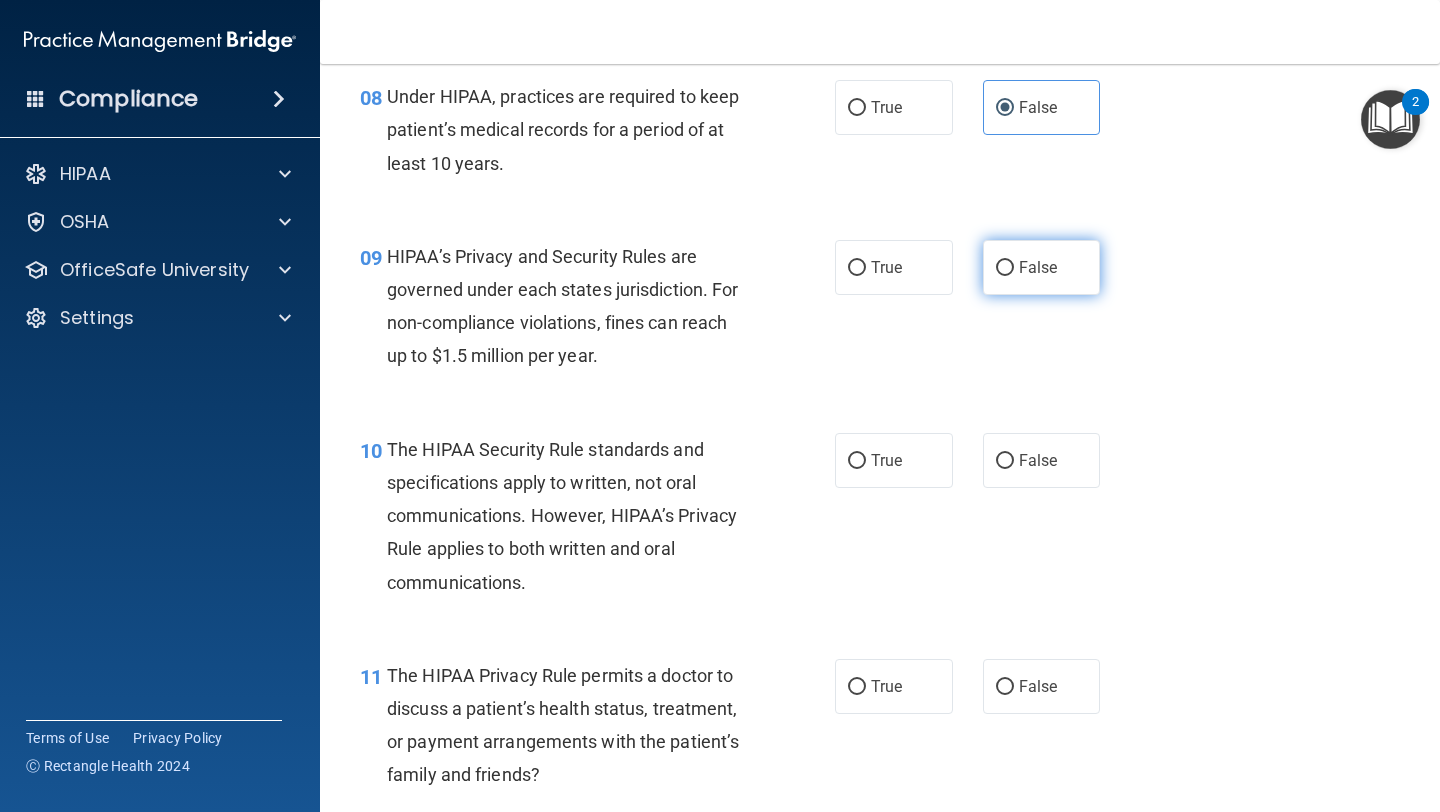 click on "False" at bounding box center [1042, 267] 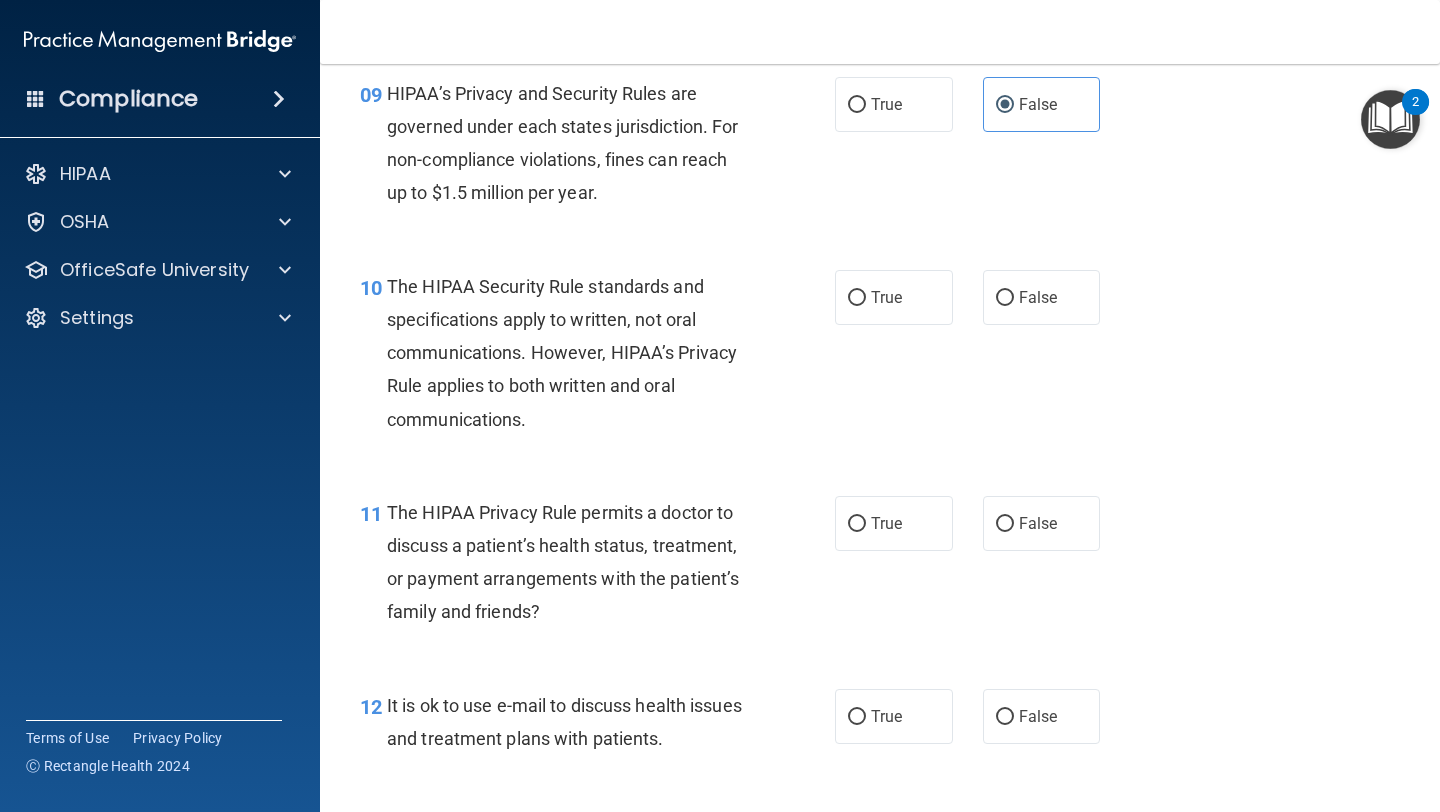 scroll, scrollTop: 1690, scrollLeft: 0, axis: vertical 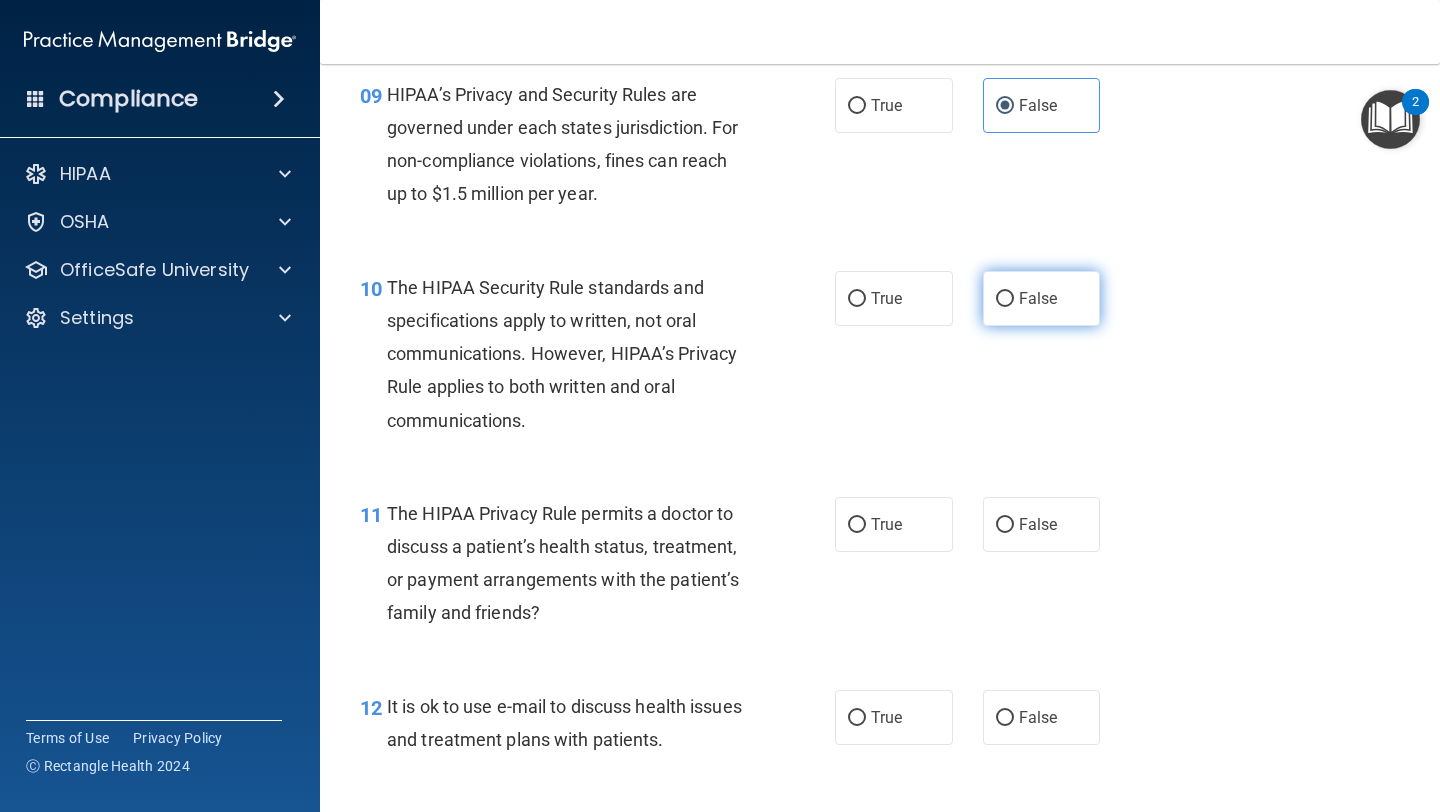 click on "False" at bounding box center [1042, 298] 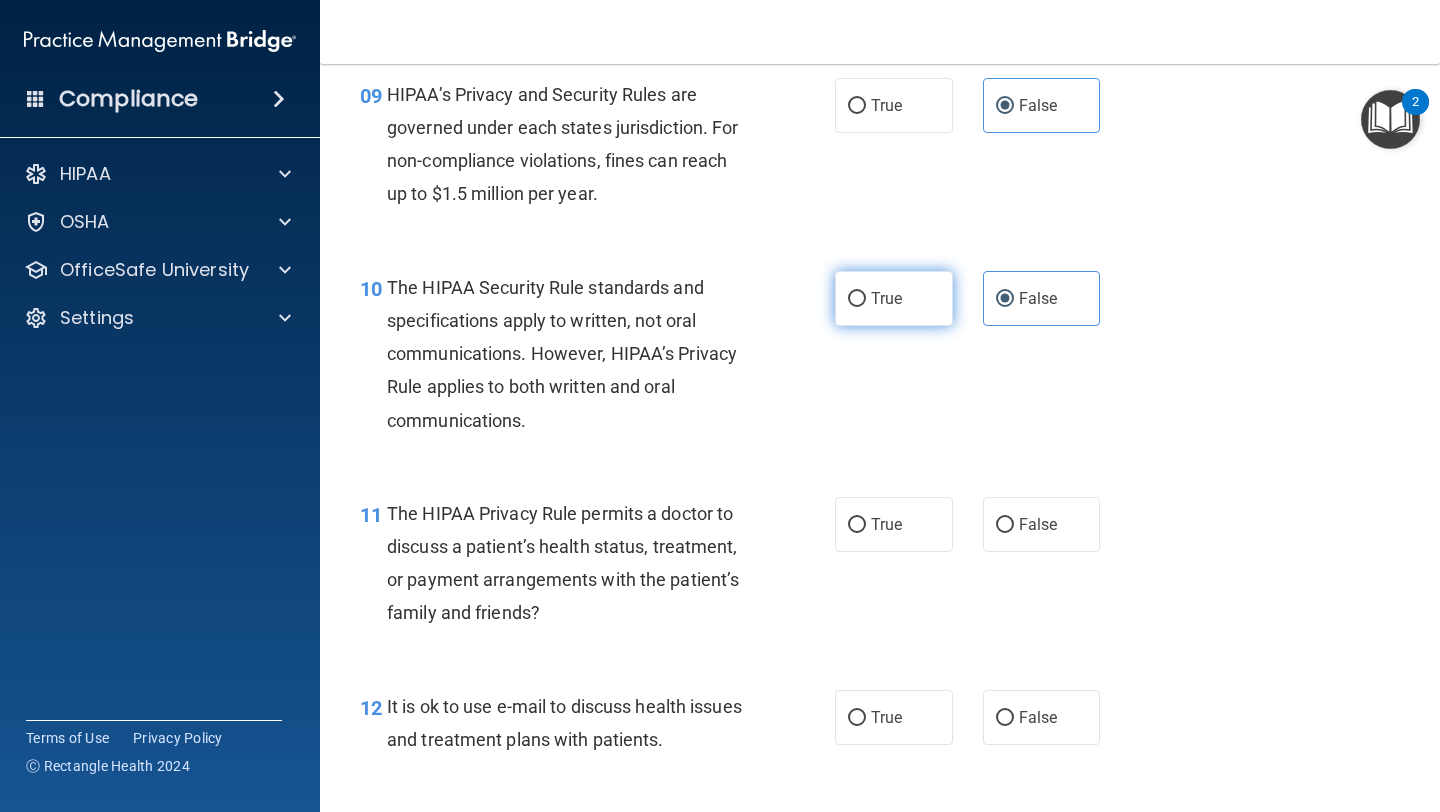 click on "True" at bounding box center (894, 298) 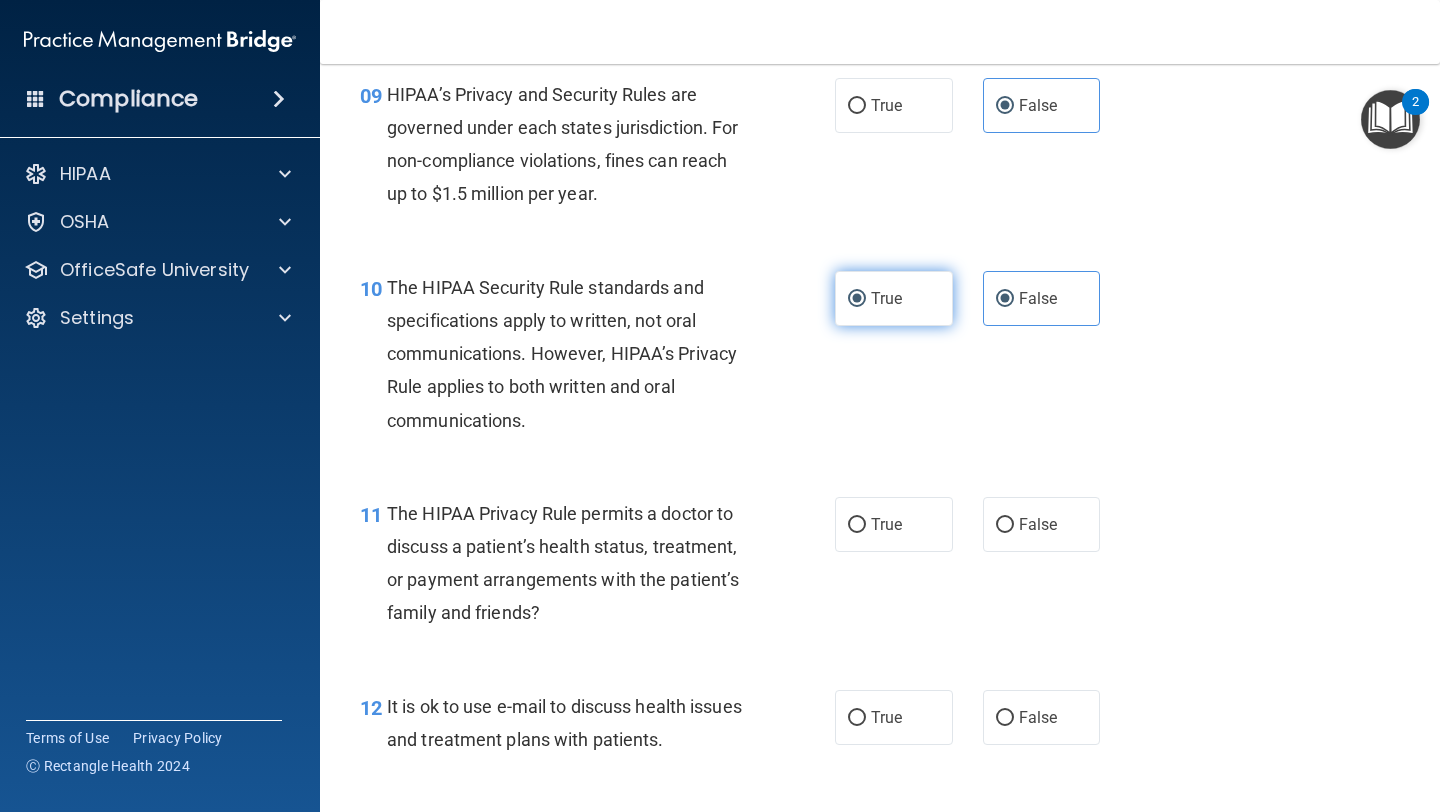 radio on "false" 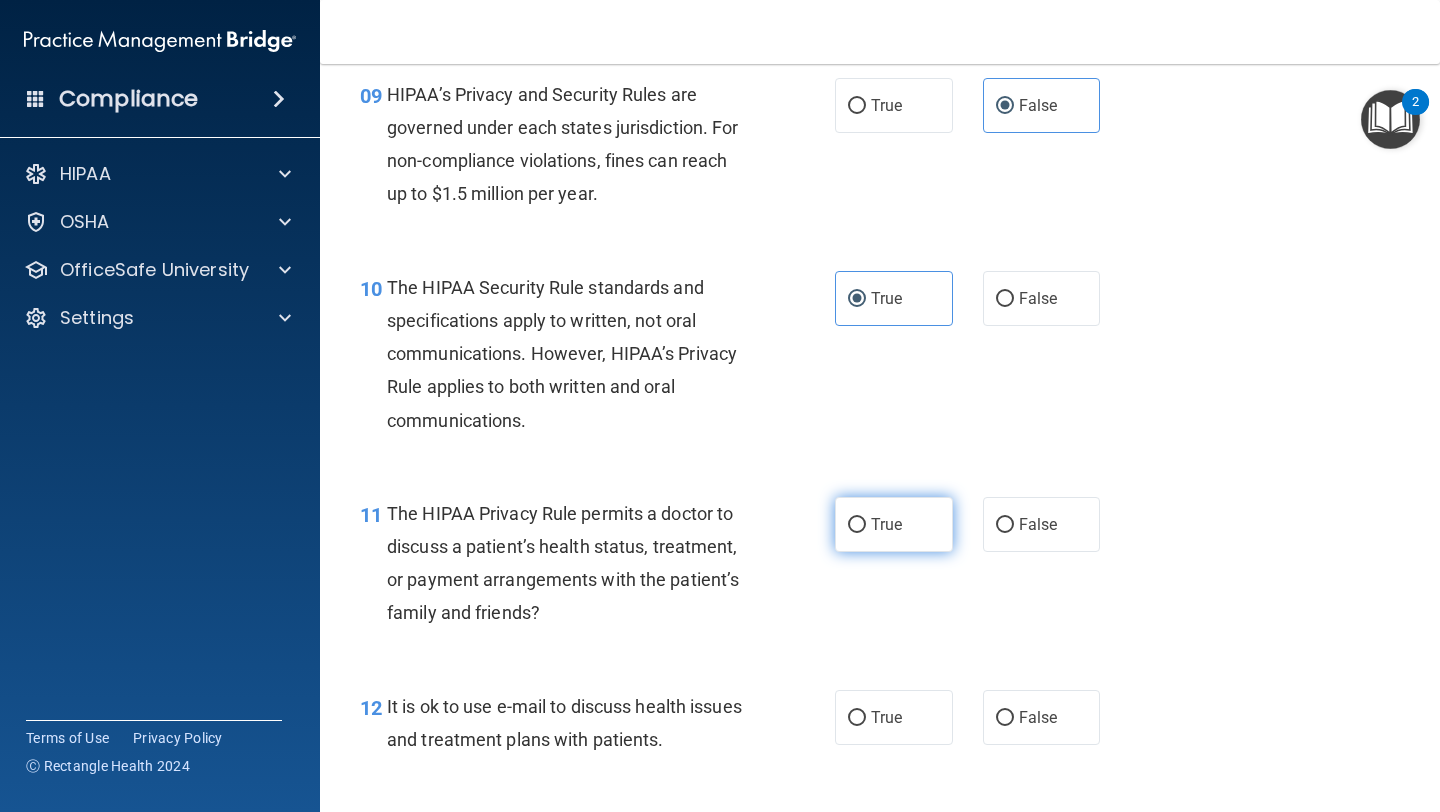 click on "True" at bounding box center [886, 524] 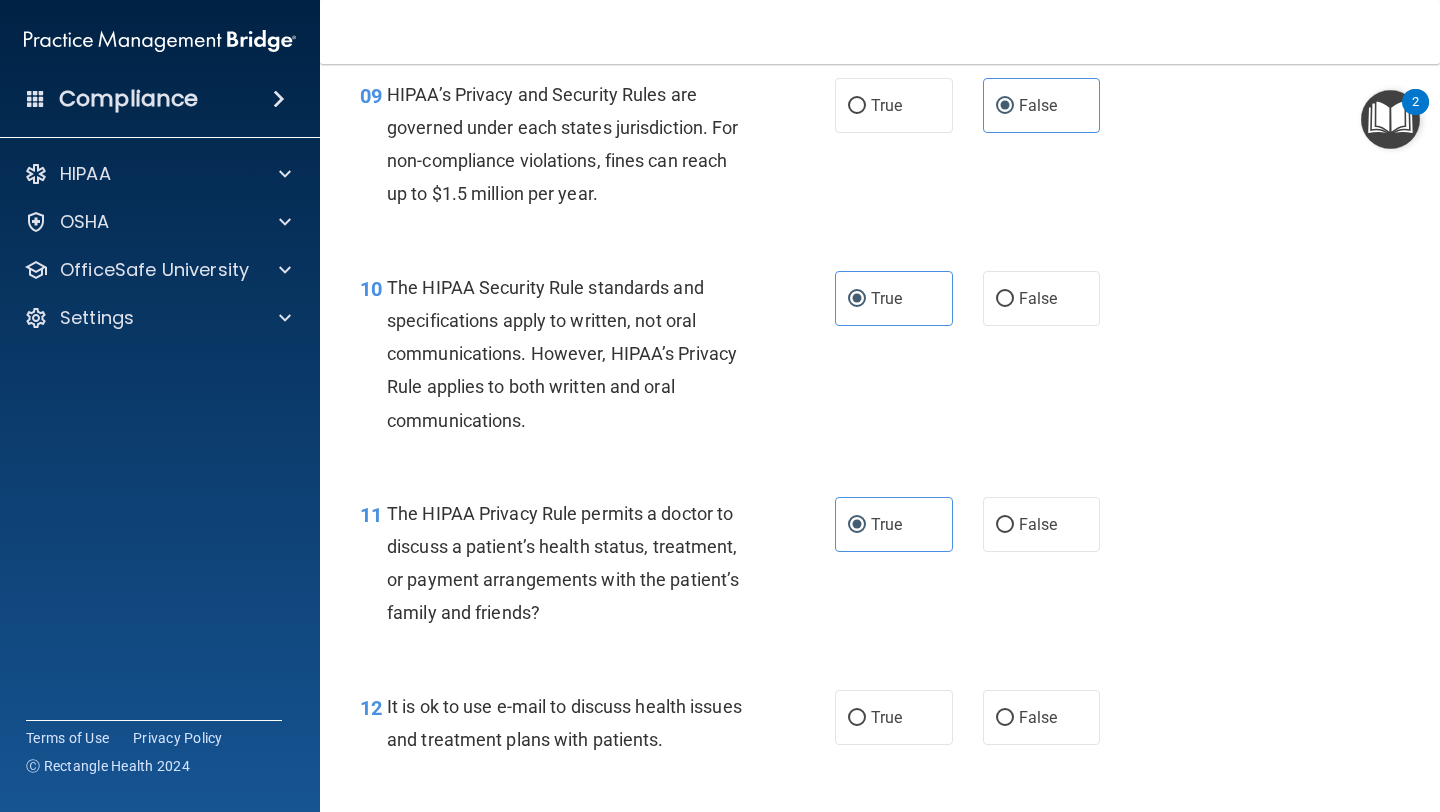 click on "12       It is ok to use e-mail to discuss health issues and treatment plans with patients.                 True           False" at bounding box center [880, 728] 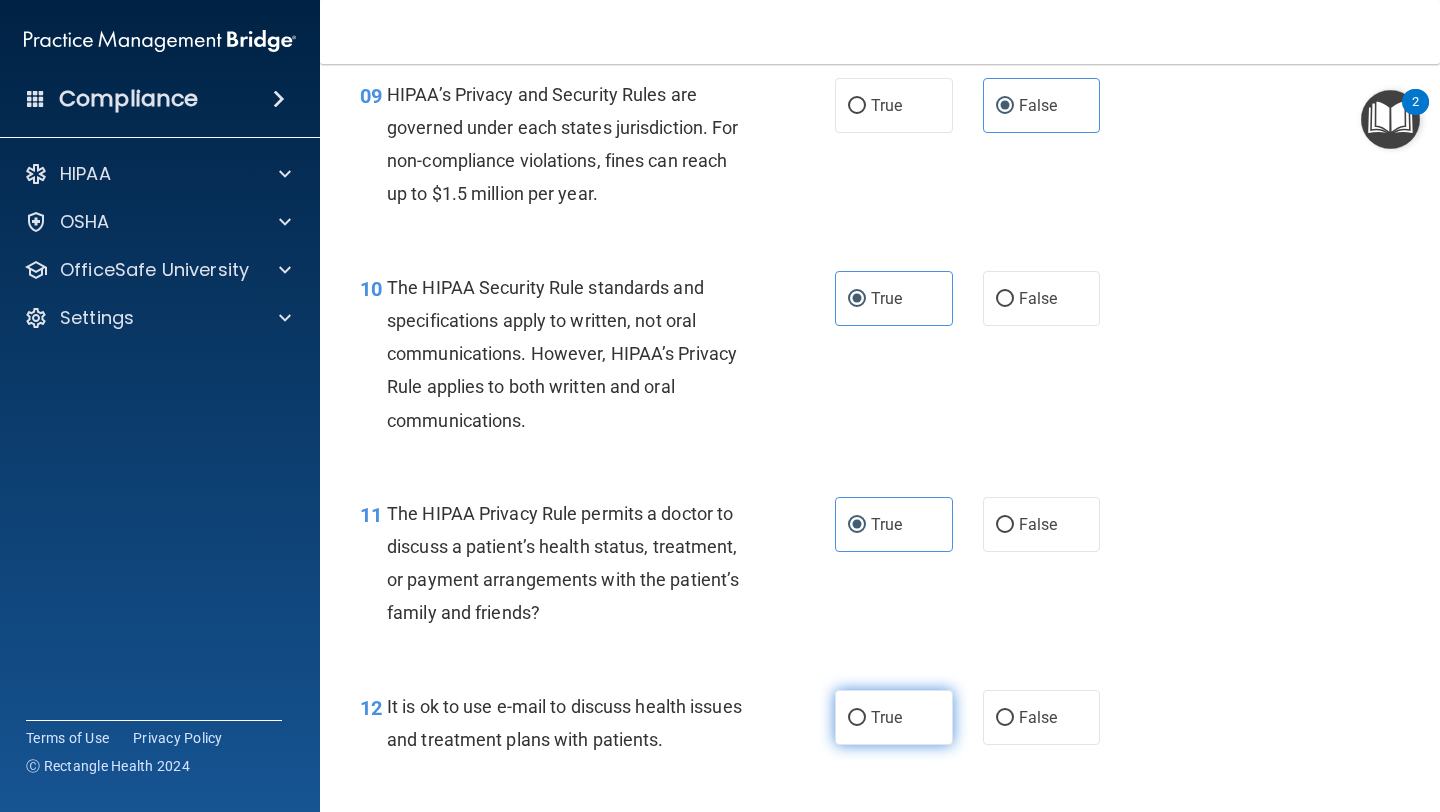 click on "True" at bounding box center [886, 717] 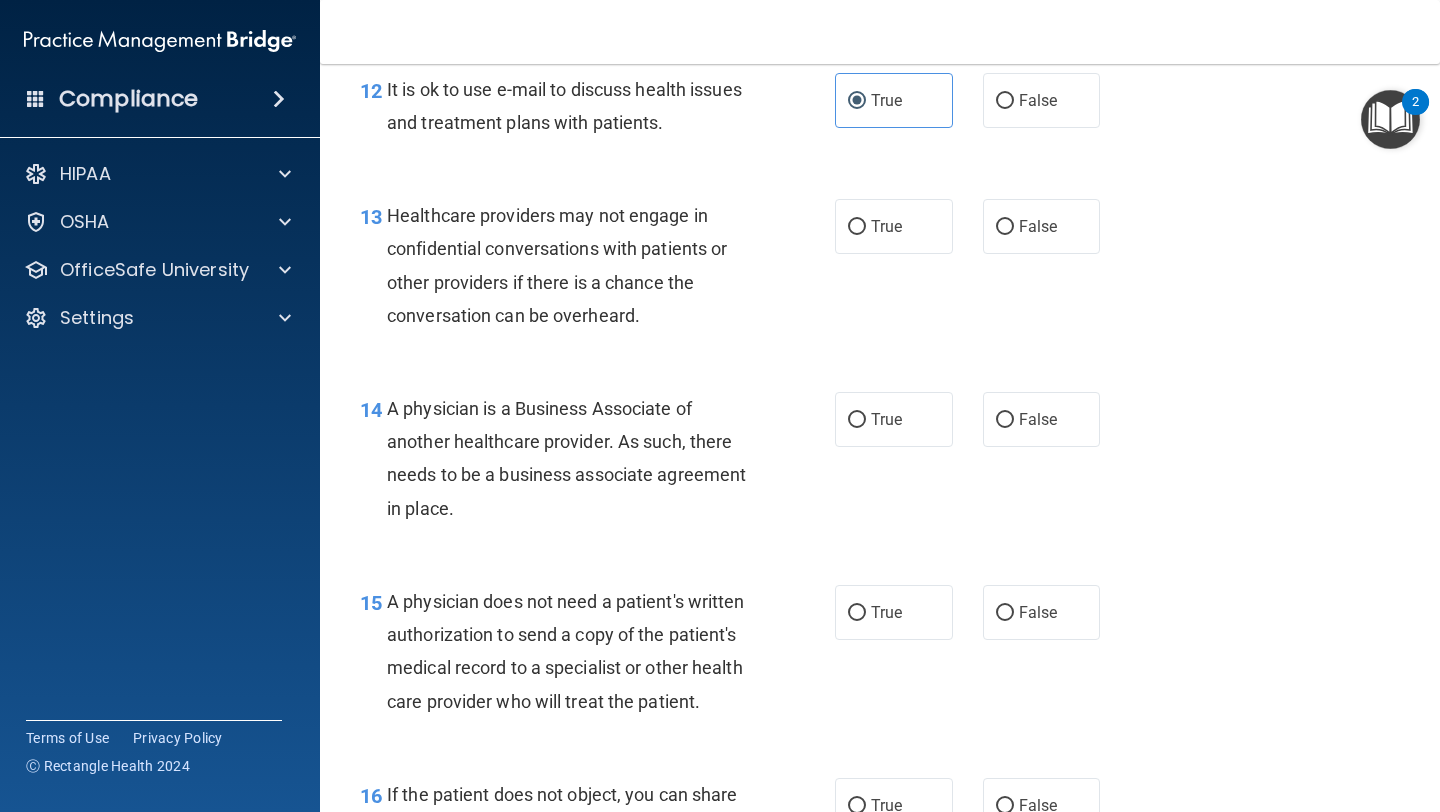 scroll, scrollTop: 2309, scrollLeft: 0, axis: vertical 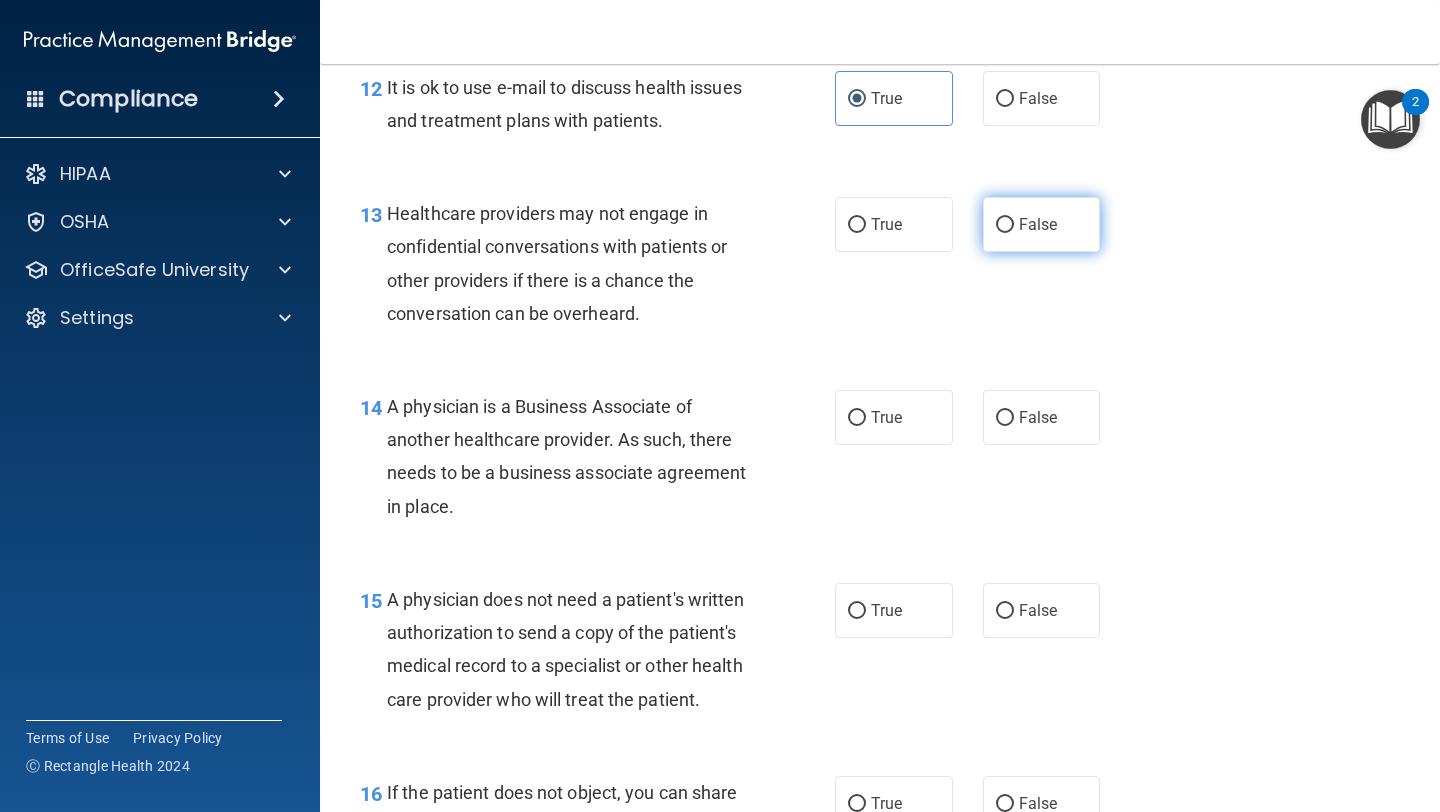 click on "False" at bounding box center [1042, 224] 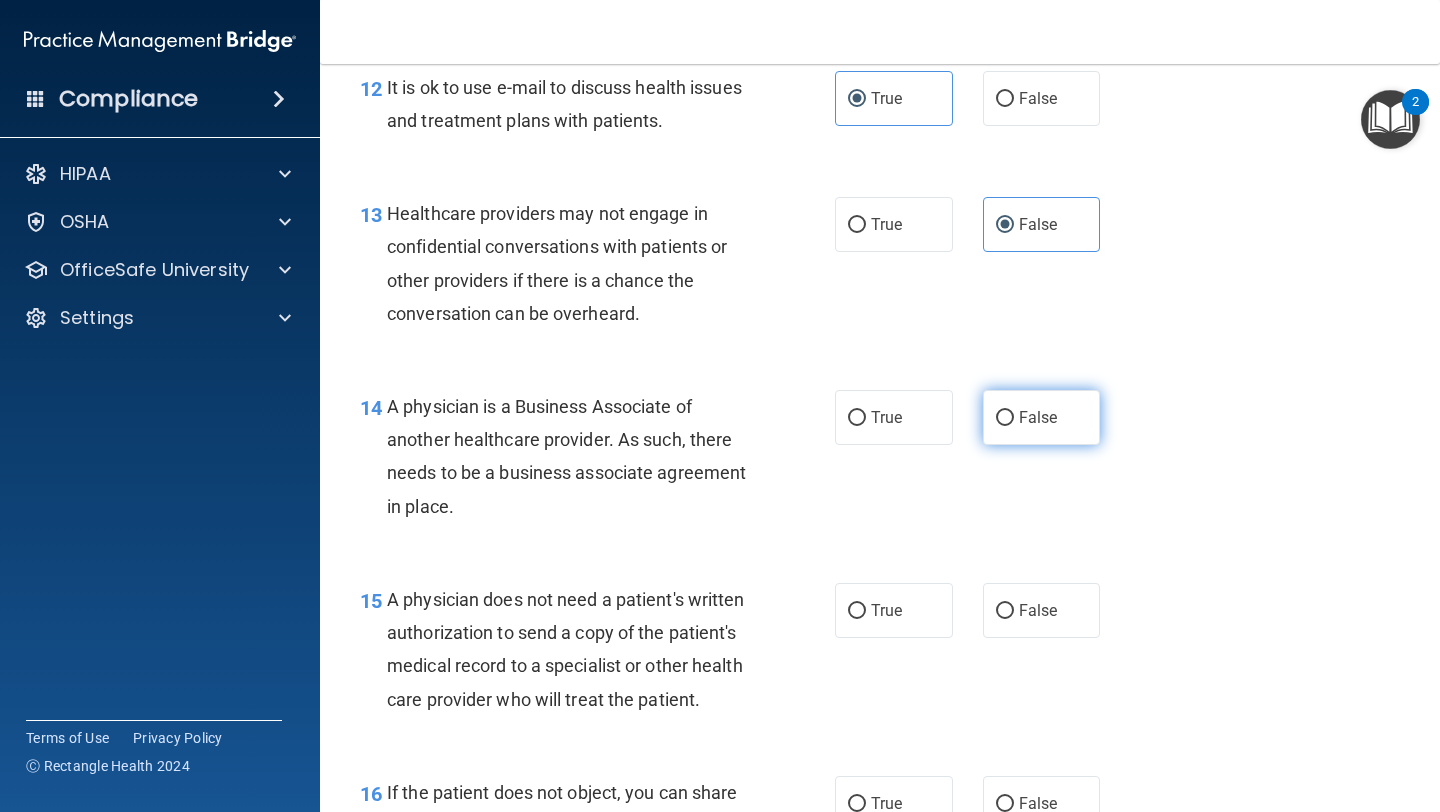 click on "False" at bounding box center (1042, 417) 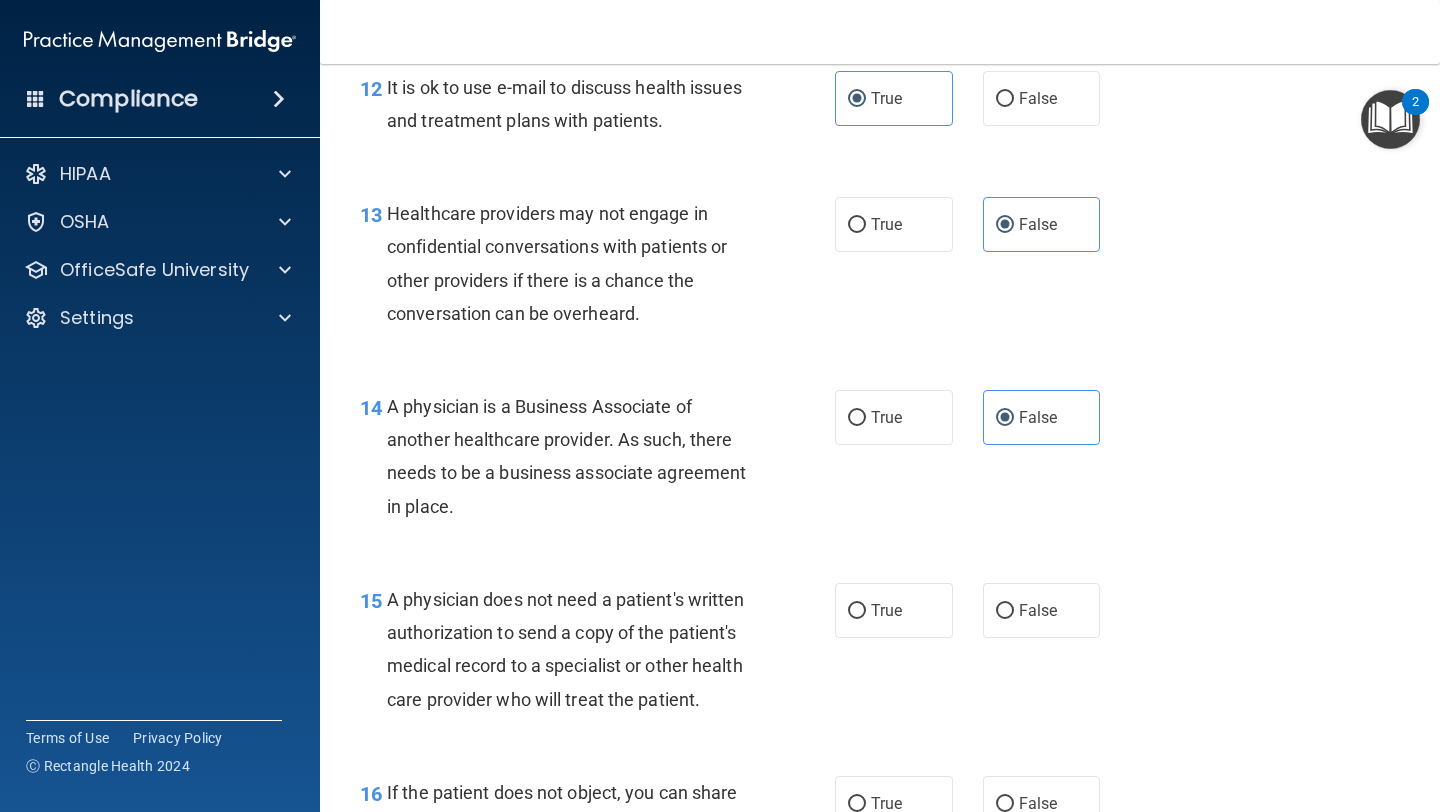 click on "15       A physician does not need a patient's written authorization to send a copy of the patient's medical record to a specialist or other health care provider who will treat the patient.                 True           False" at bounding box center (880, 654) 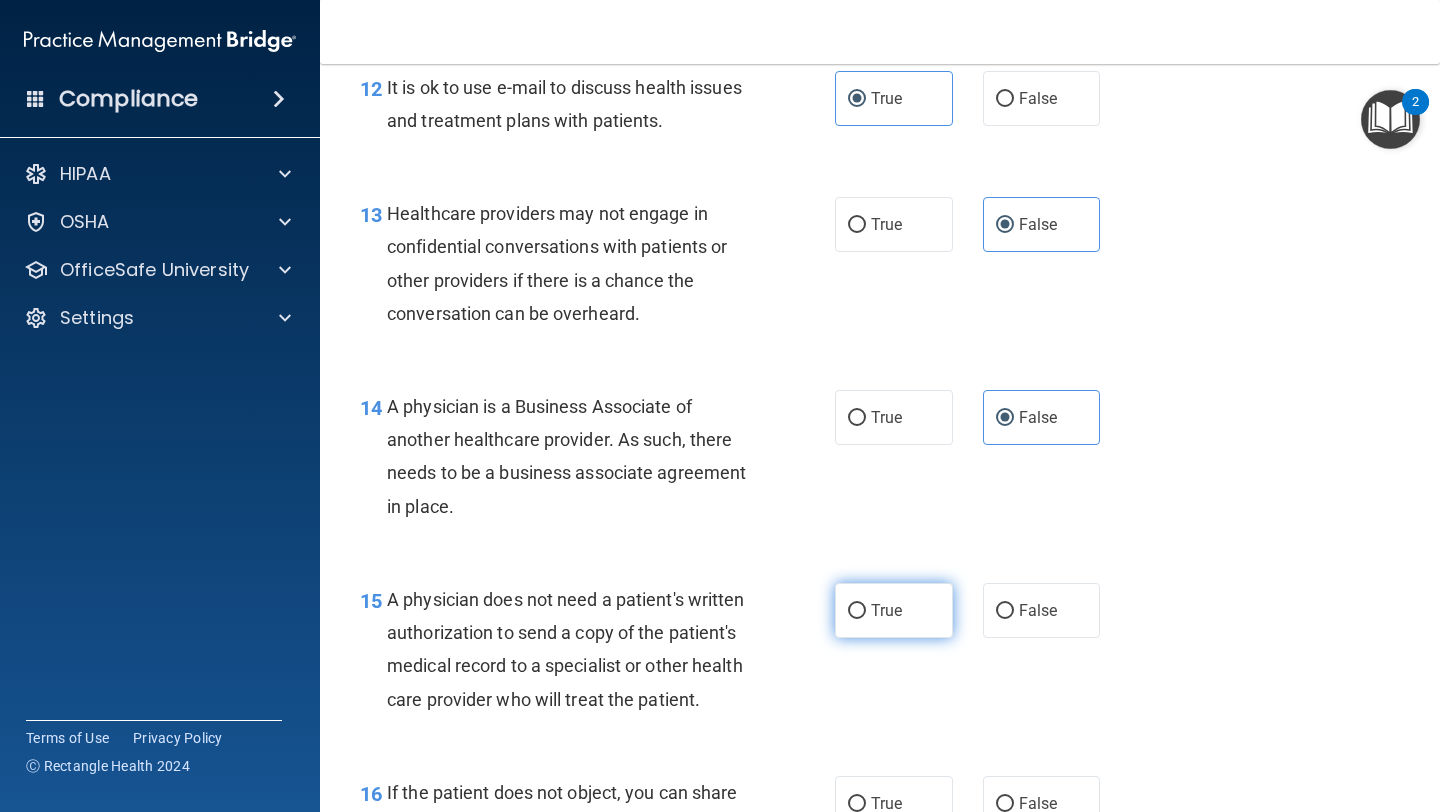 click on "True" at bounding box center (894, 610) 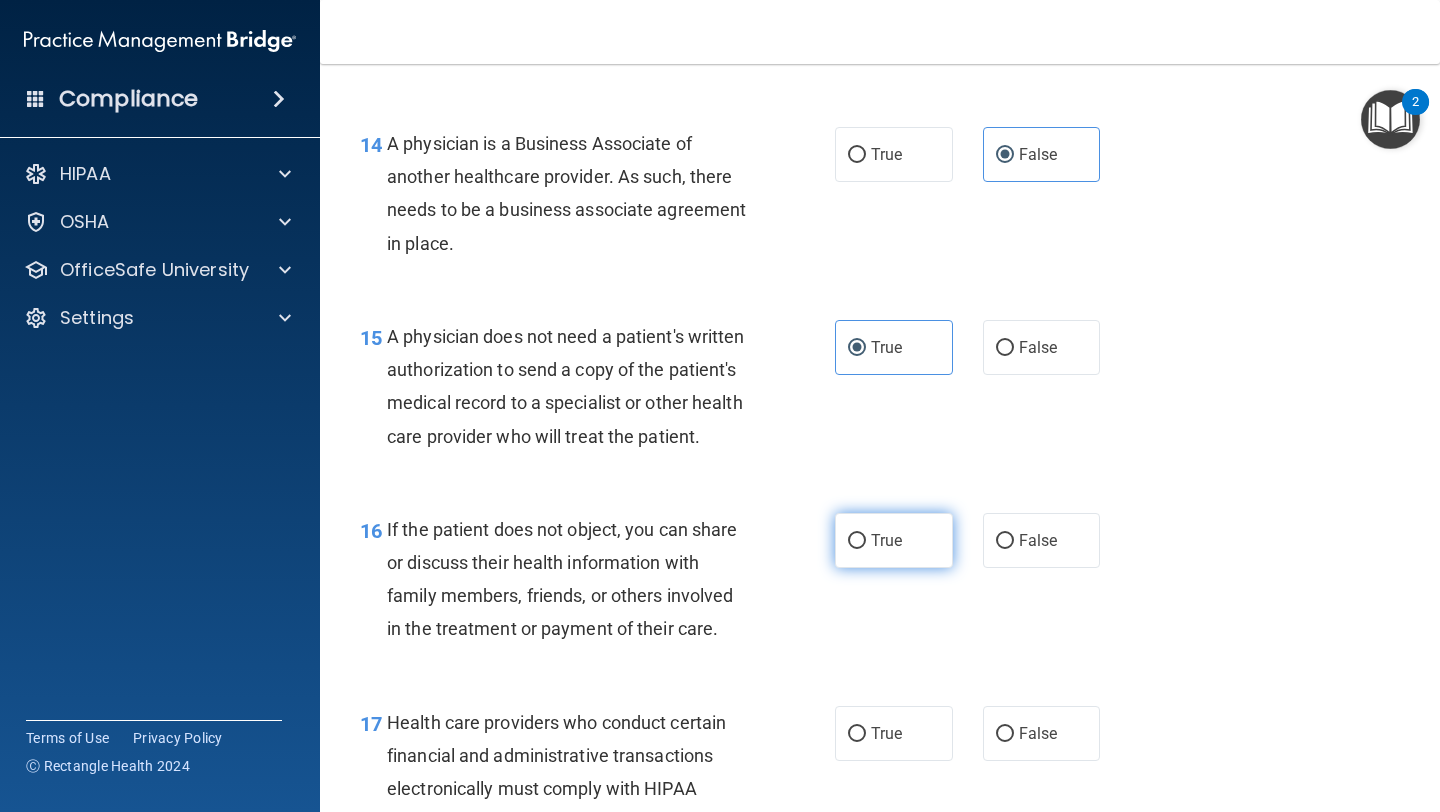 click on "True" at bounding box center [894, 540] 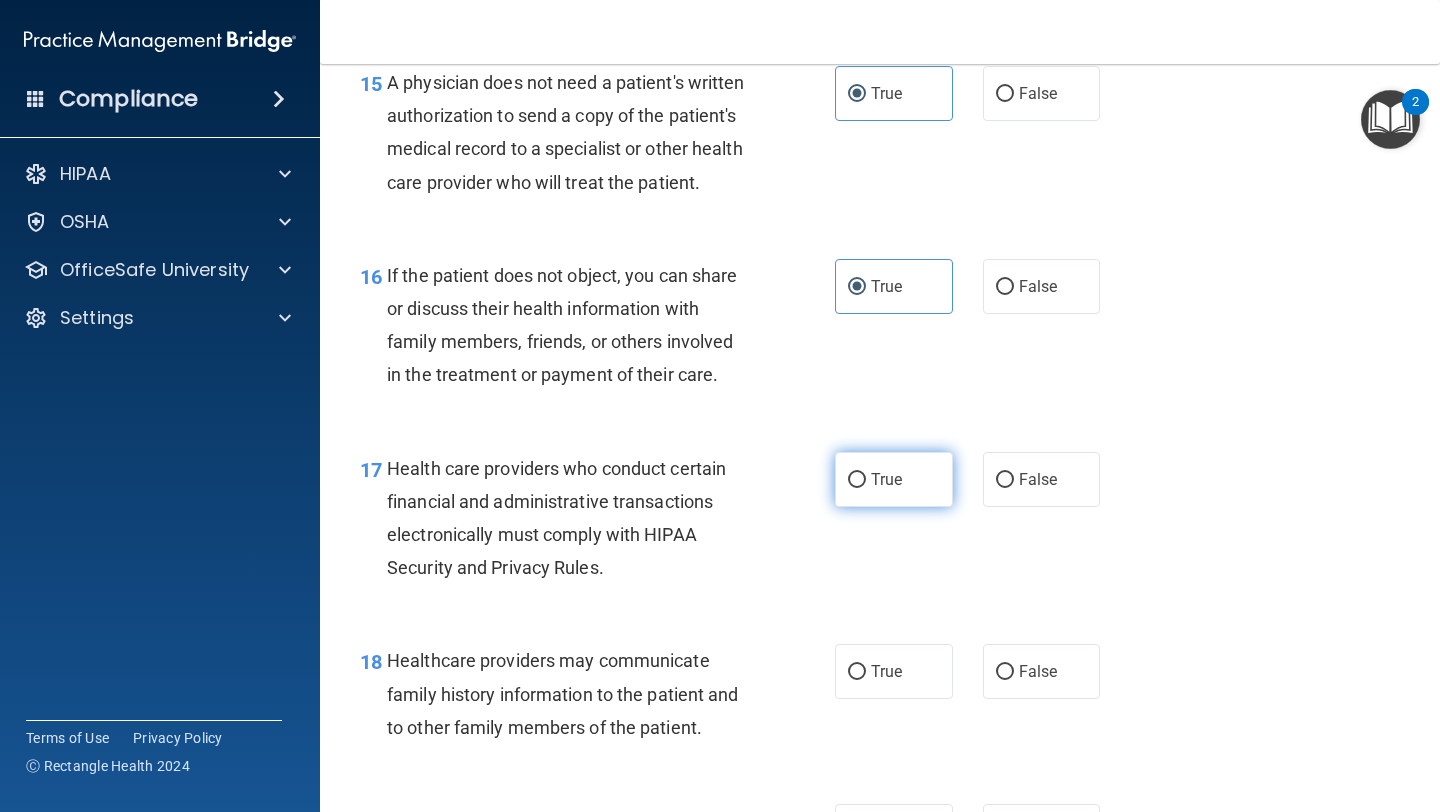 click on "True" at bounding box center (894, 479) 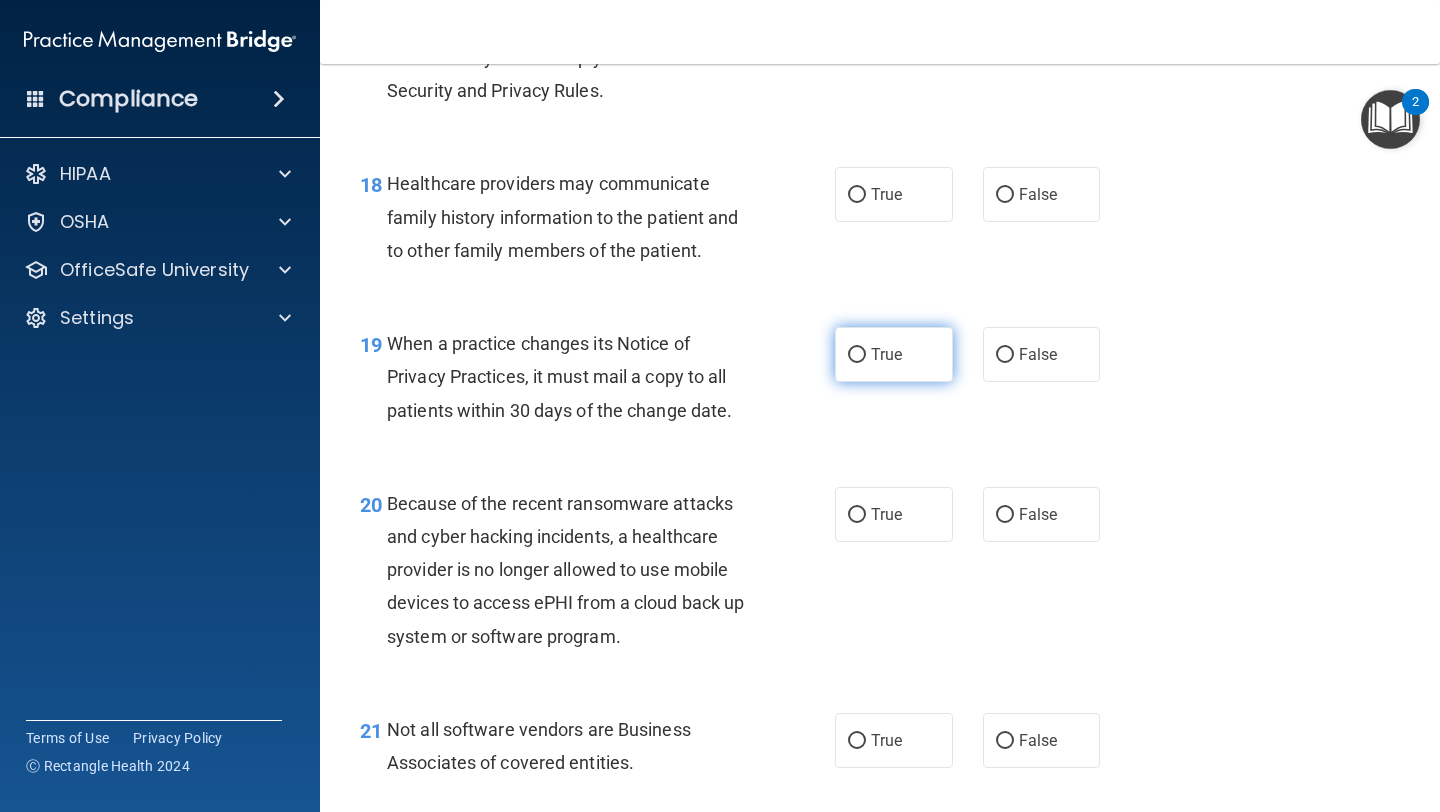 scroll, scrollTop: 3315, scrollLeft: 0, axis: vertical 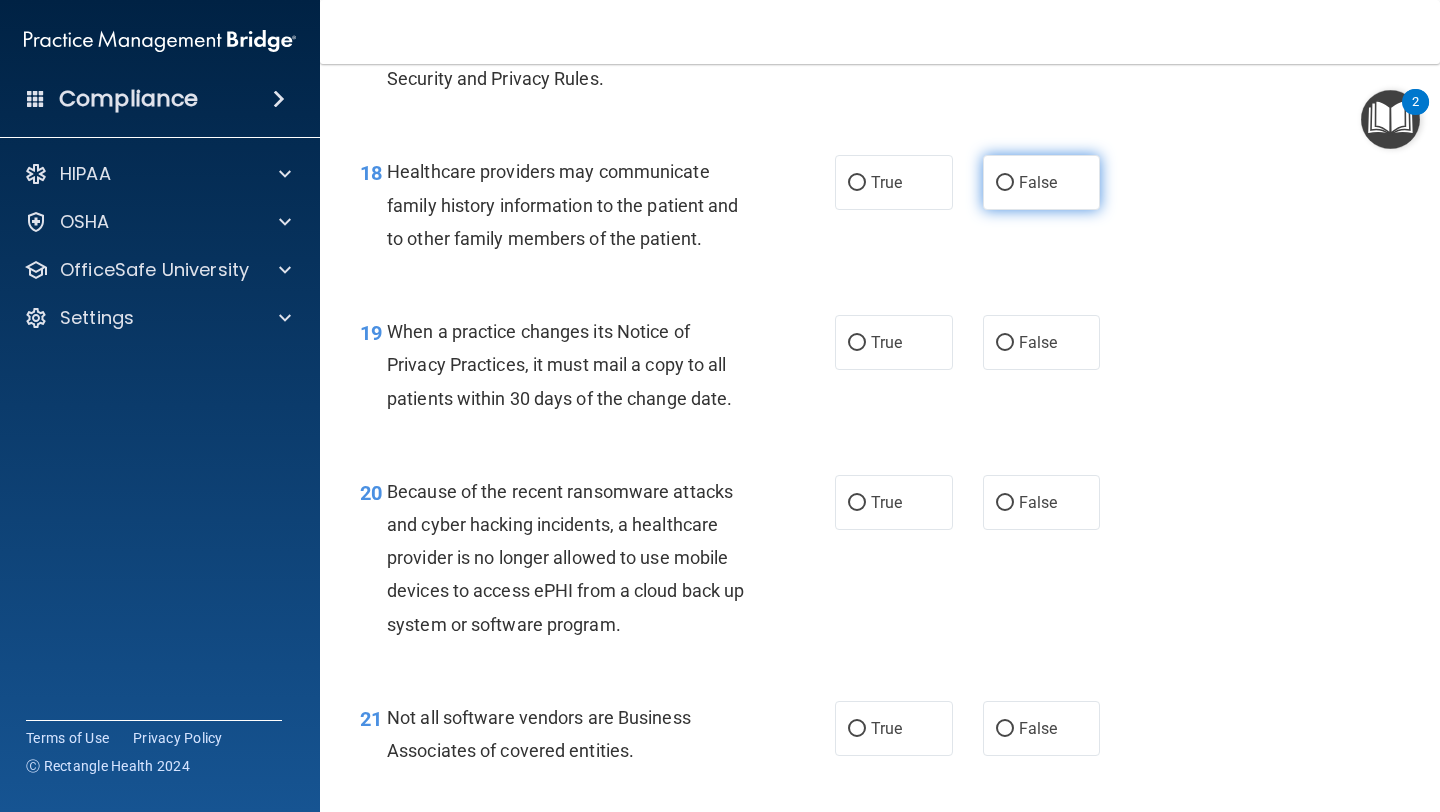 click on "False" at bounding box center (1038, 182) 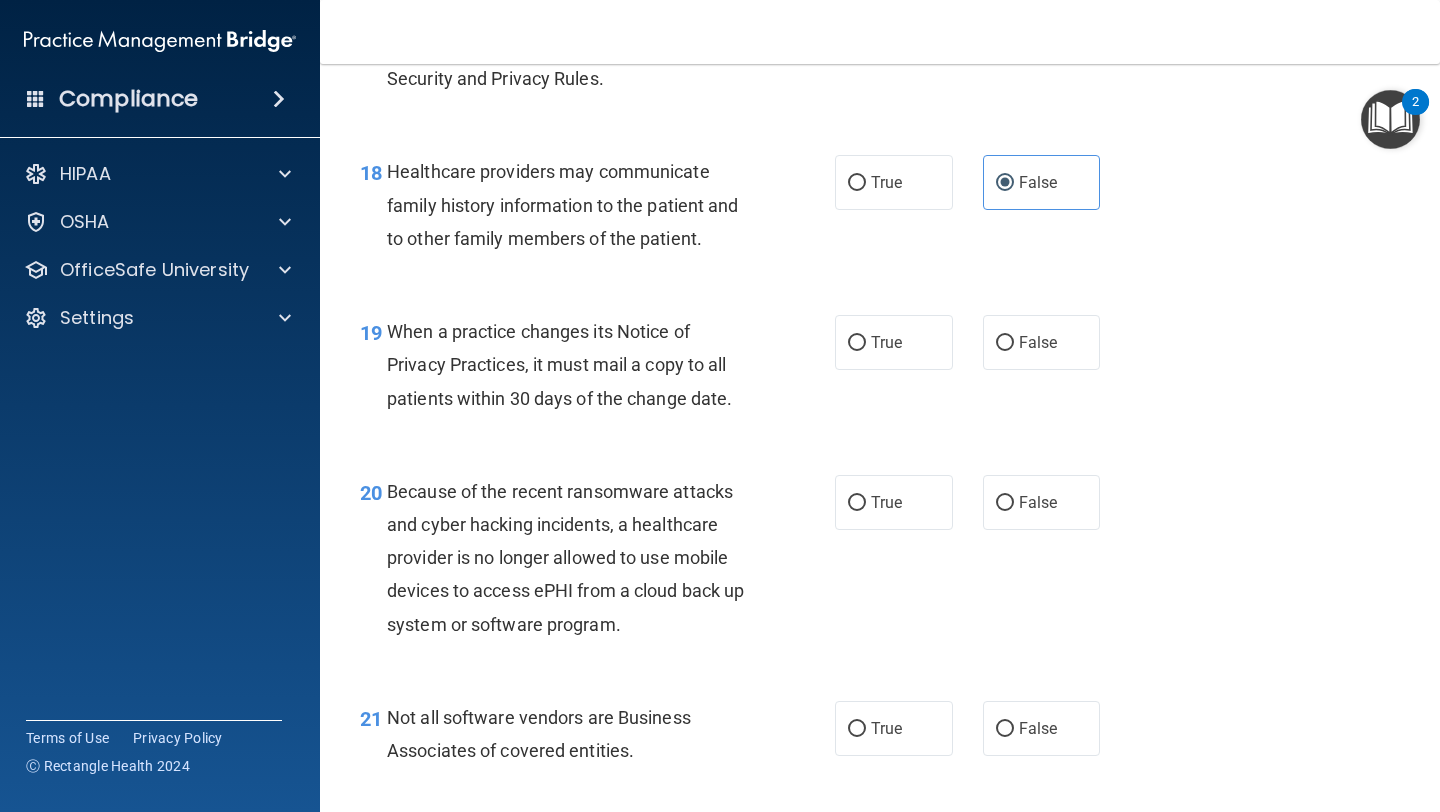 click on "19       When a practice changes its Notice of Privacy Practices, it must mail a copy to all patients within 30 days of the change date.                 True           False" at bounding box center (880, 370) 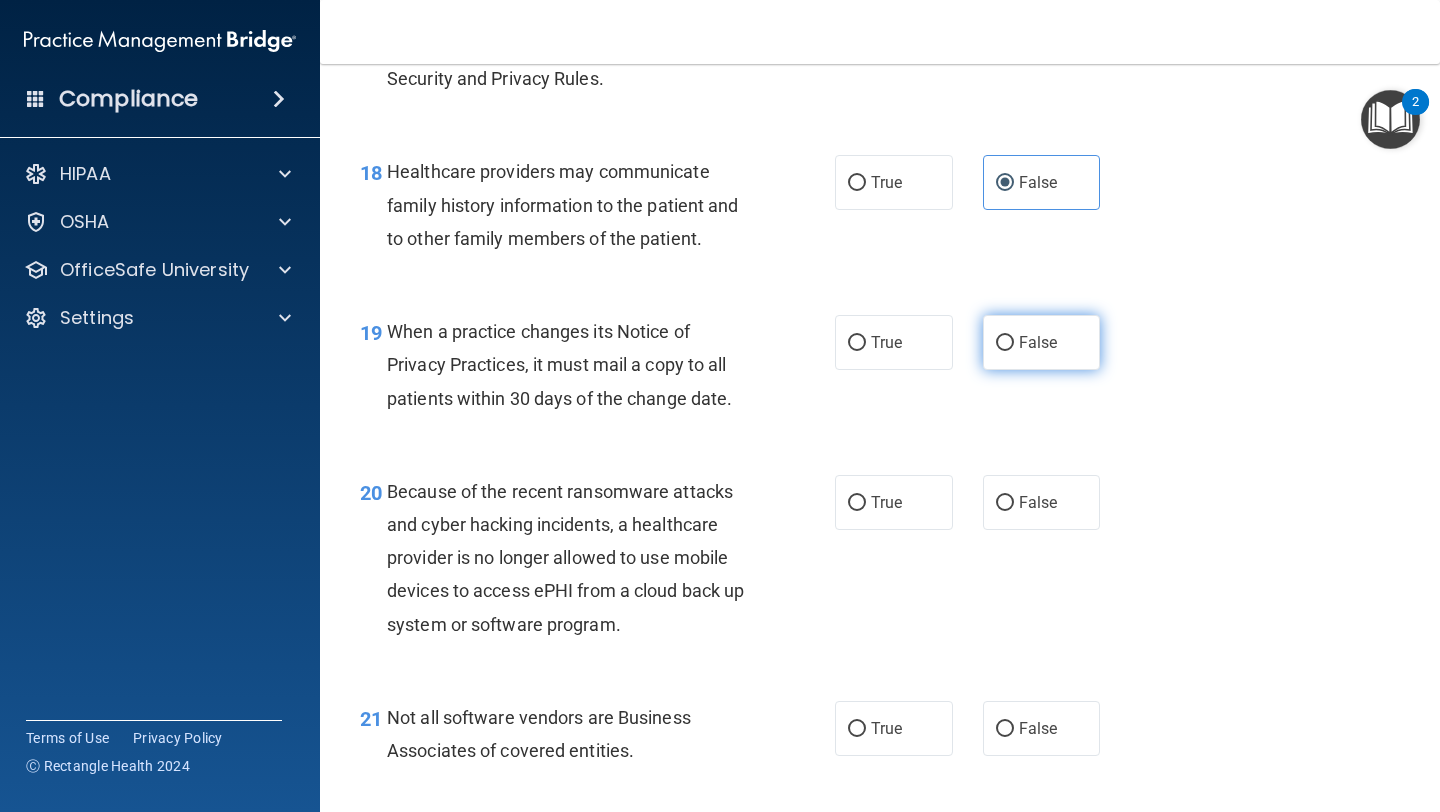 click on "False" at bounding box center [1042, 342] 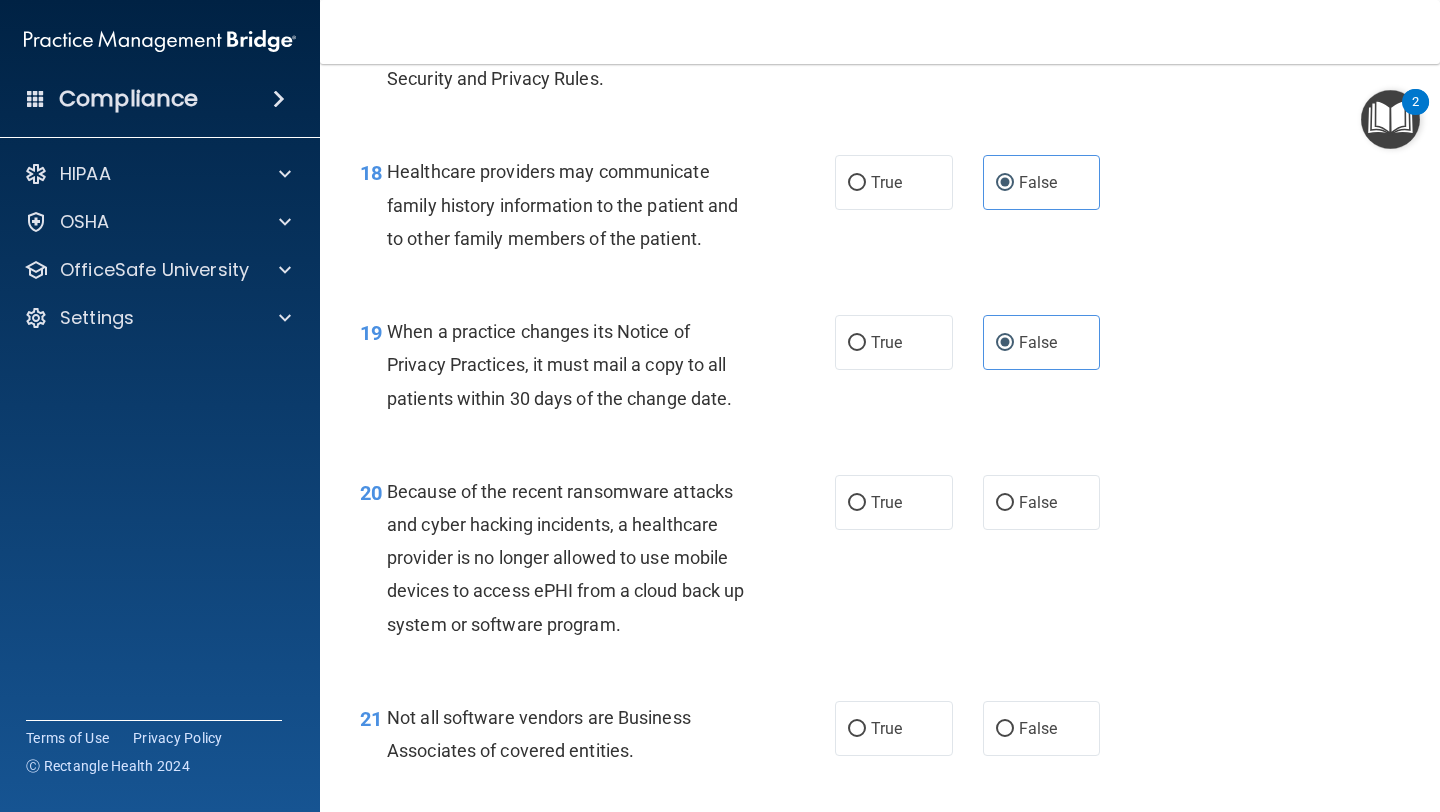 click on "20       Because of the recent ransomware attacks and cyber hacking incidents, a healthcare provider is no longer allowed to use mobile devices to access ePHI from a cloud back up system or software program.                 True           False" at bounding box center [880, 563] 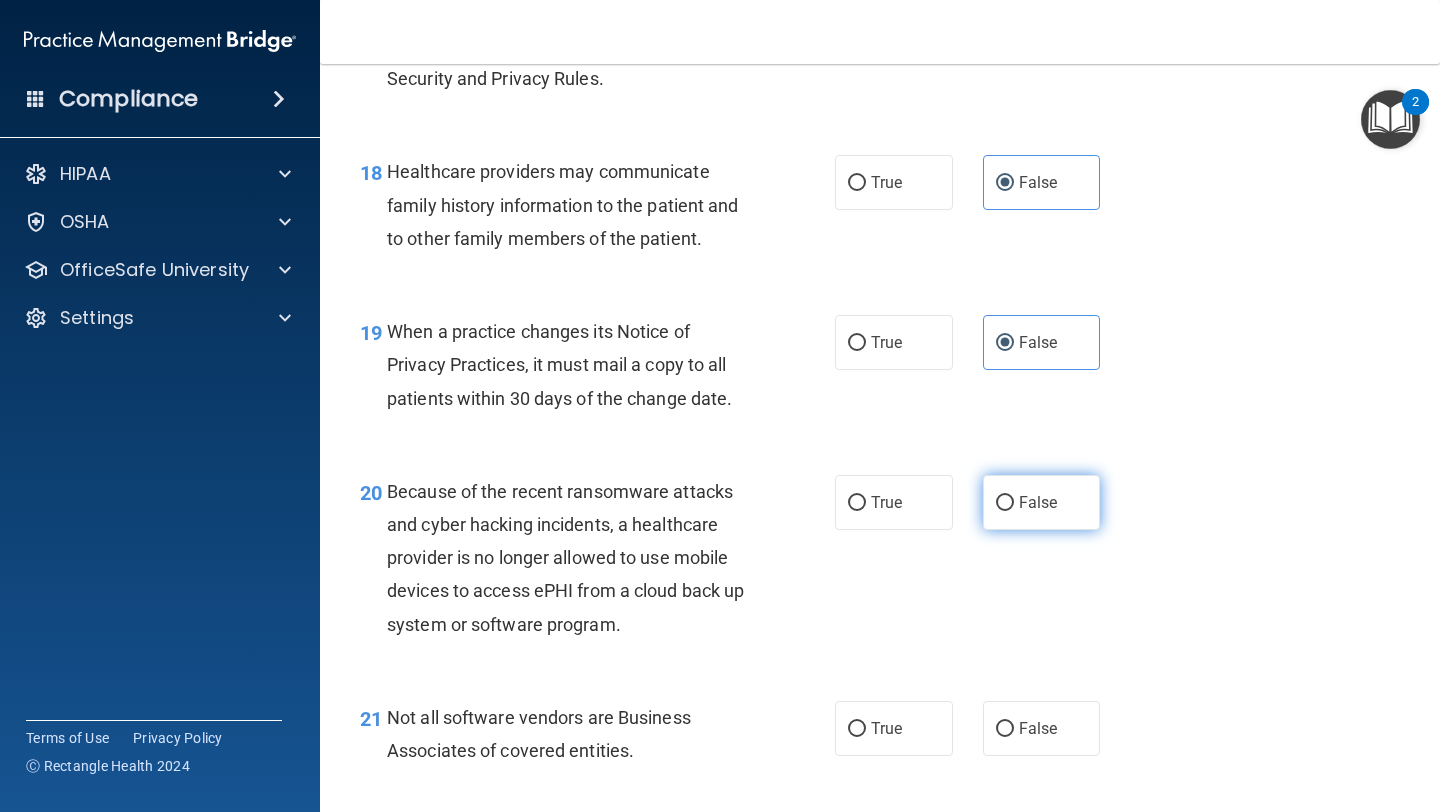 click on "False" at bounding box center (1005, 503) 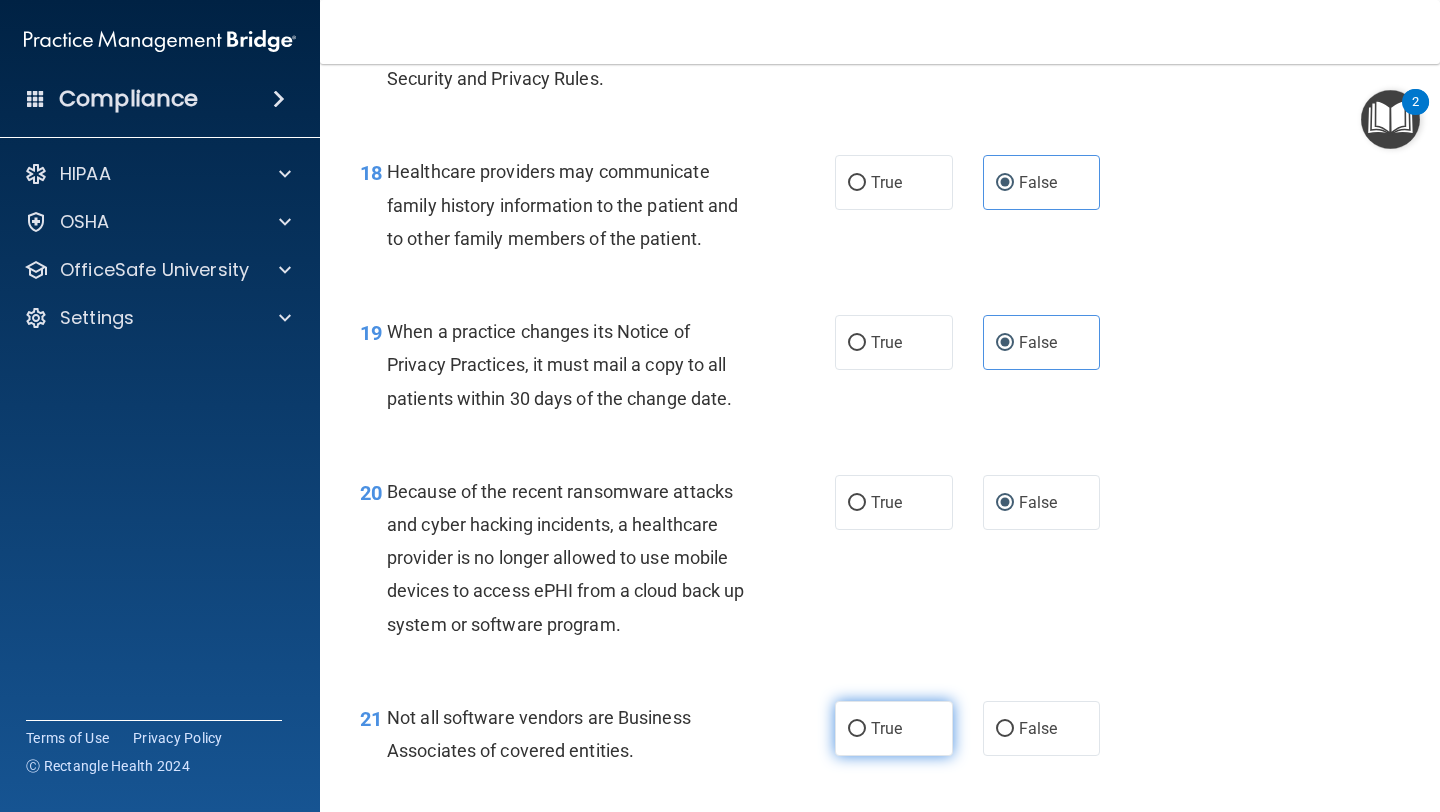 click on "True" at bounding box center (886, 728) 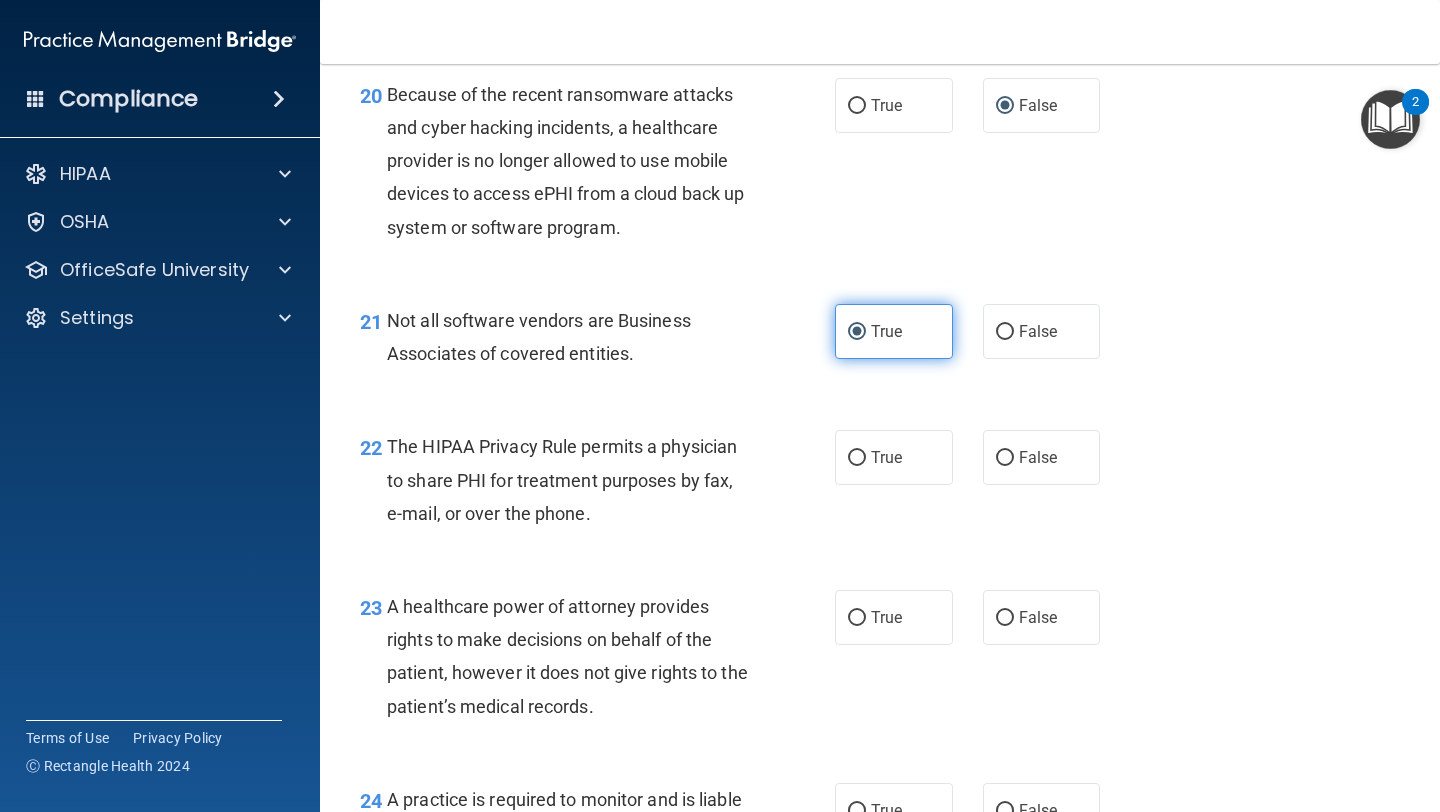 scroll, scrollTop: 3714, scrollLeft: 0, axis: vertical 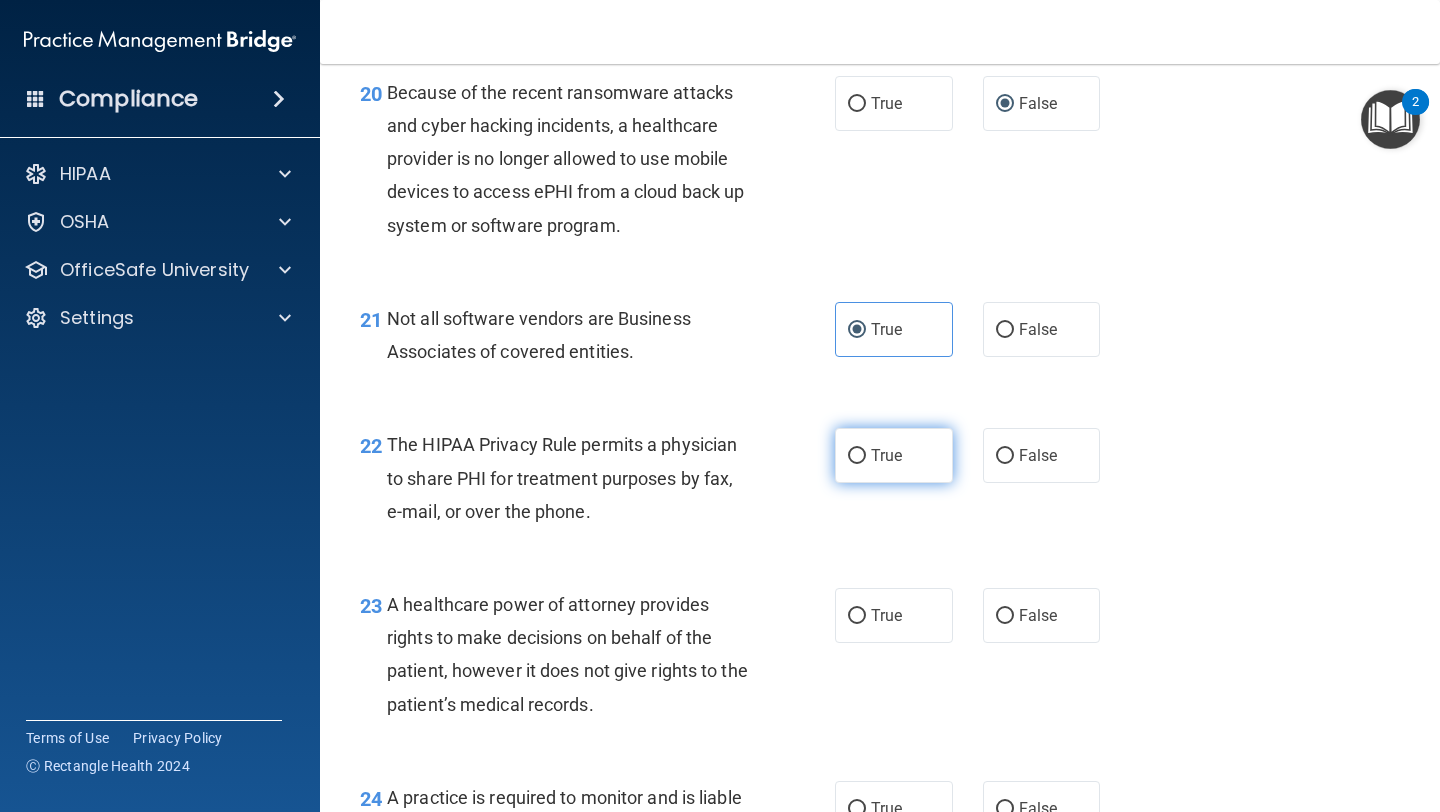 click on "True" at bounding box center (886, 455) 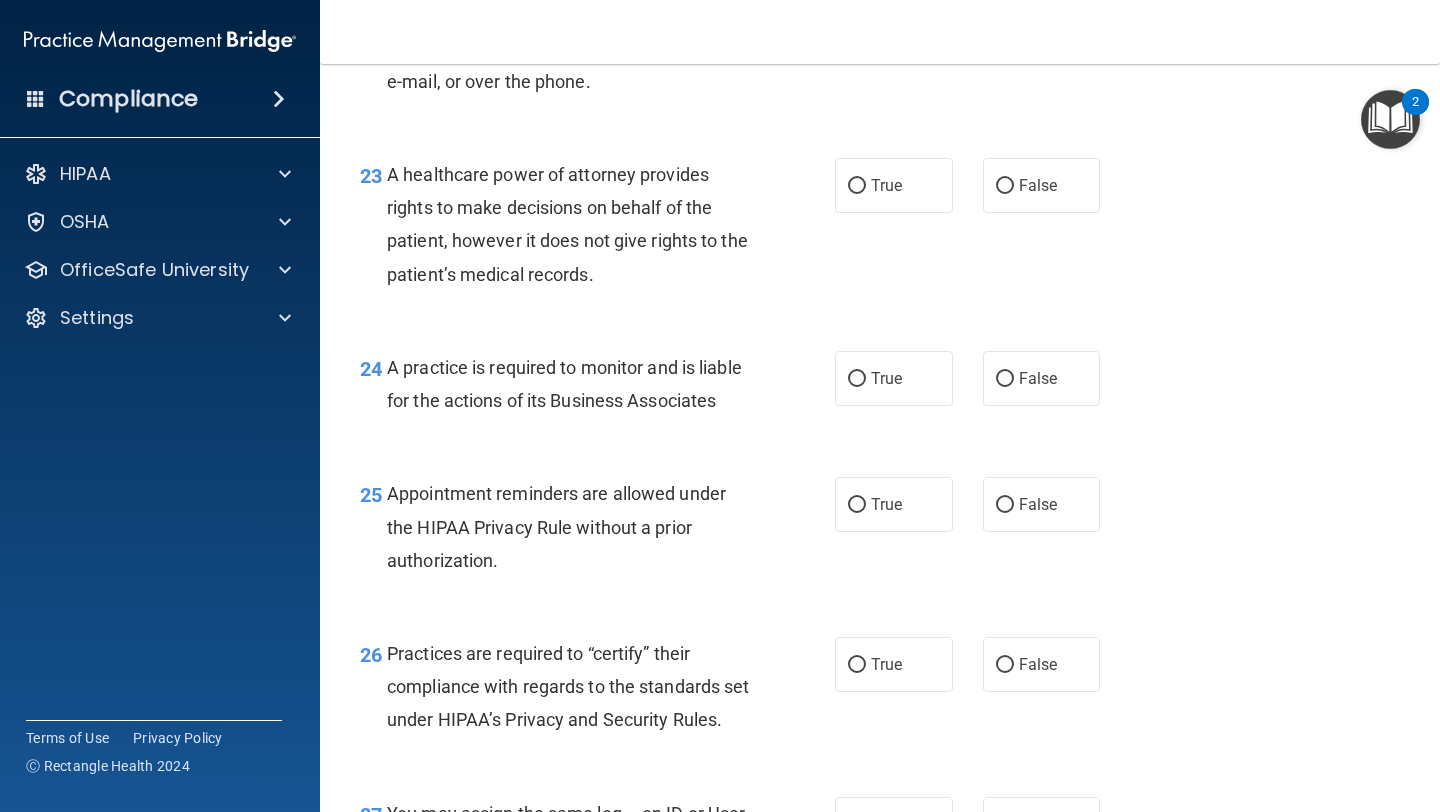 scroll, scrollTop: 4172, scrollLeft: 0, axis: vertical 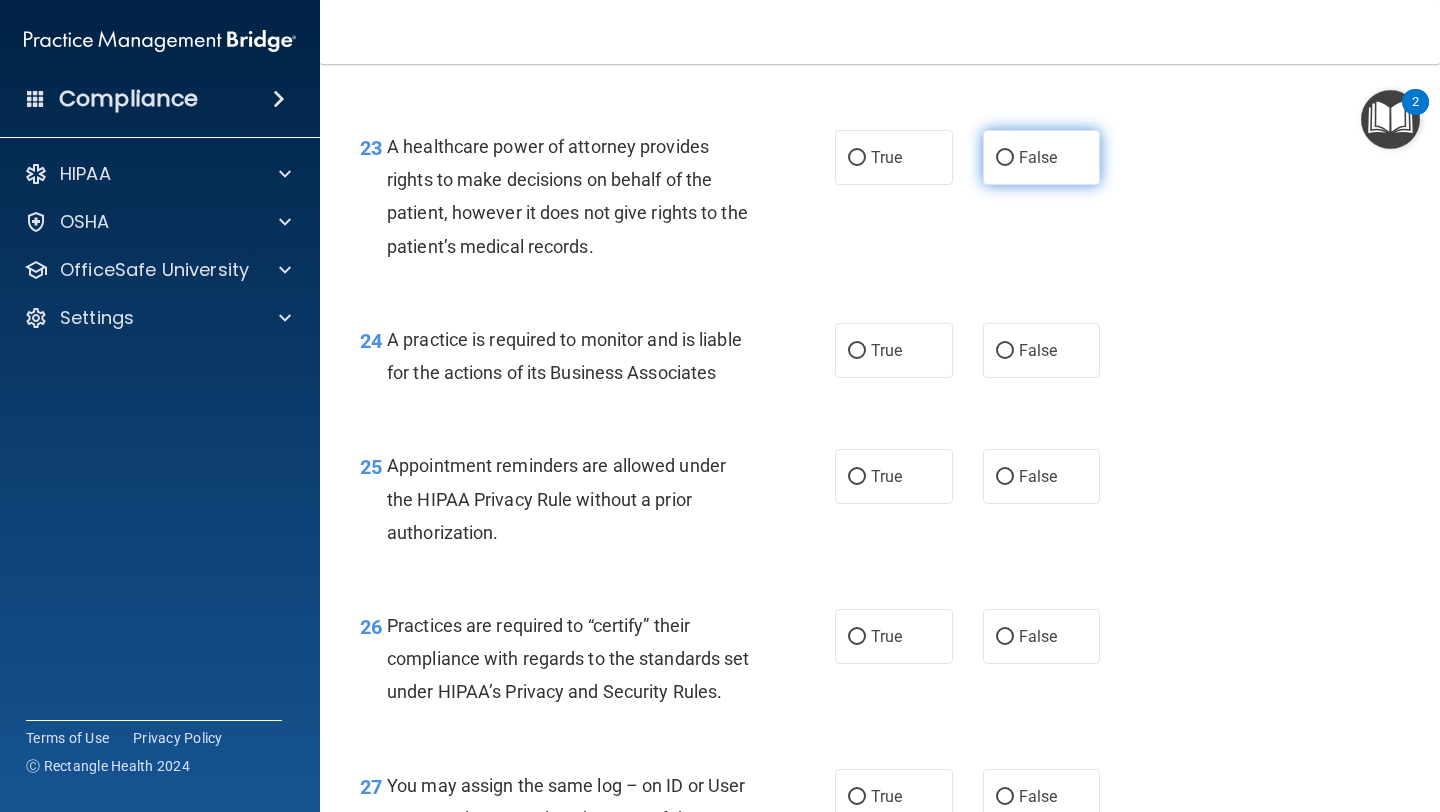 click on "False" at bounding box center (1042, 157) 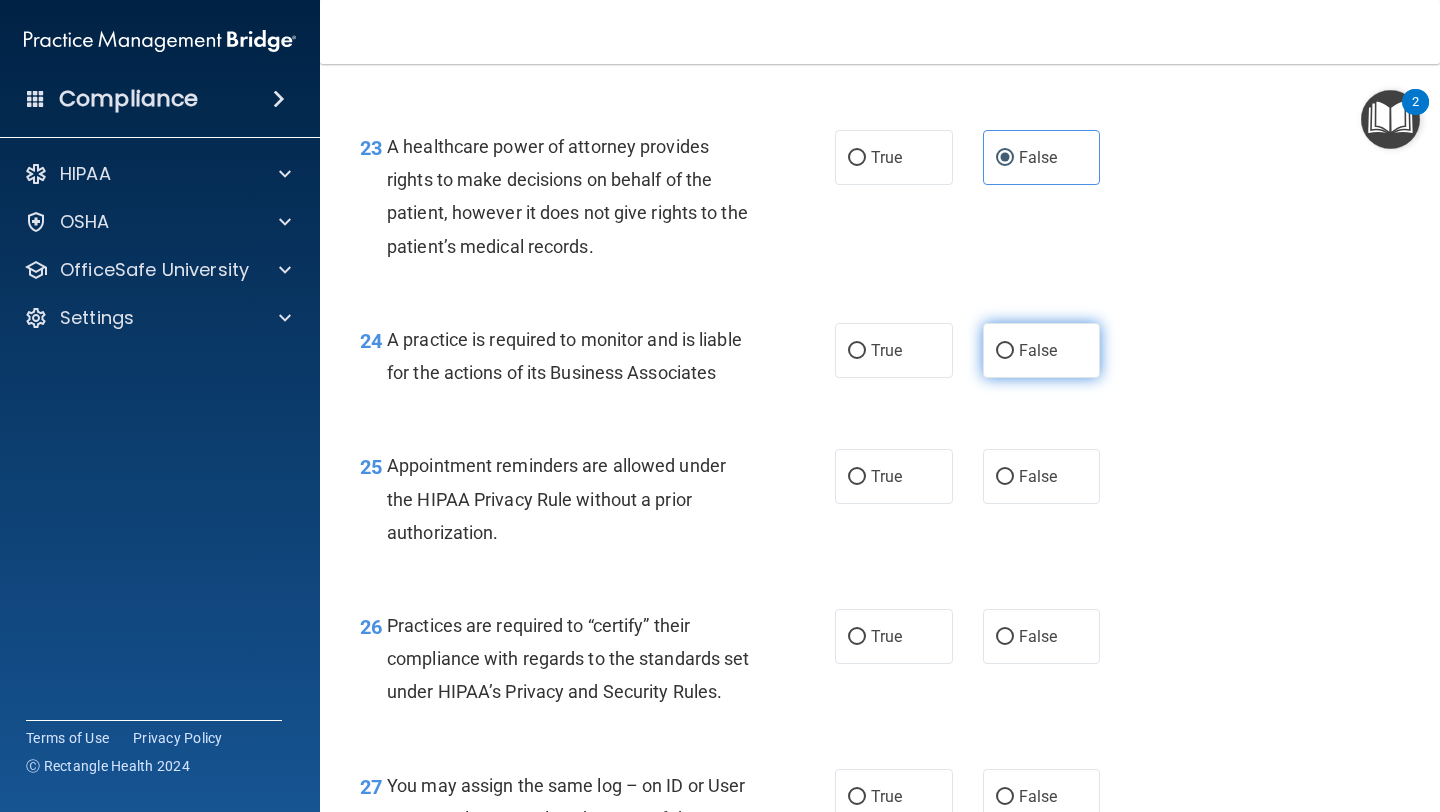 click on "False" at bounding box center [1042, 350] 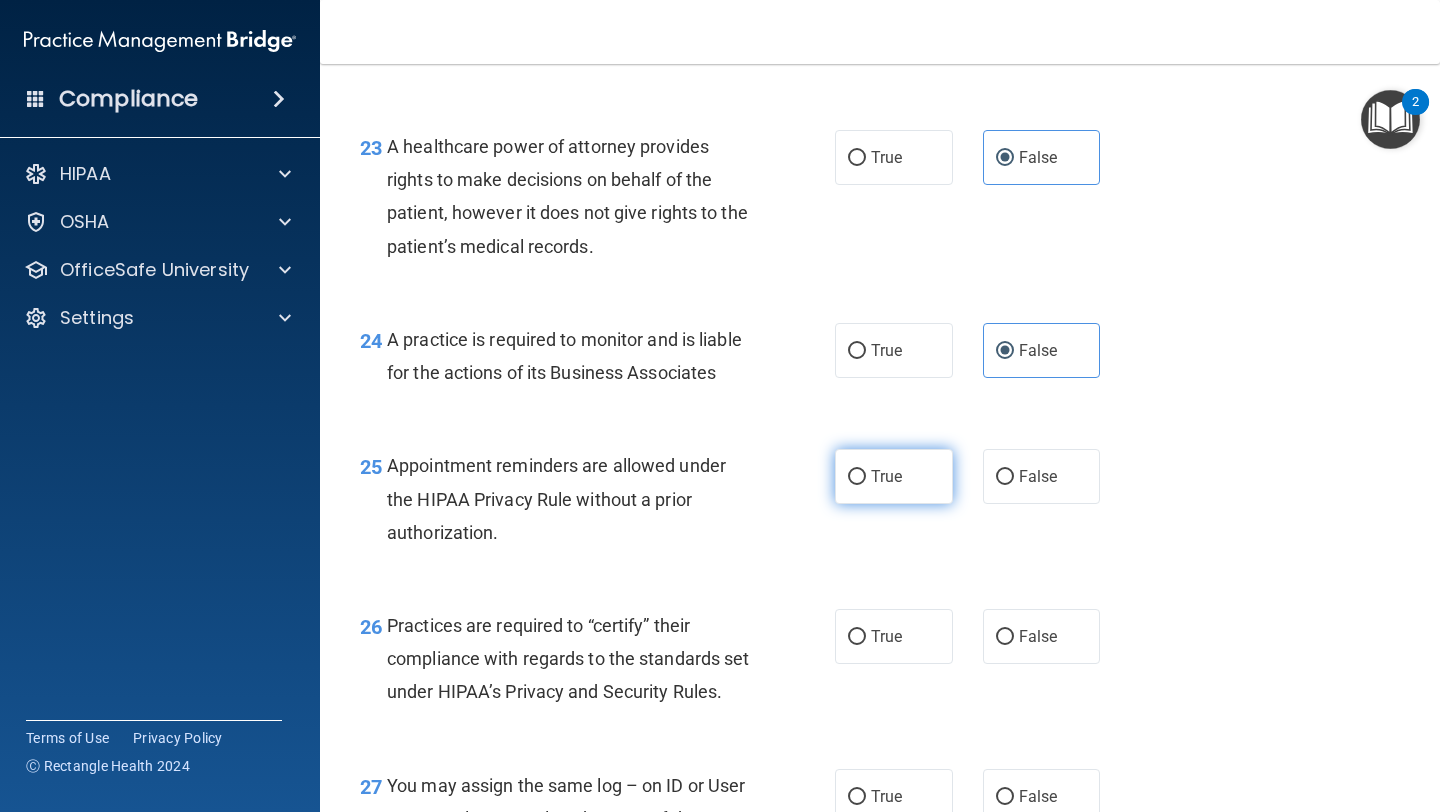 click on "True" at bounding box center [886, 476] 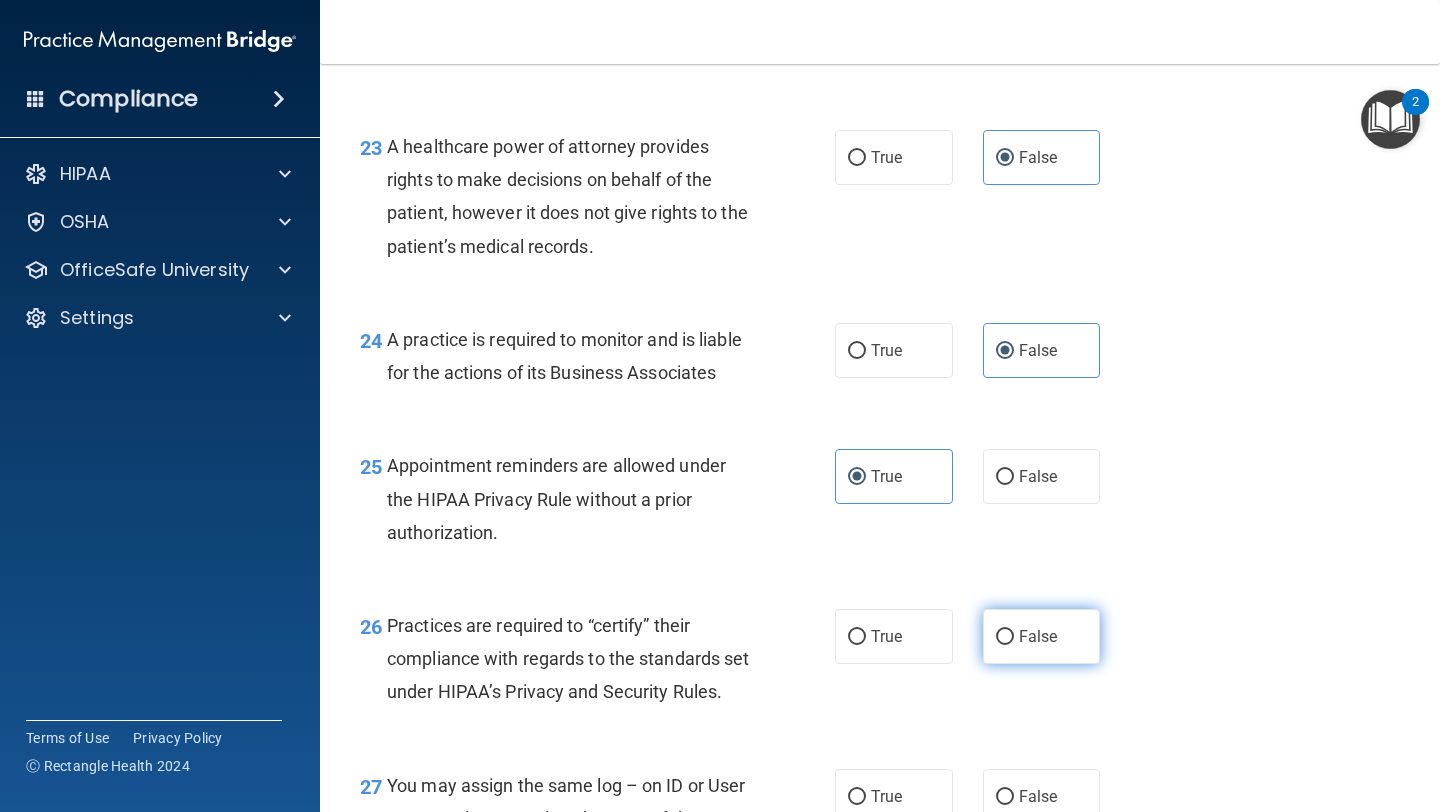 click on "False" at bounding box center [1038, 636] 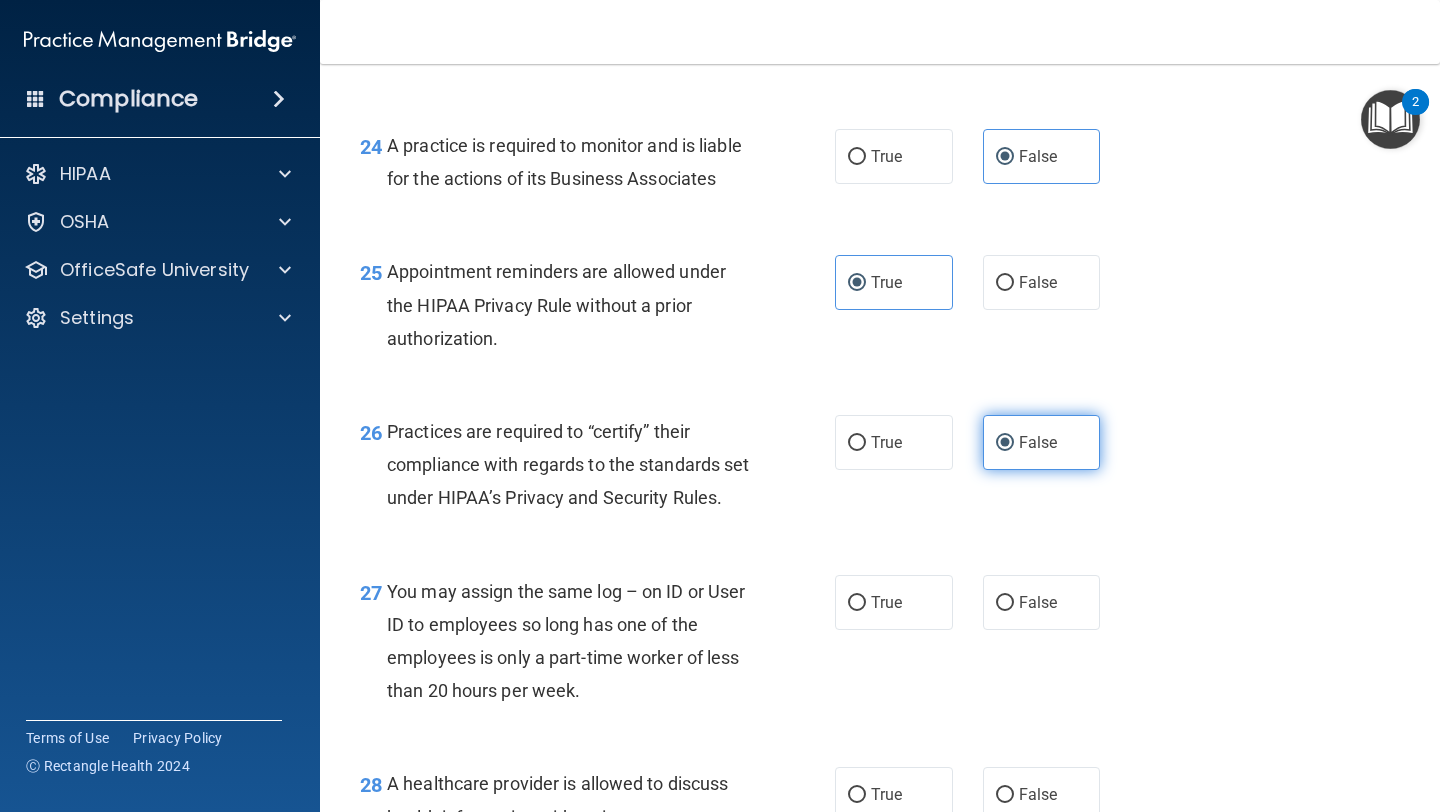 click on "False" at bounding box center (1038, 602) 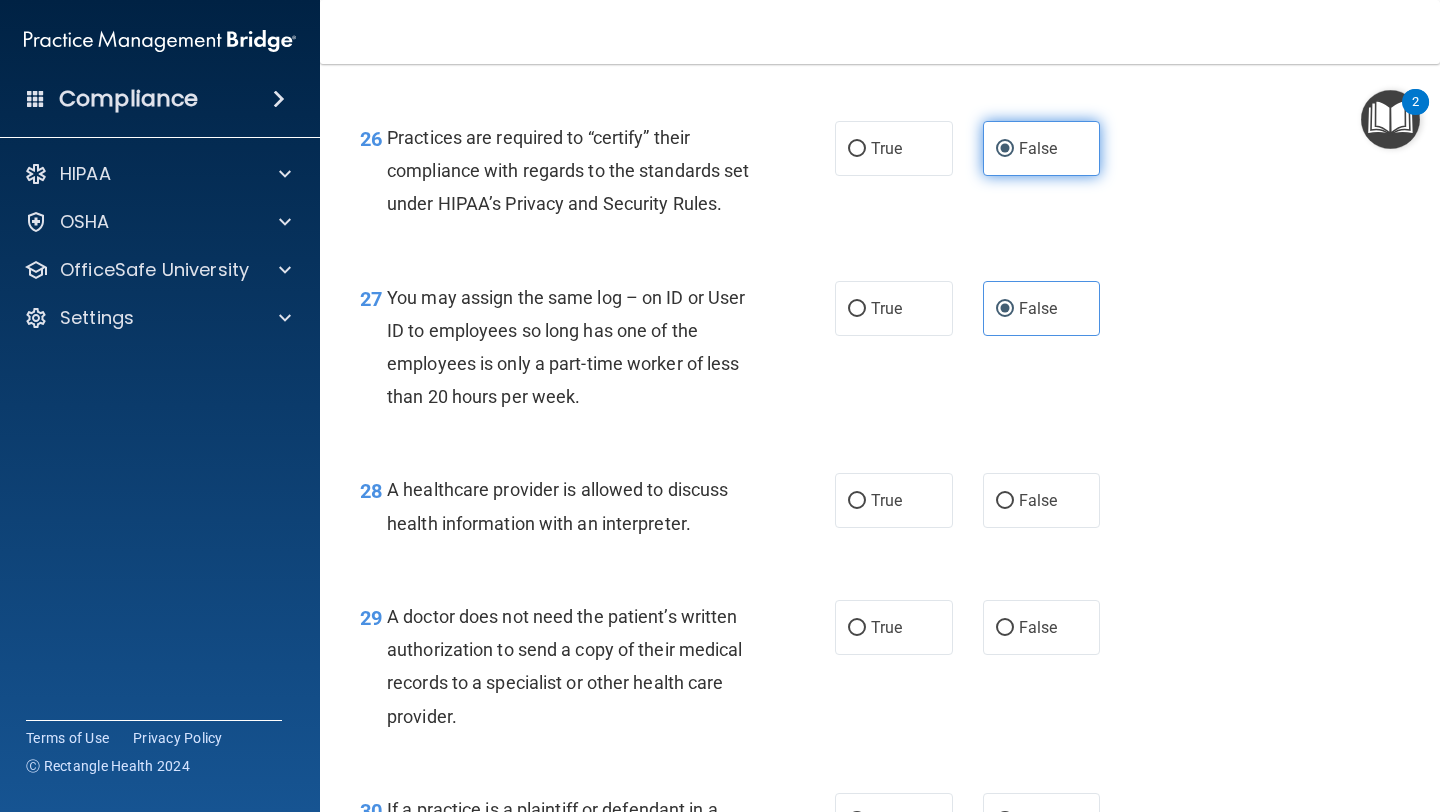scroll, scrollTop: 4721, scrollLeft: 0, axis: vertical 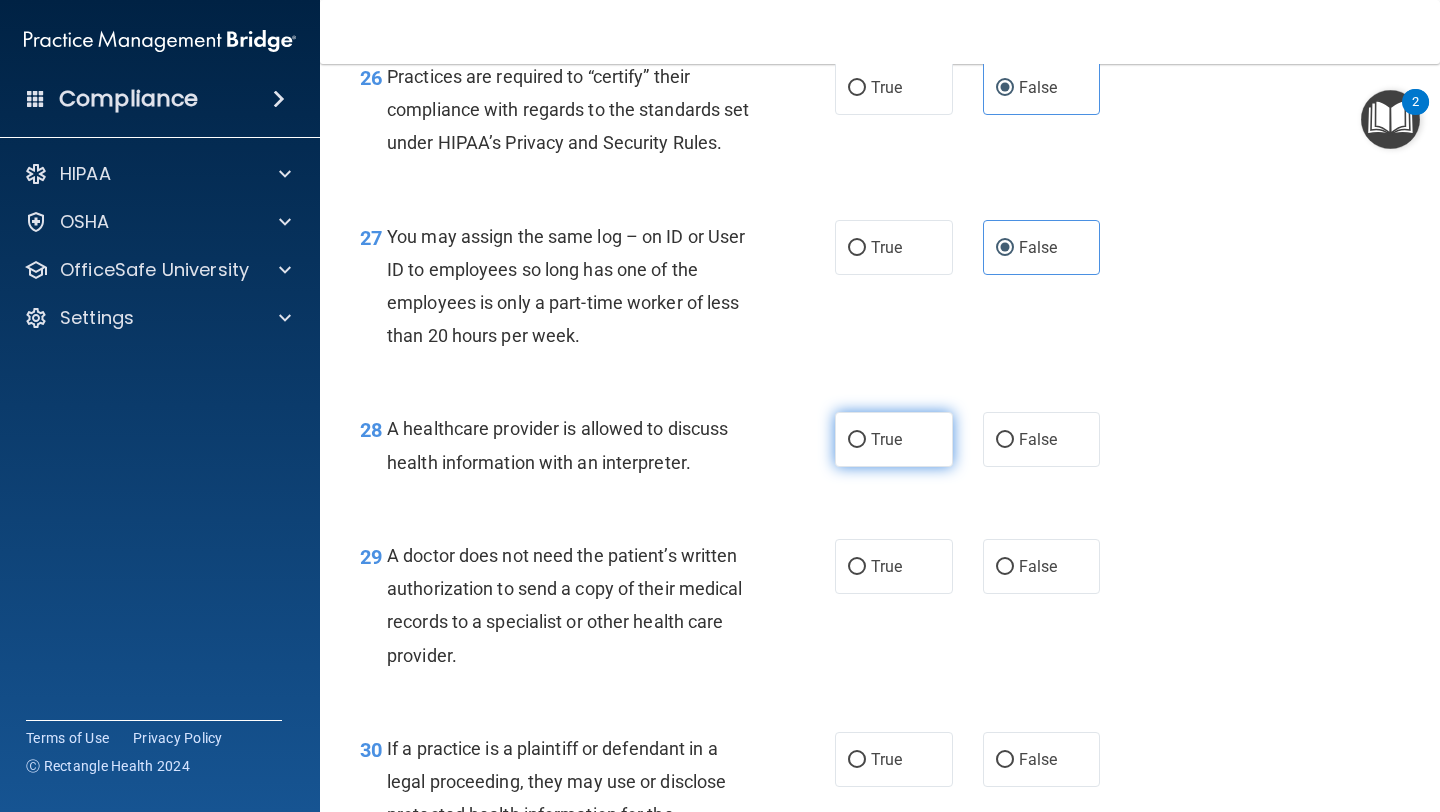 click on "True" at bounding box center (894, 439) 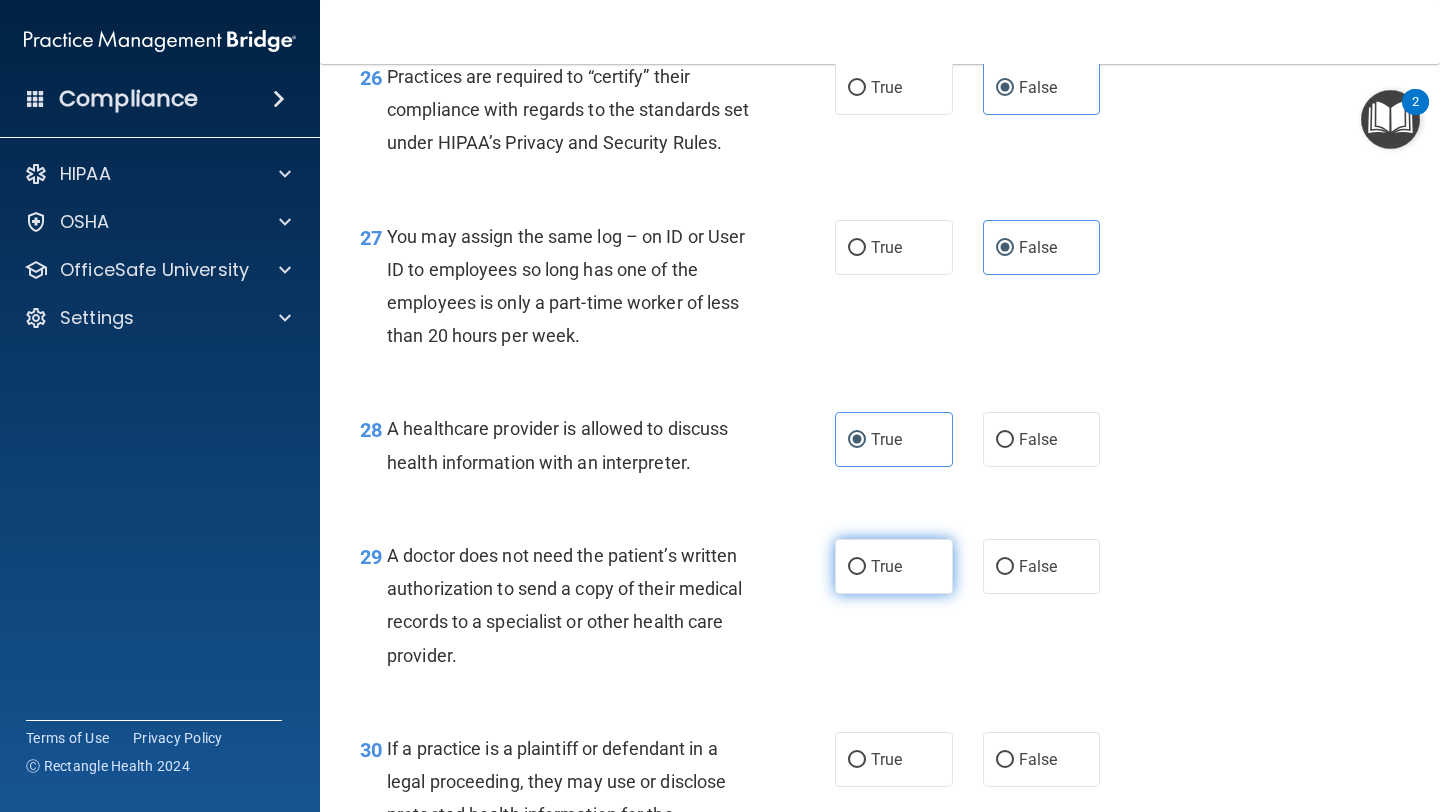 click on "True" at bounding box center [886, 566] 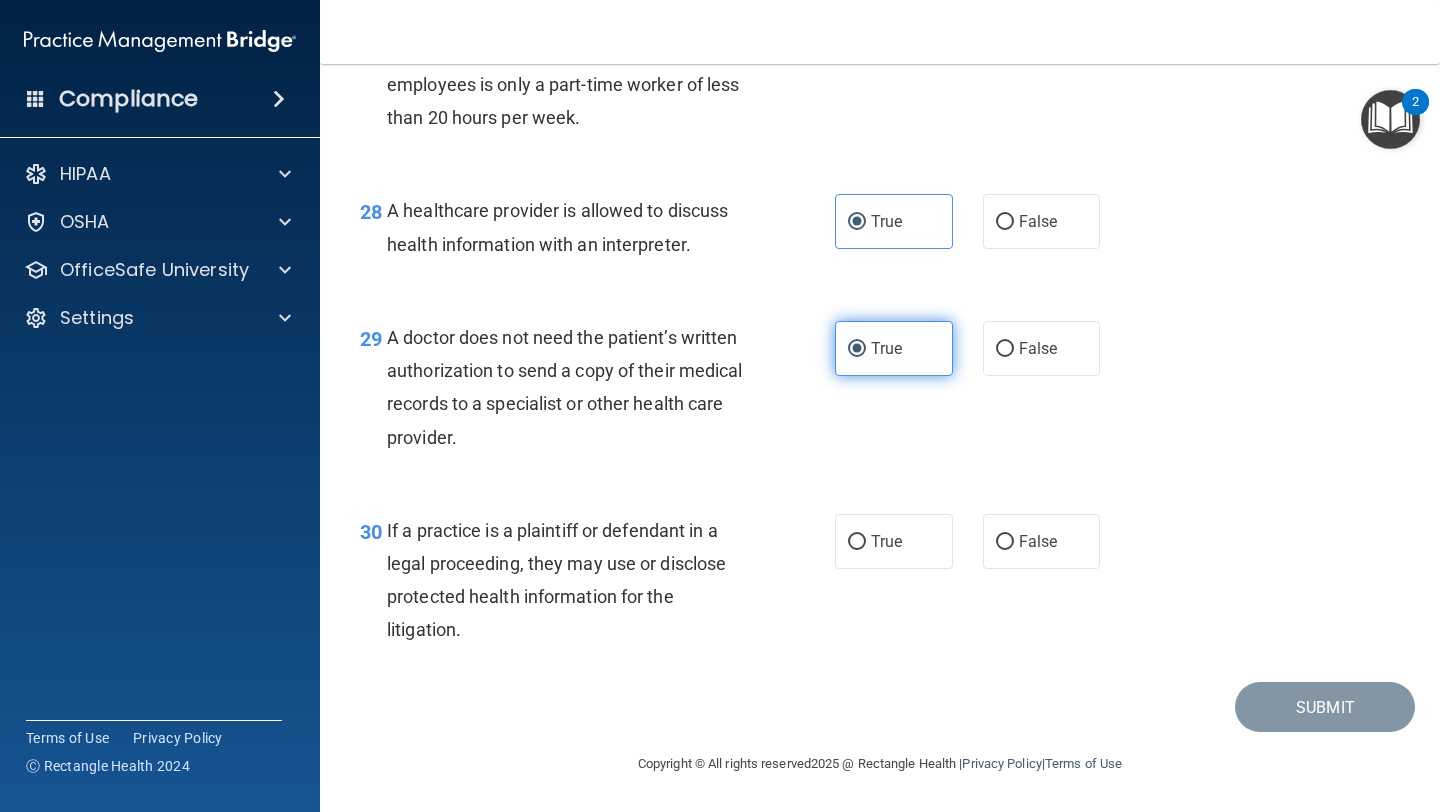 scroll, scrollTop: 4973, scrollLeft: 0, axis: vertical 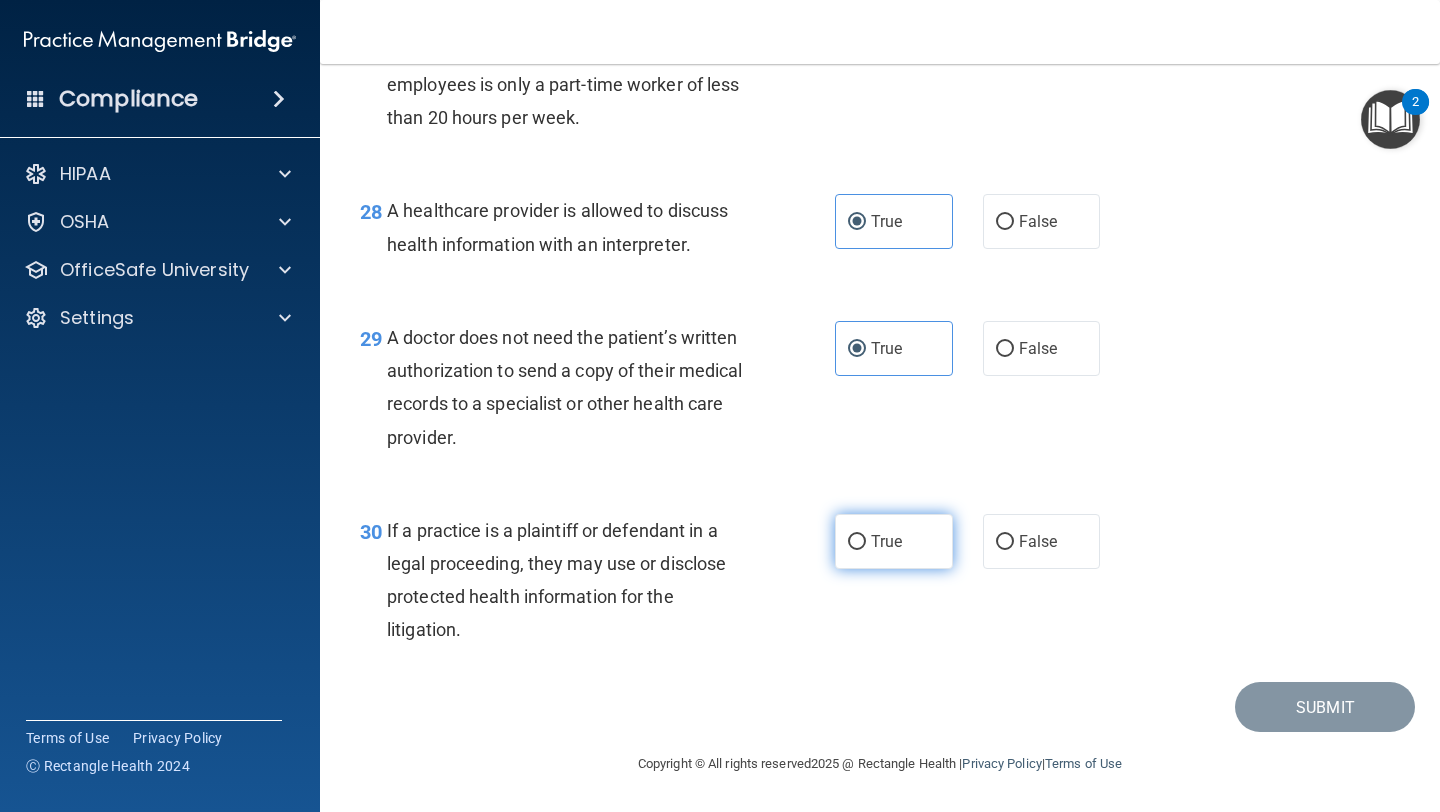 click on "True" at bounding box center (894, 541) 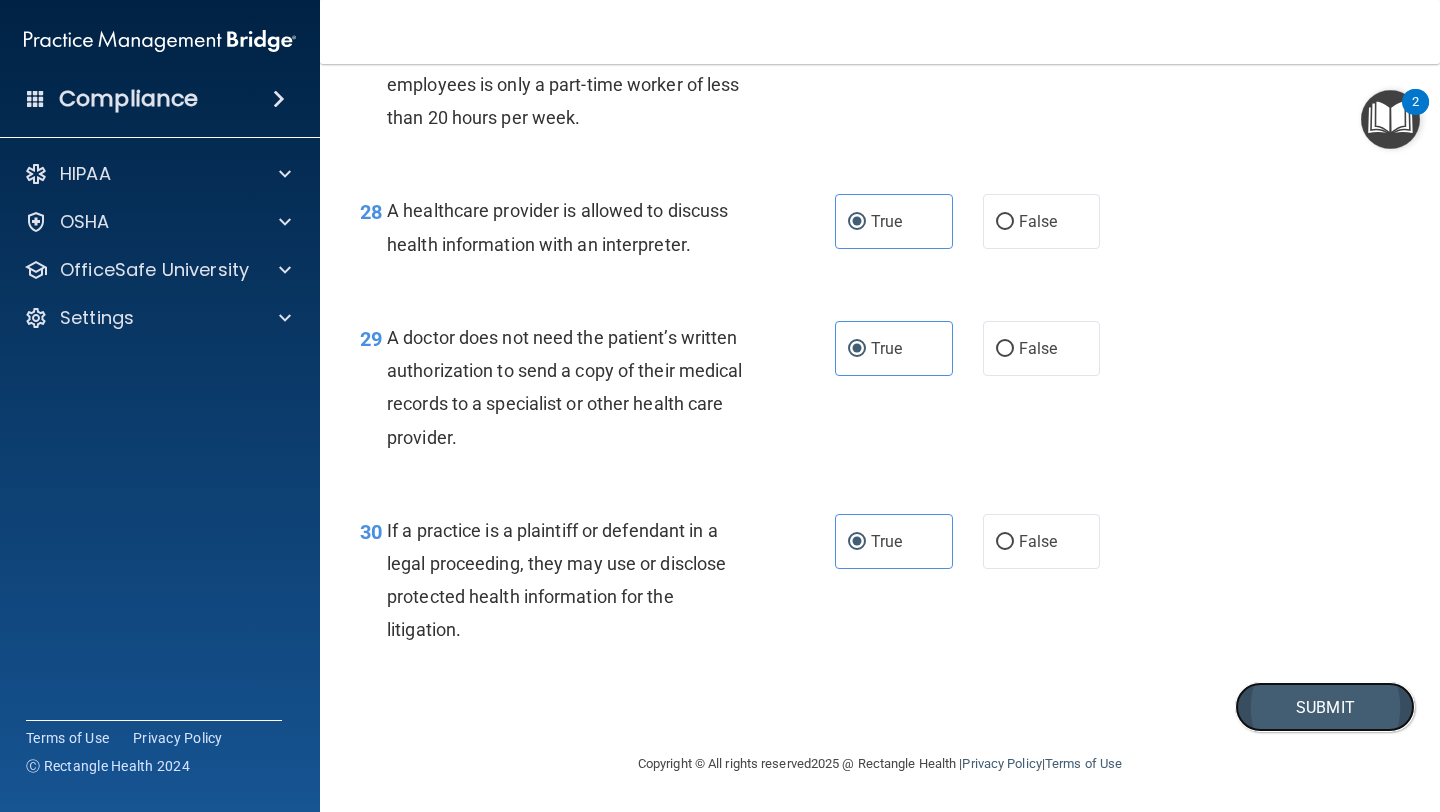 click on "Submit" at bounding box center (1325, 707) 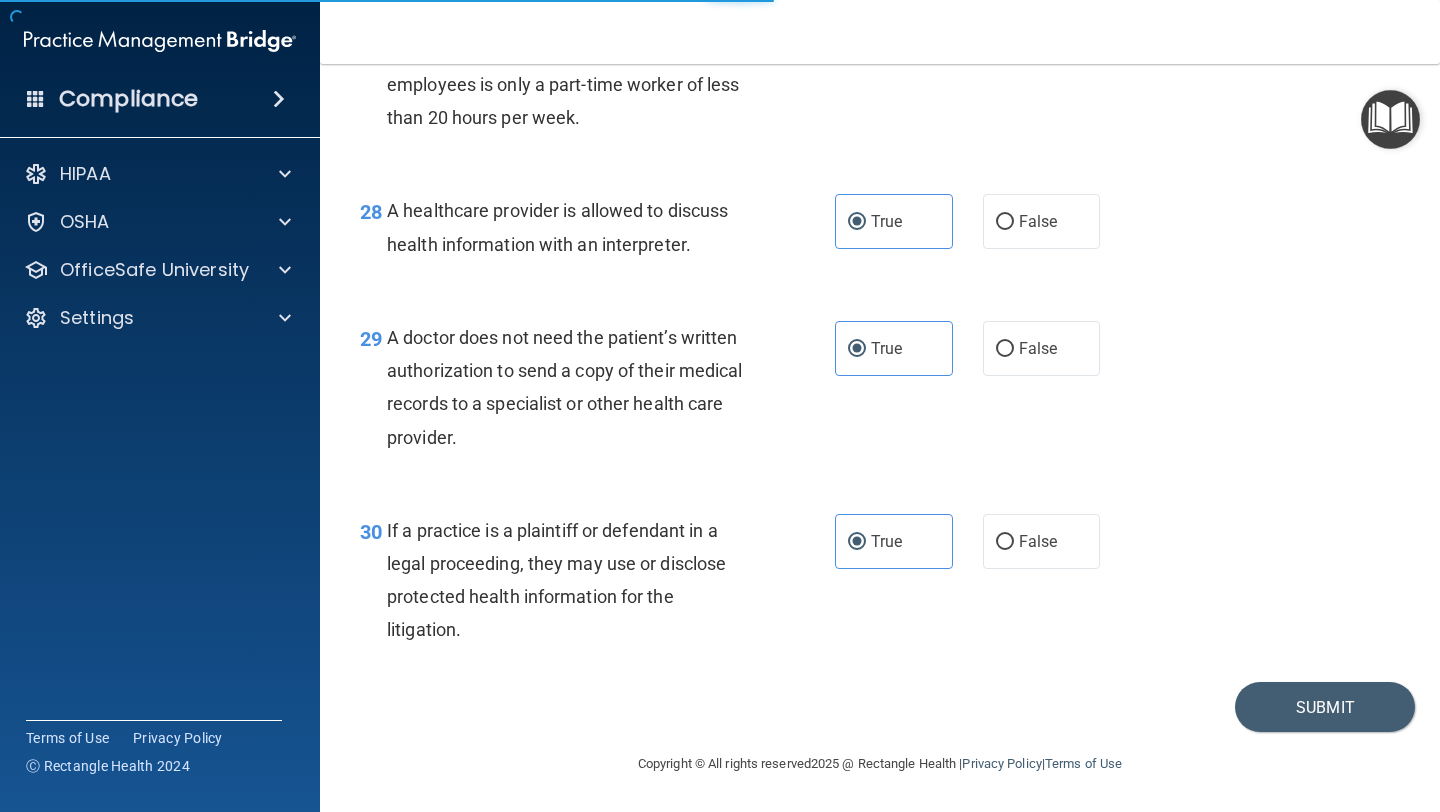 scroll, scrollTop: 0, scrollLeft: 0, axis: both 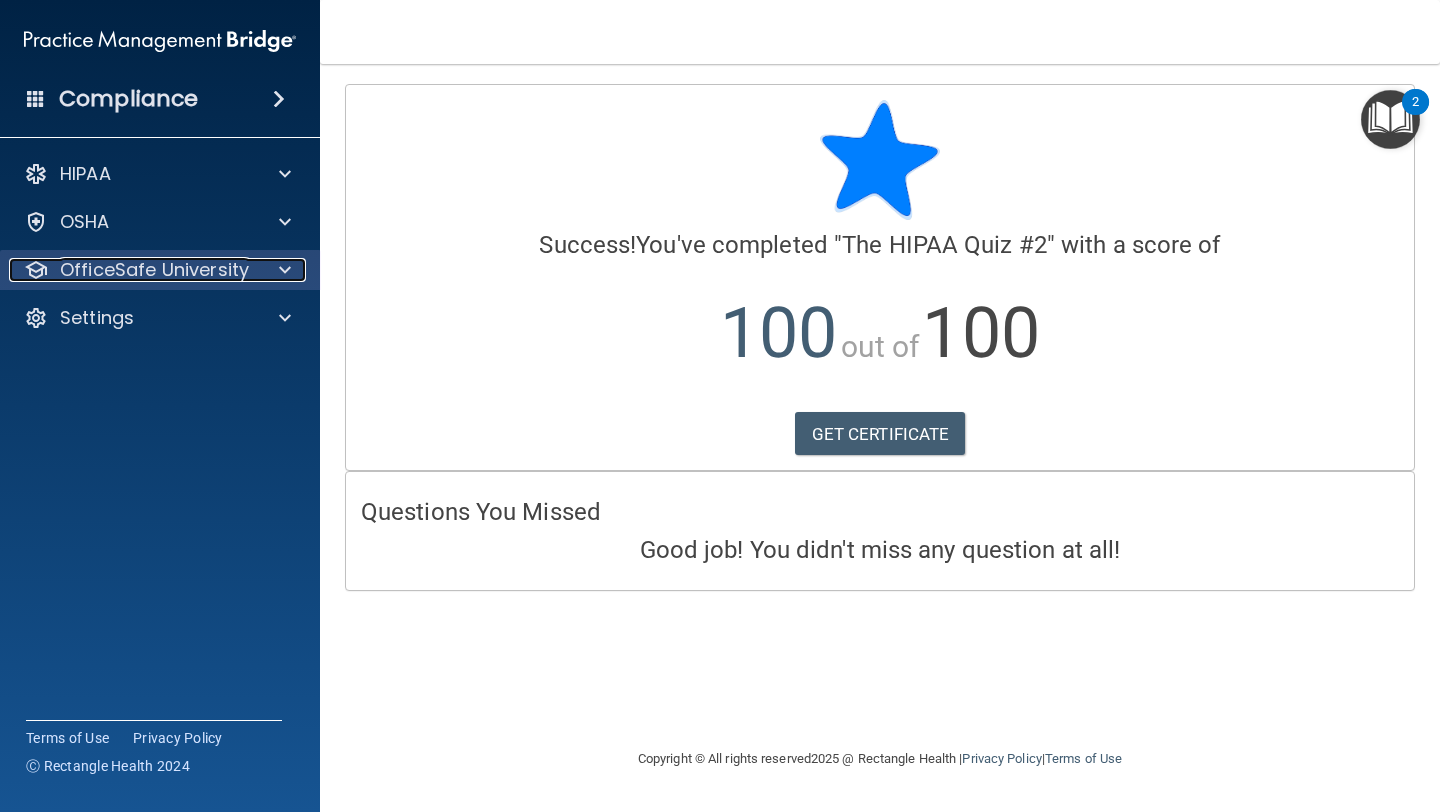 click on "OfficeSafe University" at bounding box center [154, 270] 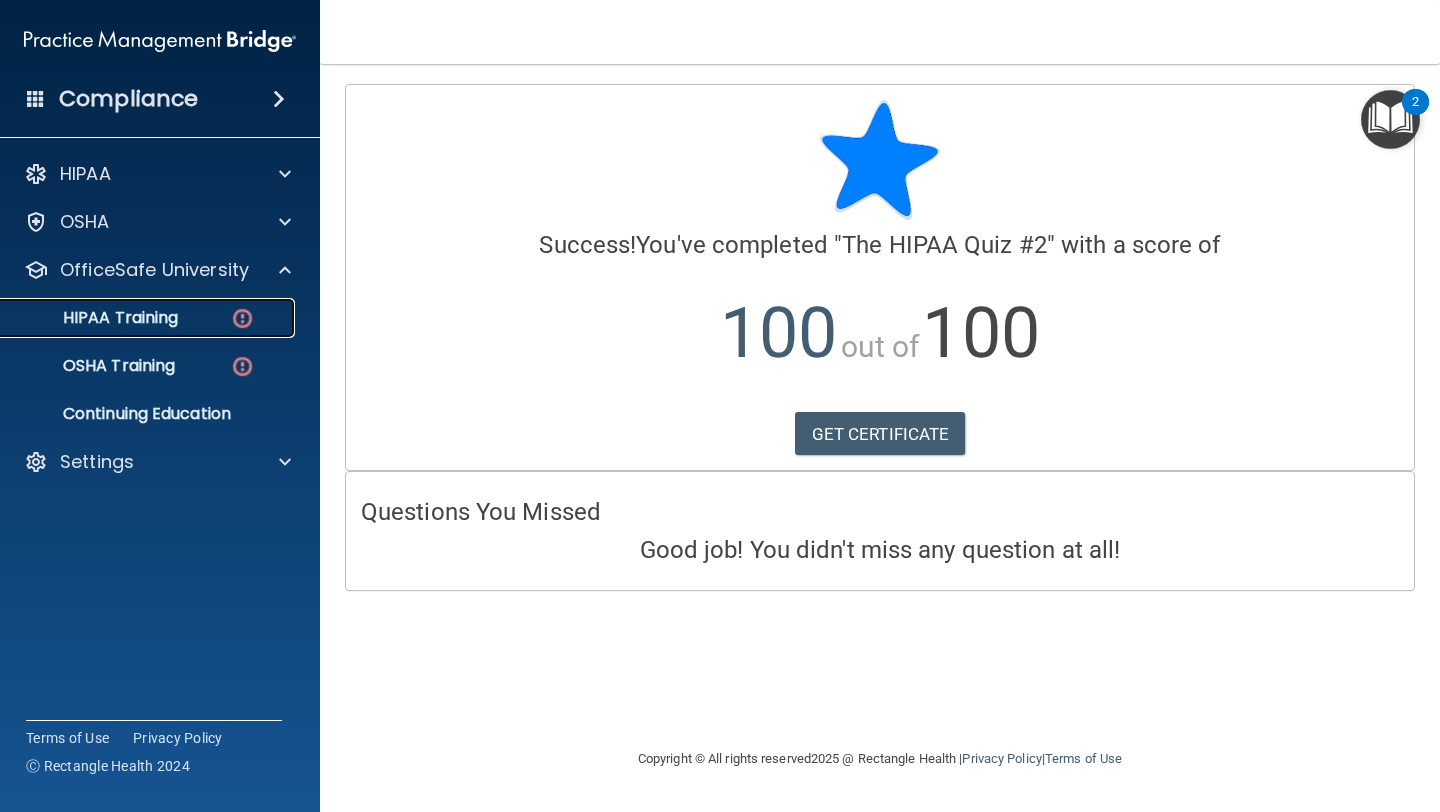 click on "HIPAA Training" at bounding box center (95, 318) 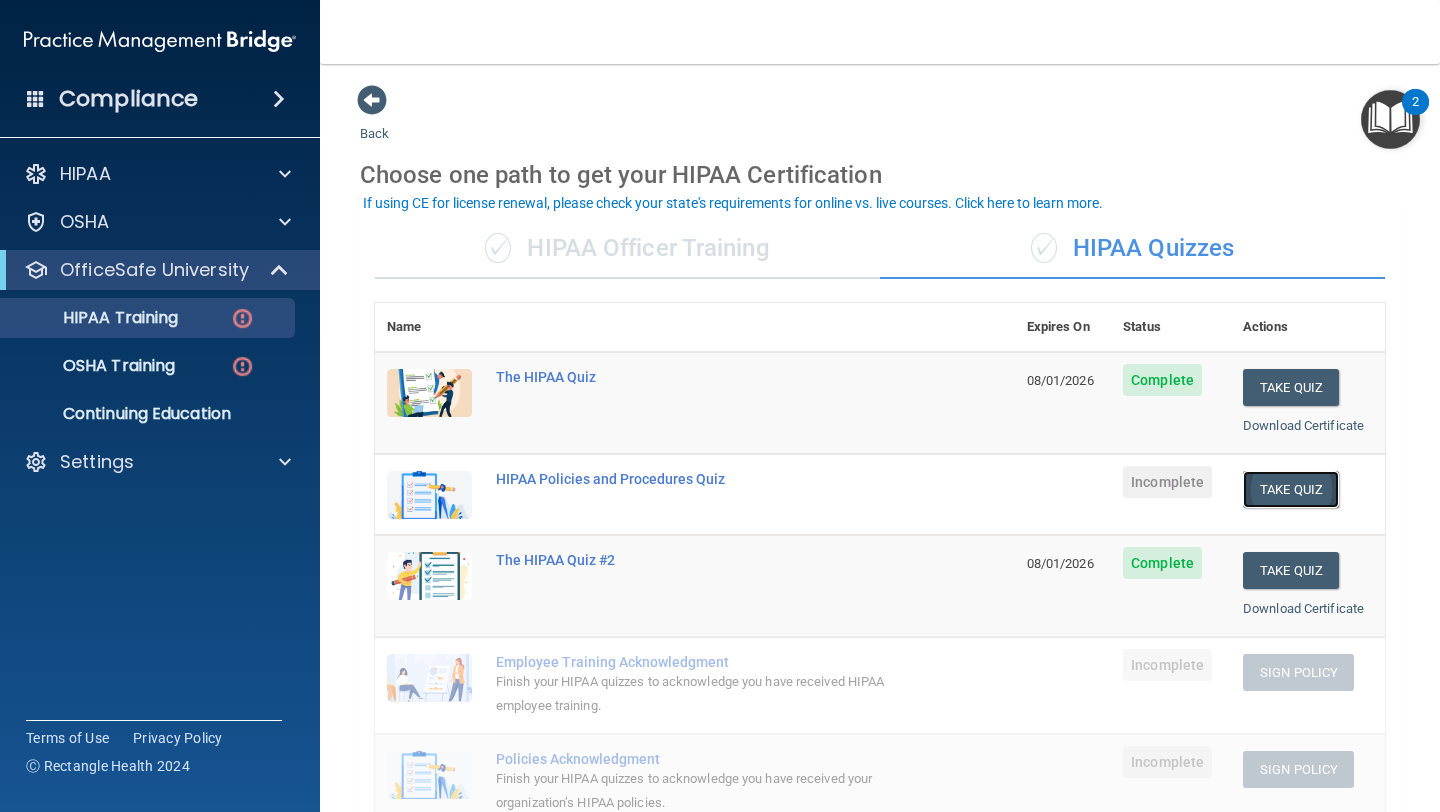 click on "Take Quiz" at bounding box center (1291, 489) 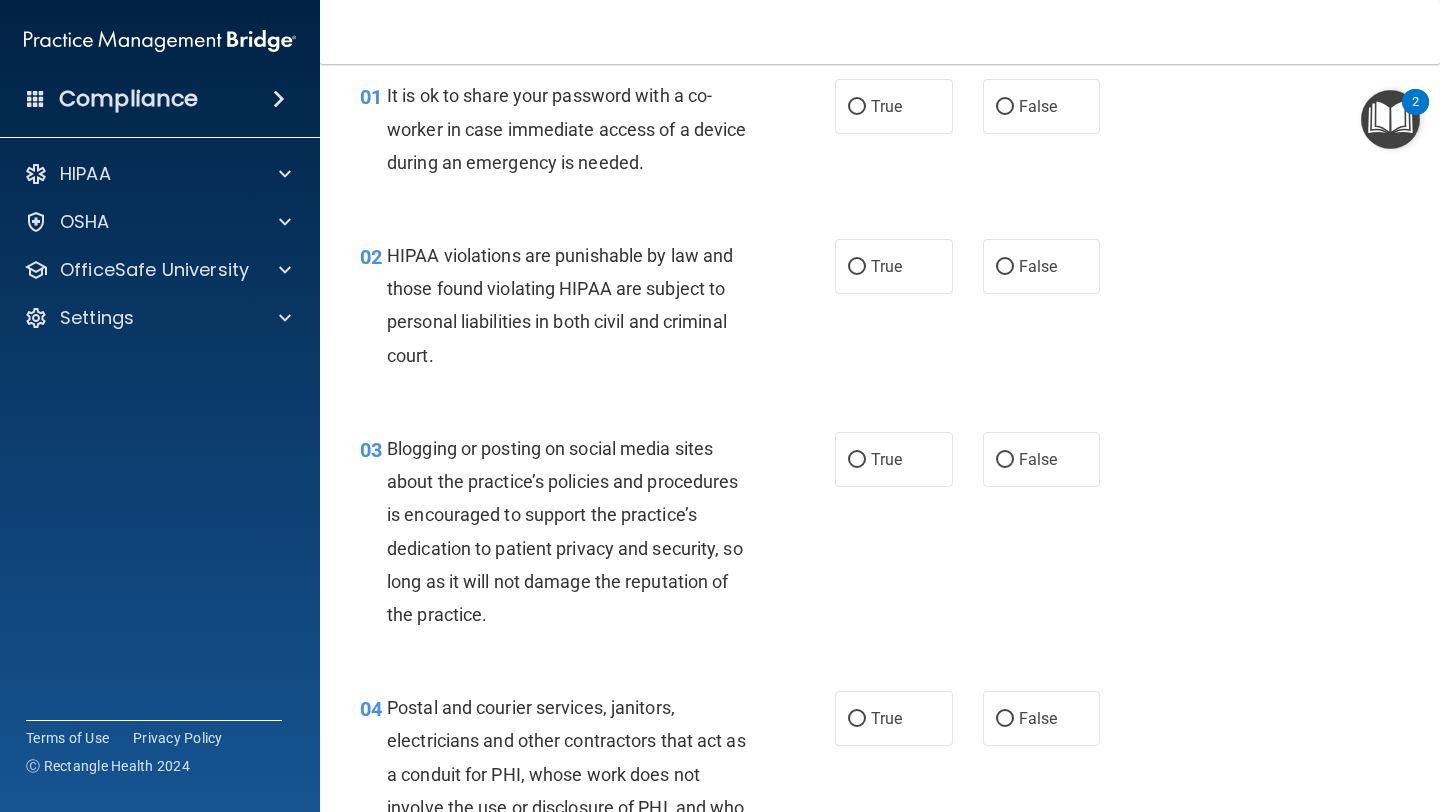 scroll, scrollTop: 78, scrollLeft: 0, axis: vertical 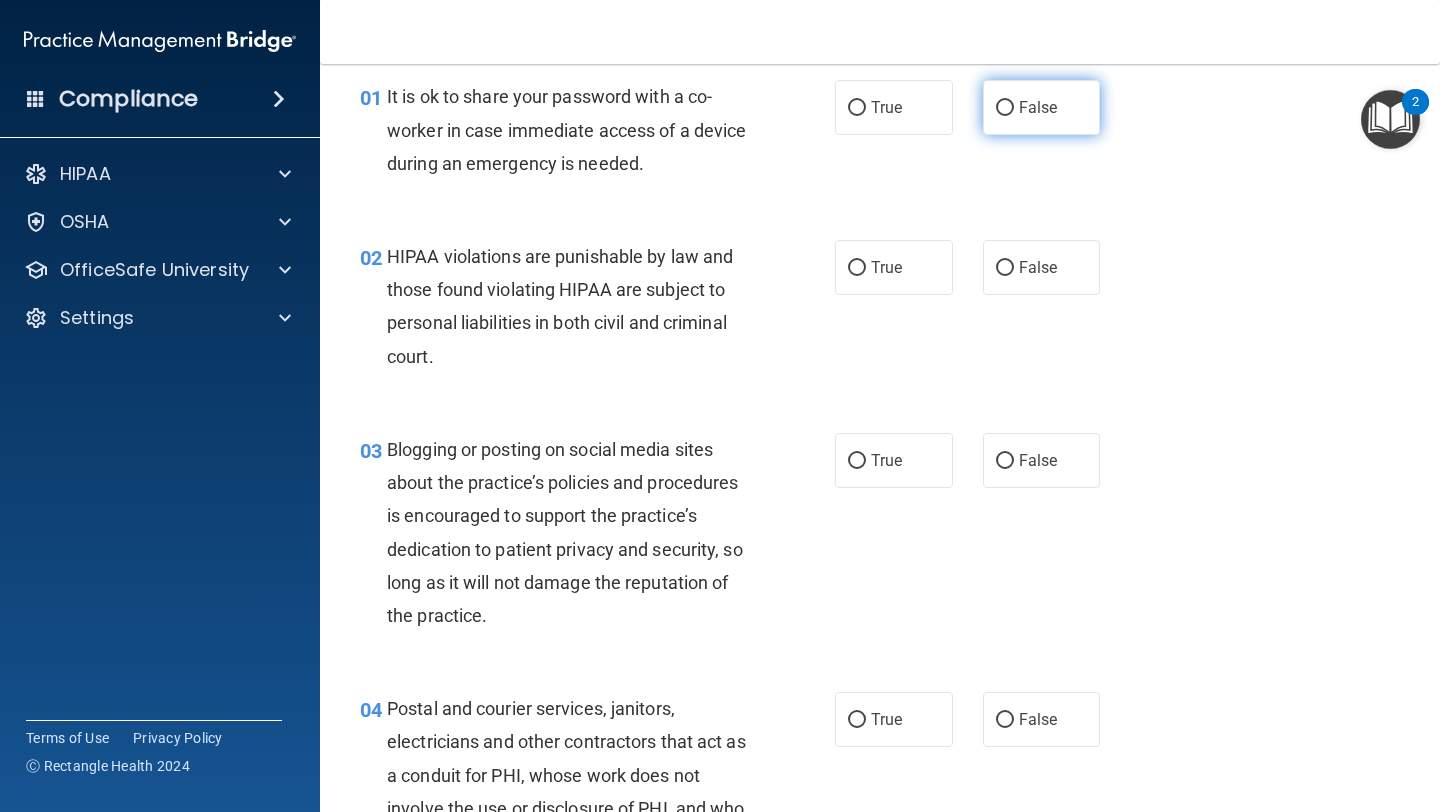 click on "False" at bounding box center (1038, 107) 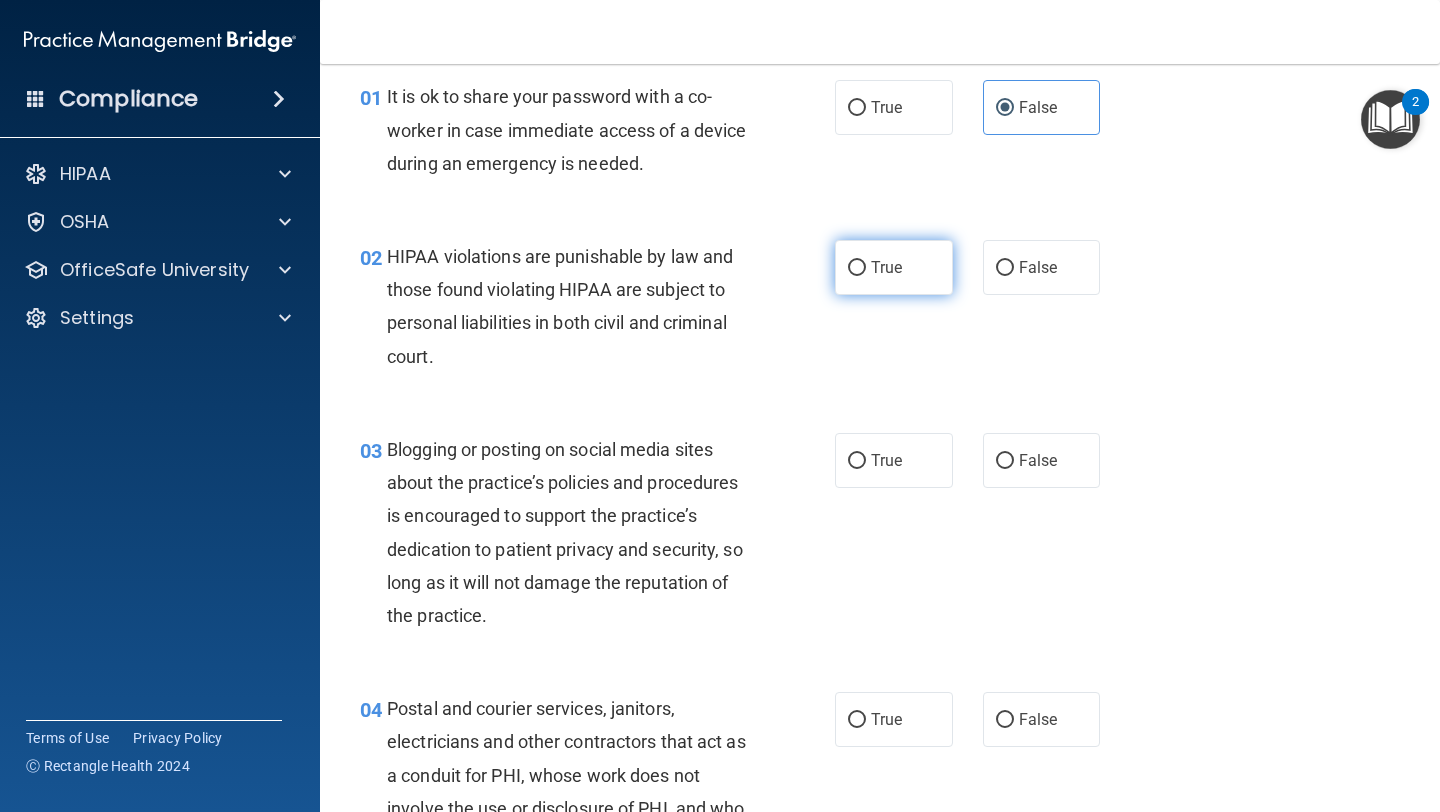 click on "True" at bounding box center (894, 267) 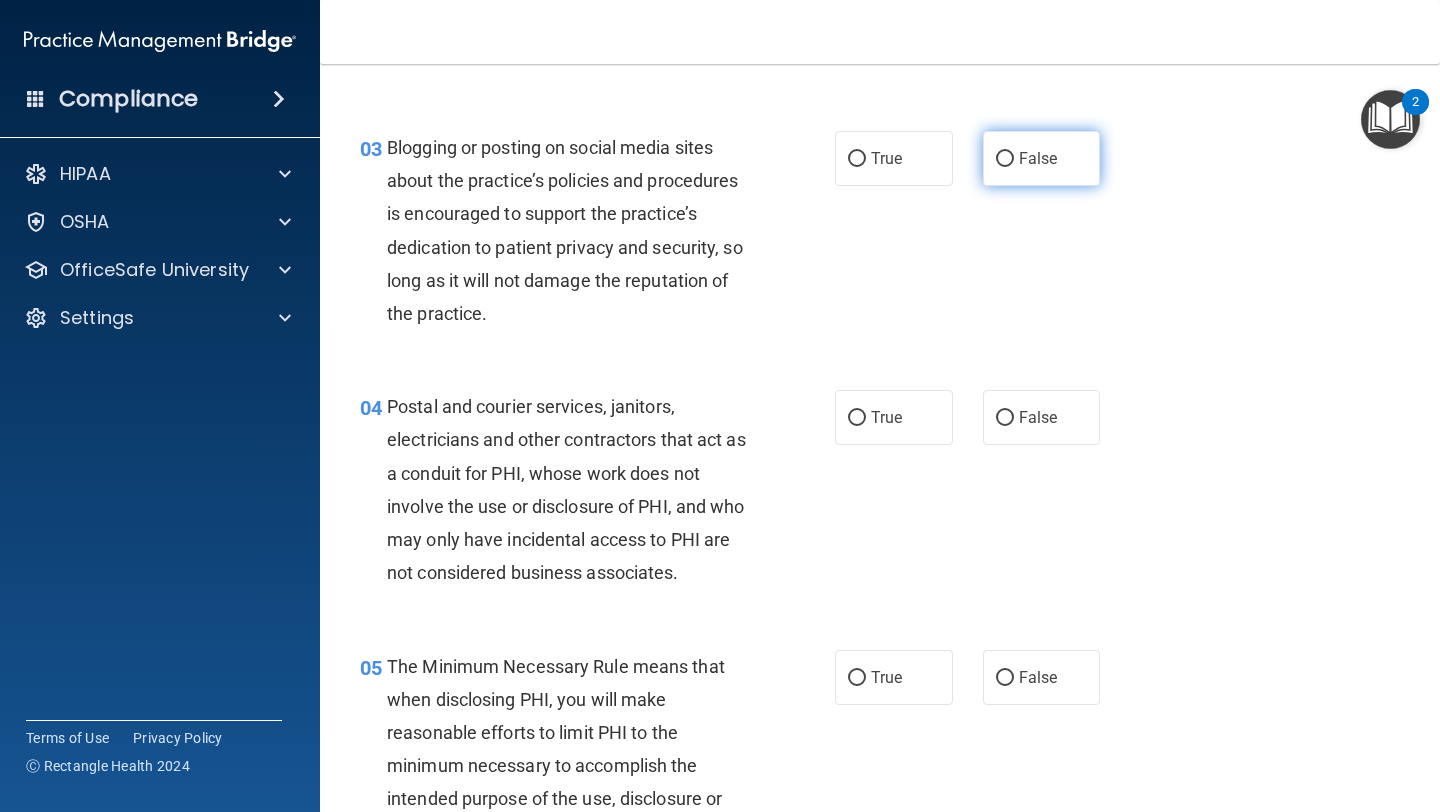 scroll, scrollTop: 387, scrollLeft: 0, axis: vertical 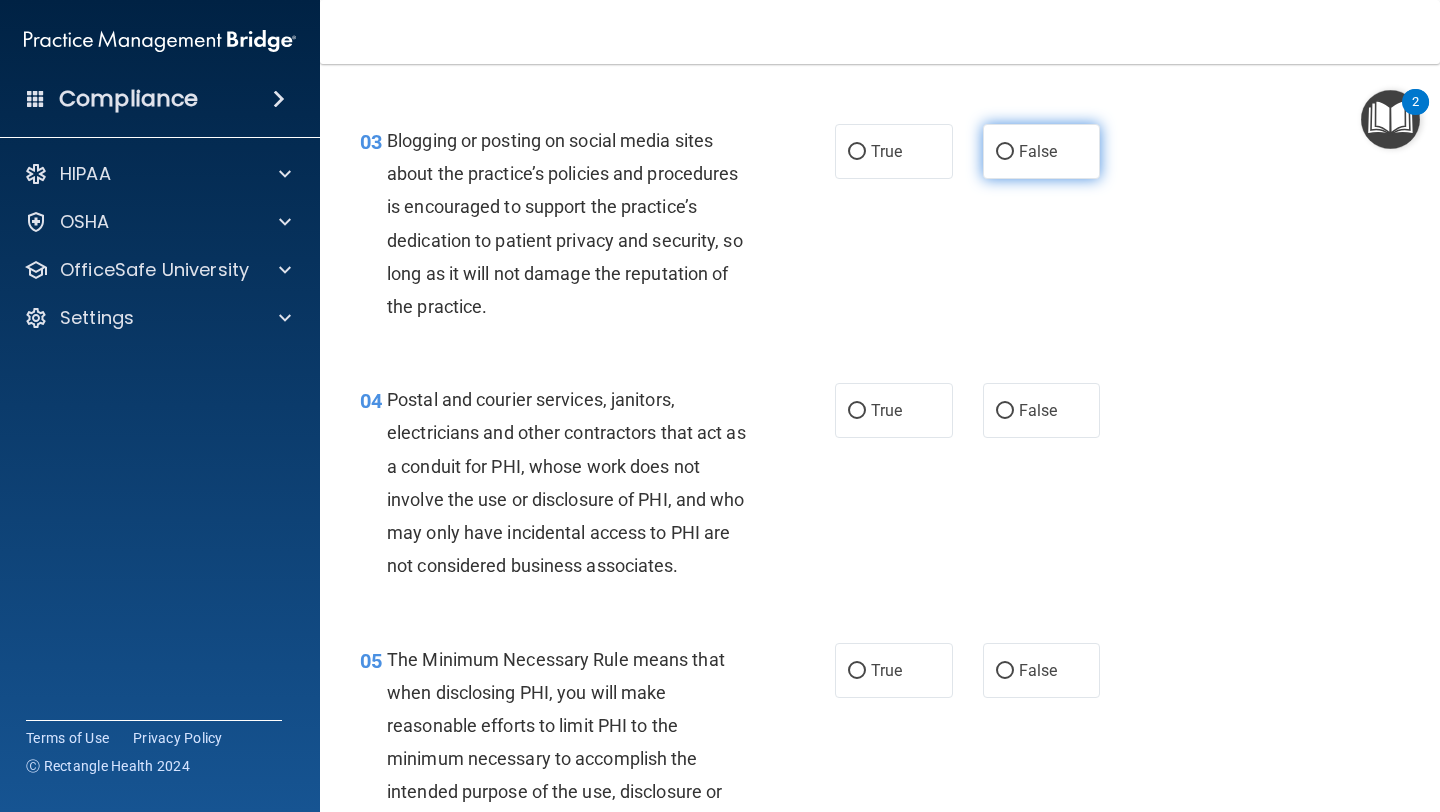 click on "False" at bounding box center [1038, 151] 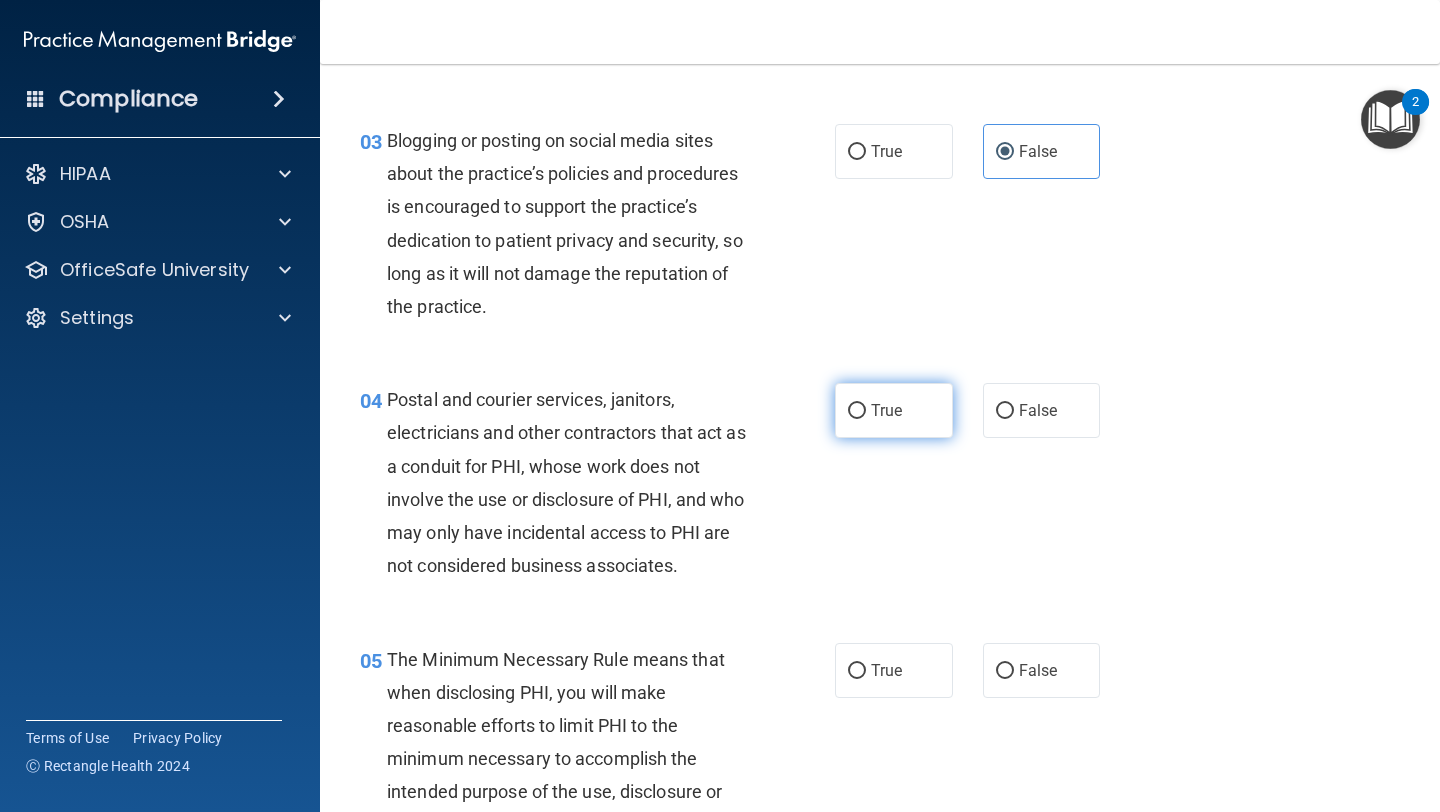 click on "True" at bounding box center [894, 410] 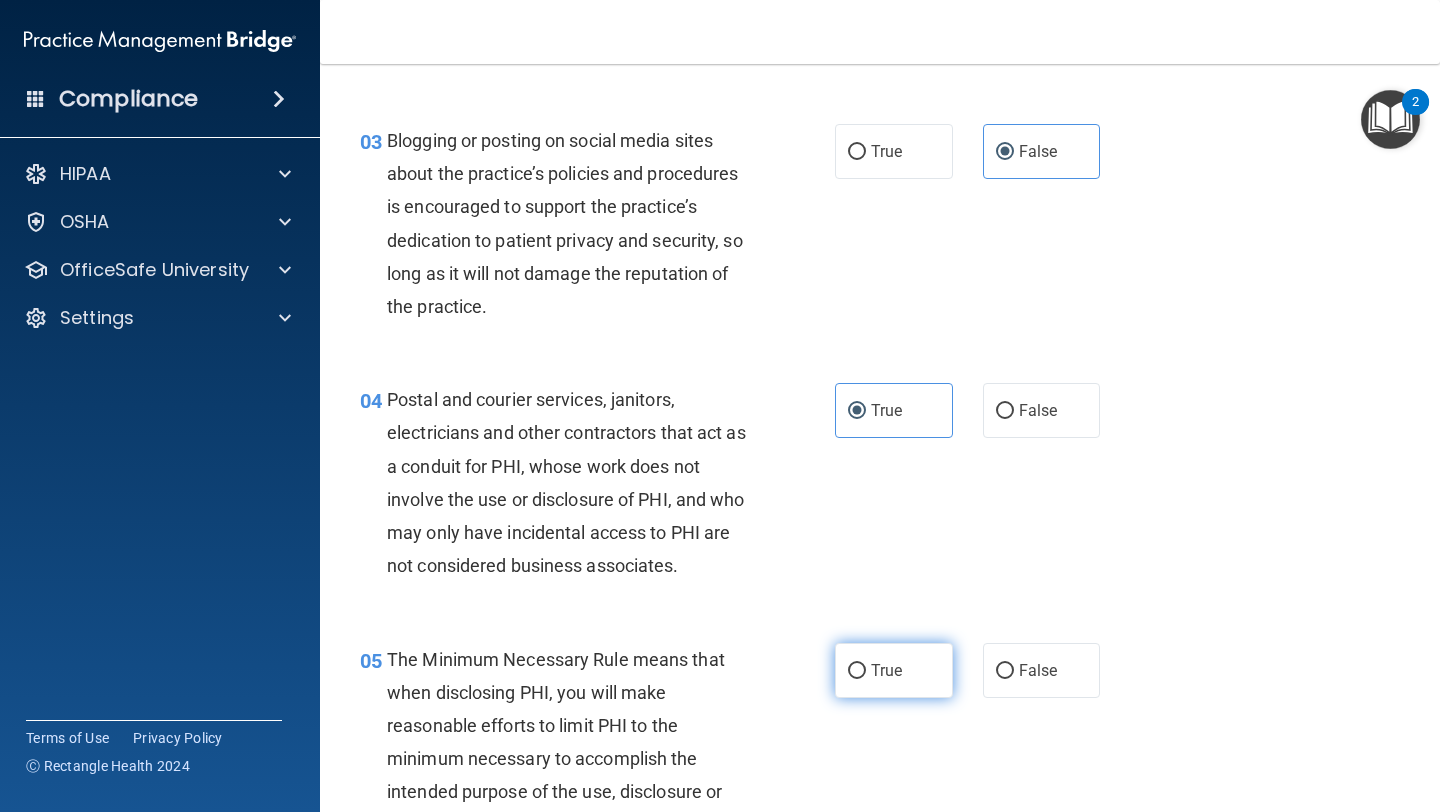 click on "True" at bounding box center [857, 671] 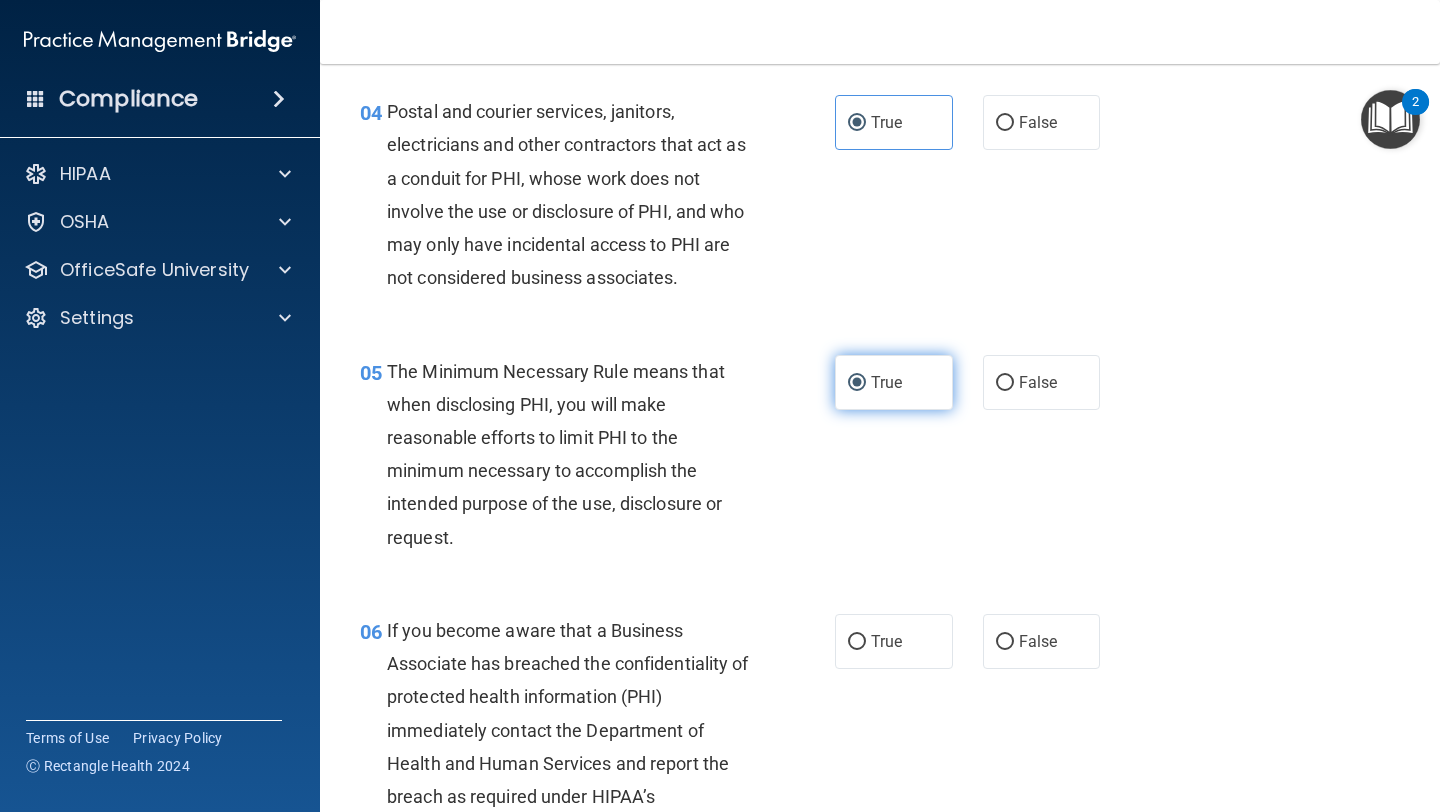 scroll, scrollTop: 678, scrollLeft: 0, axis: vertical 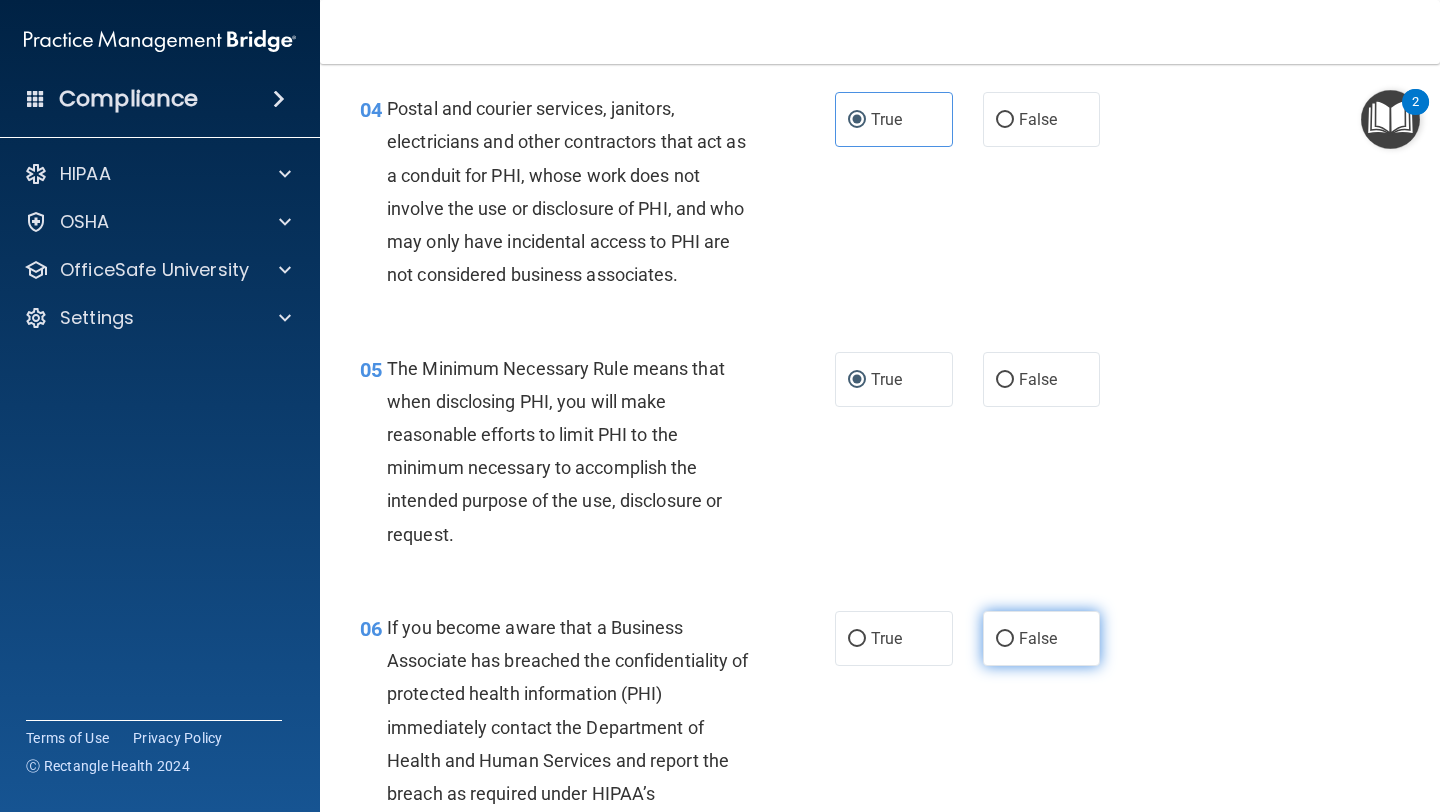 click on "False" at bounding box center (1042, 638) 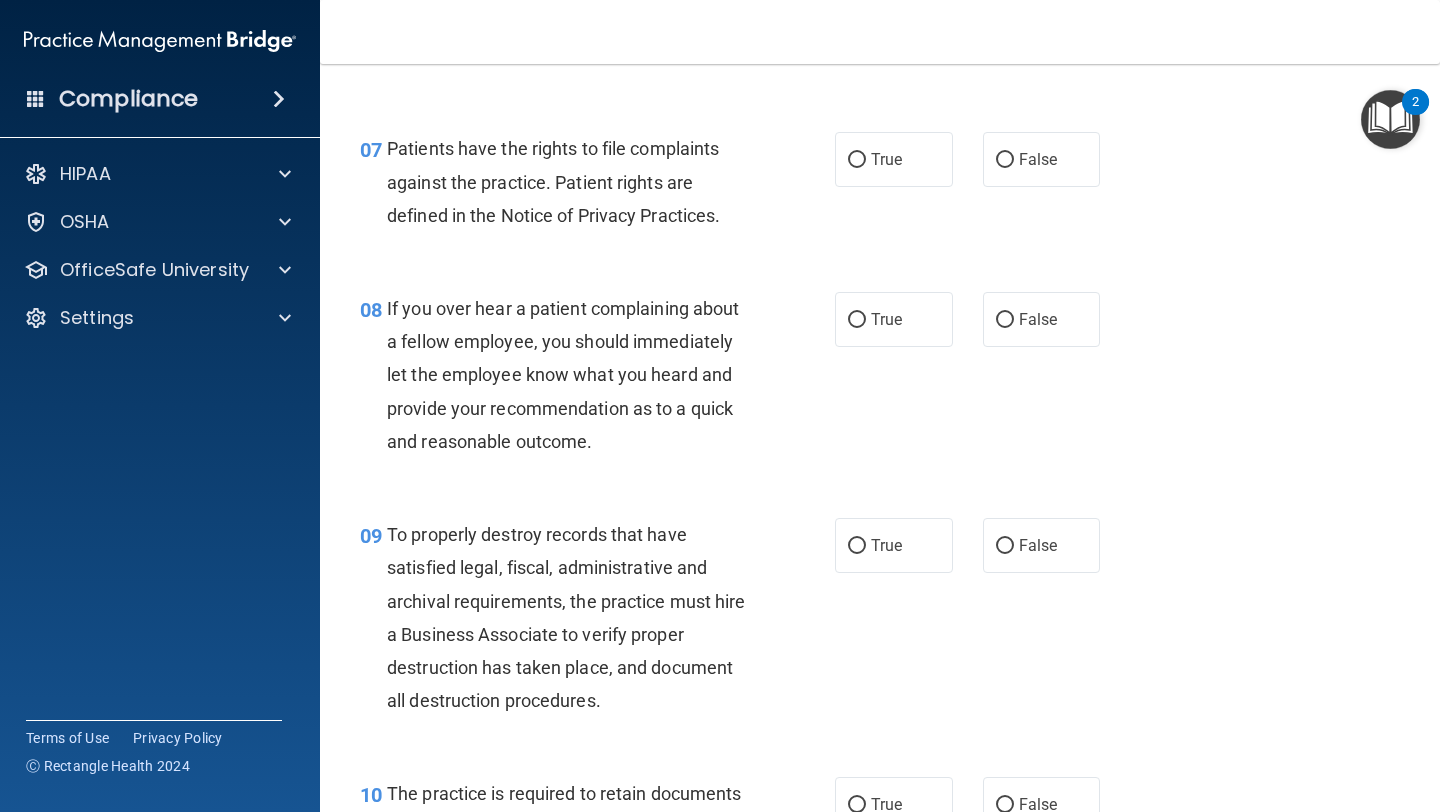 scroll, scrollTop: 1516, scrollLeft: 0, axis: vertical 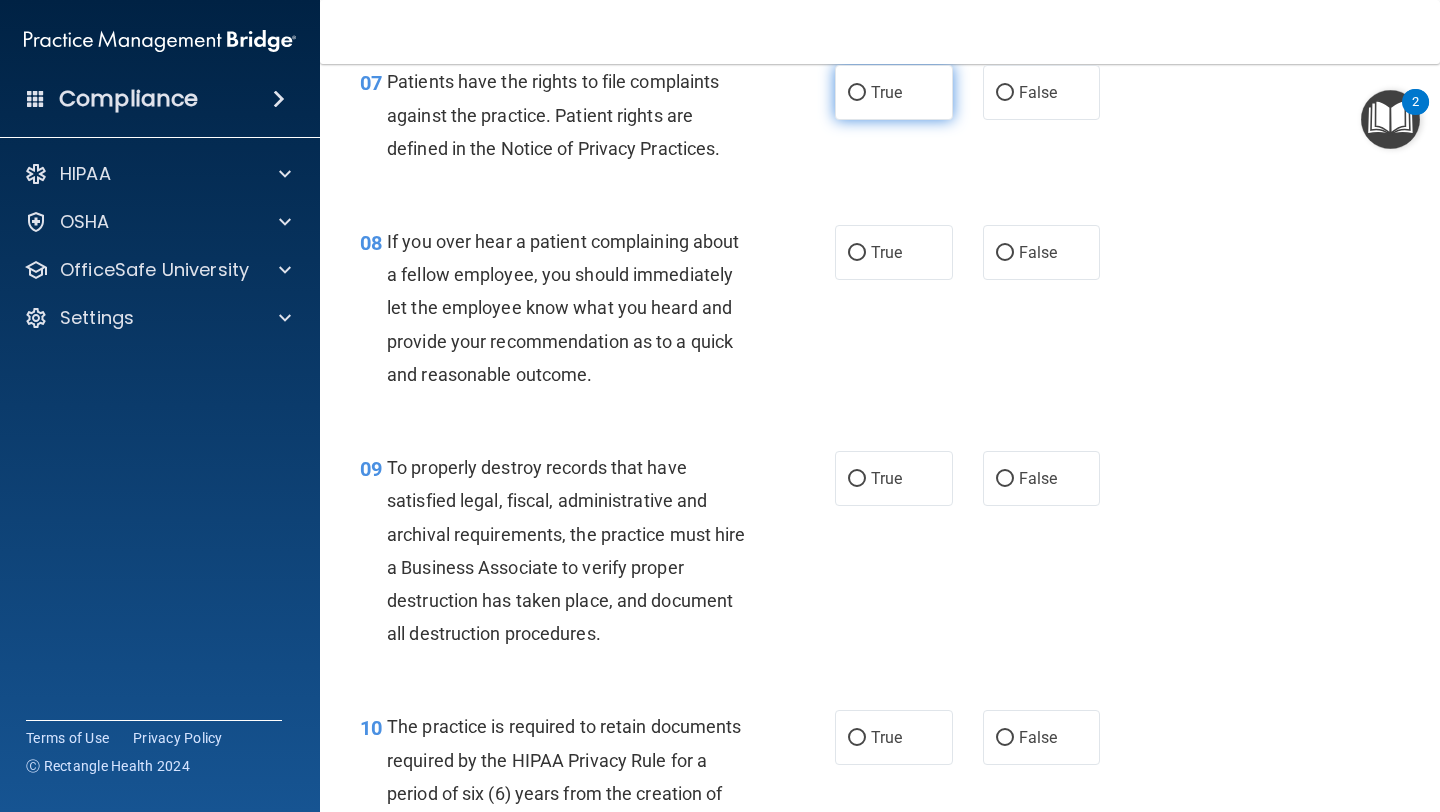 click on "True" at bounding box center [894, 92] 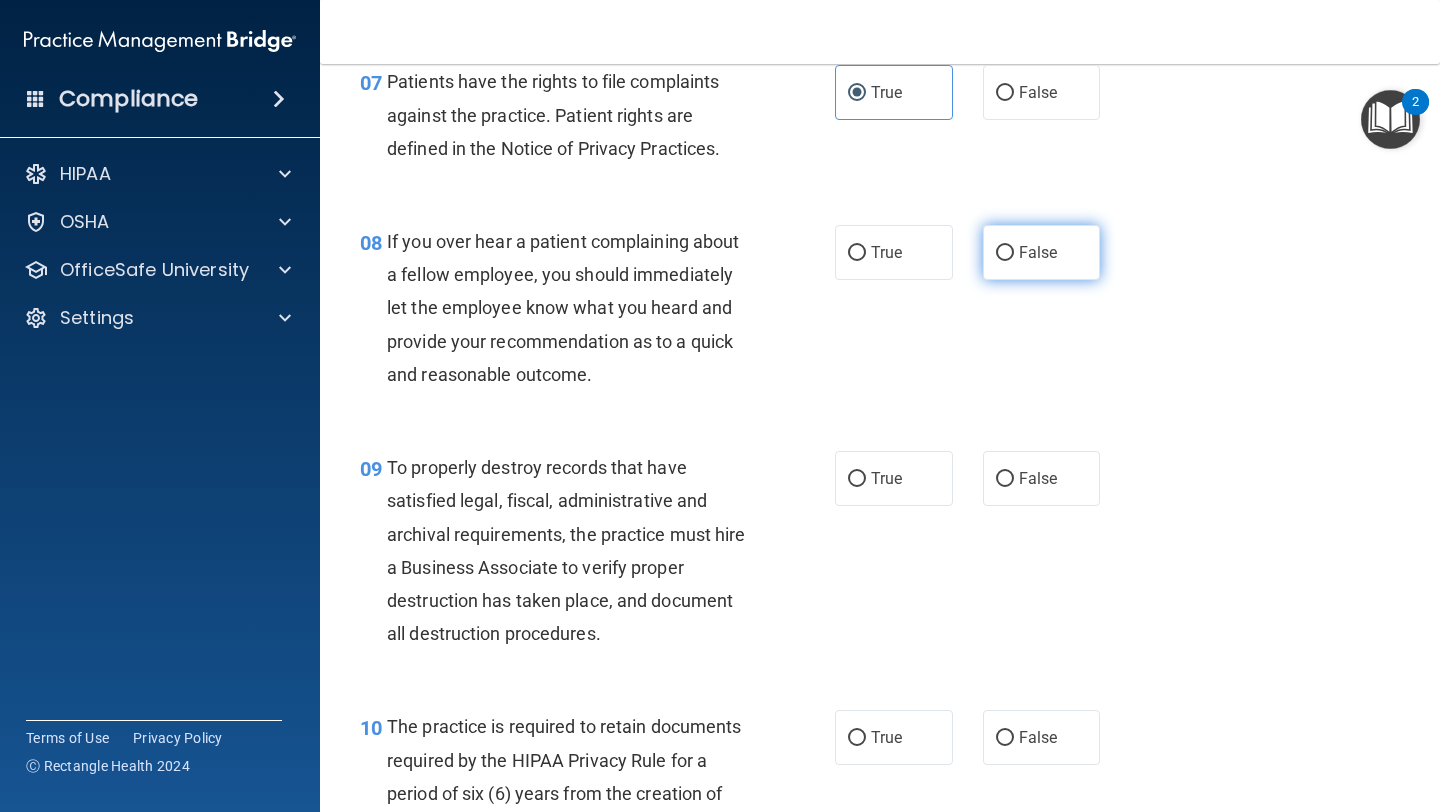 click on "False" at bounding box center [1042, 252] 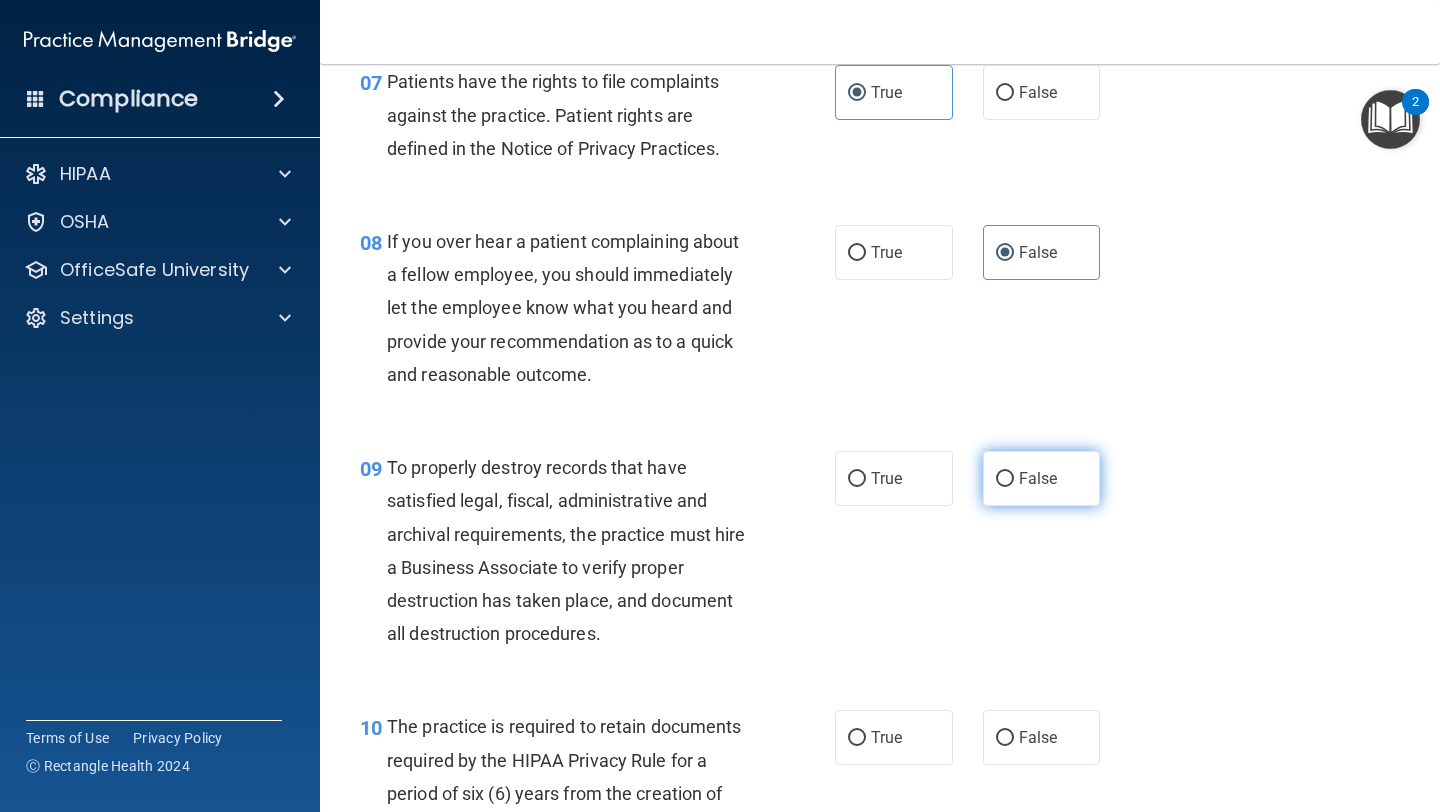 click on "False" at bounding box center [1042, 478] 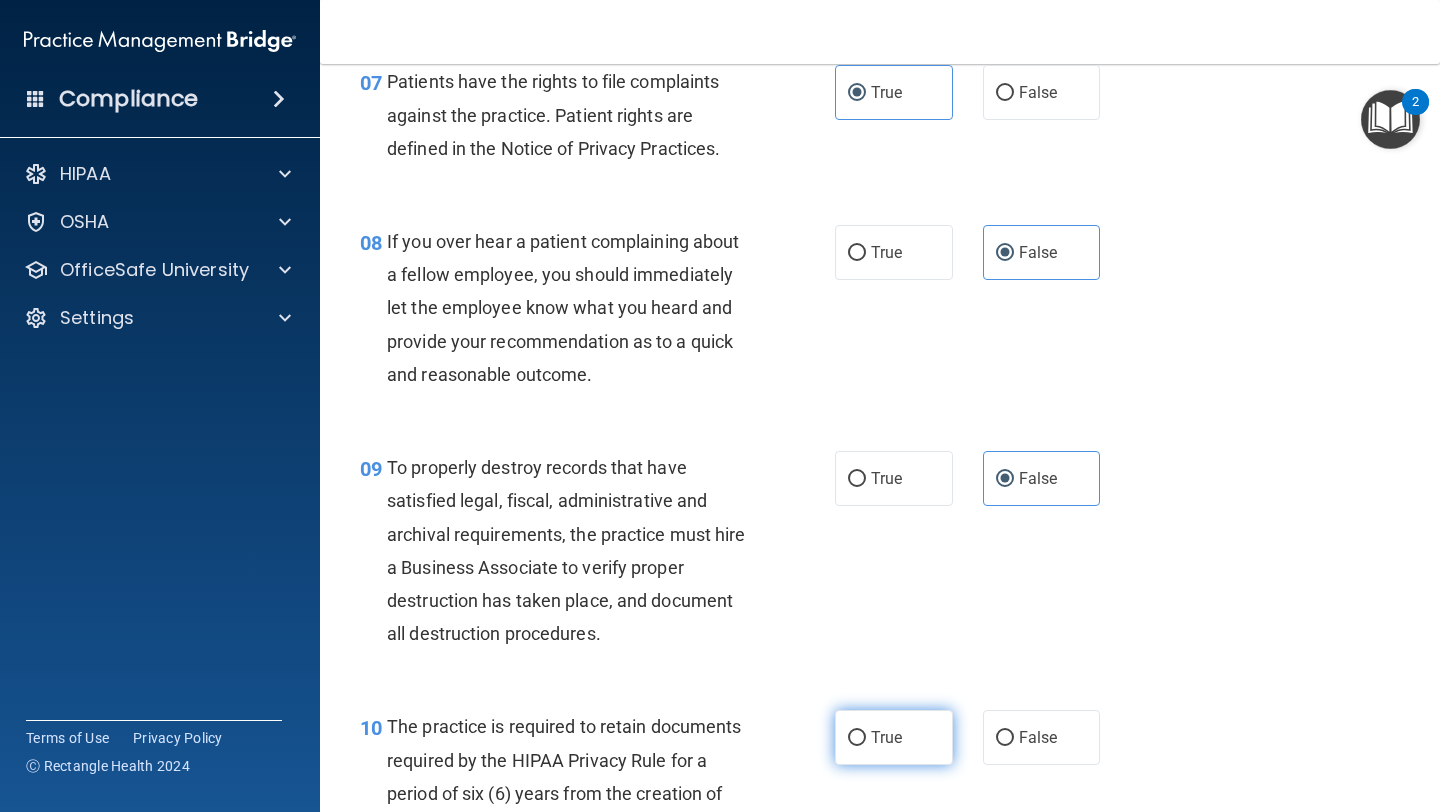 click on "True" at bounding box center [894, 737] 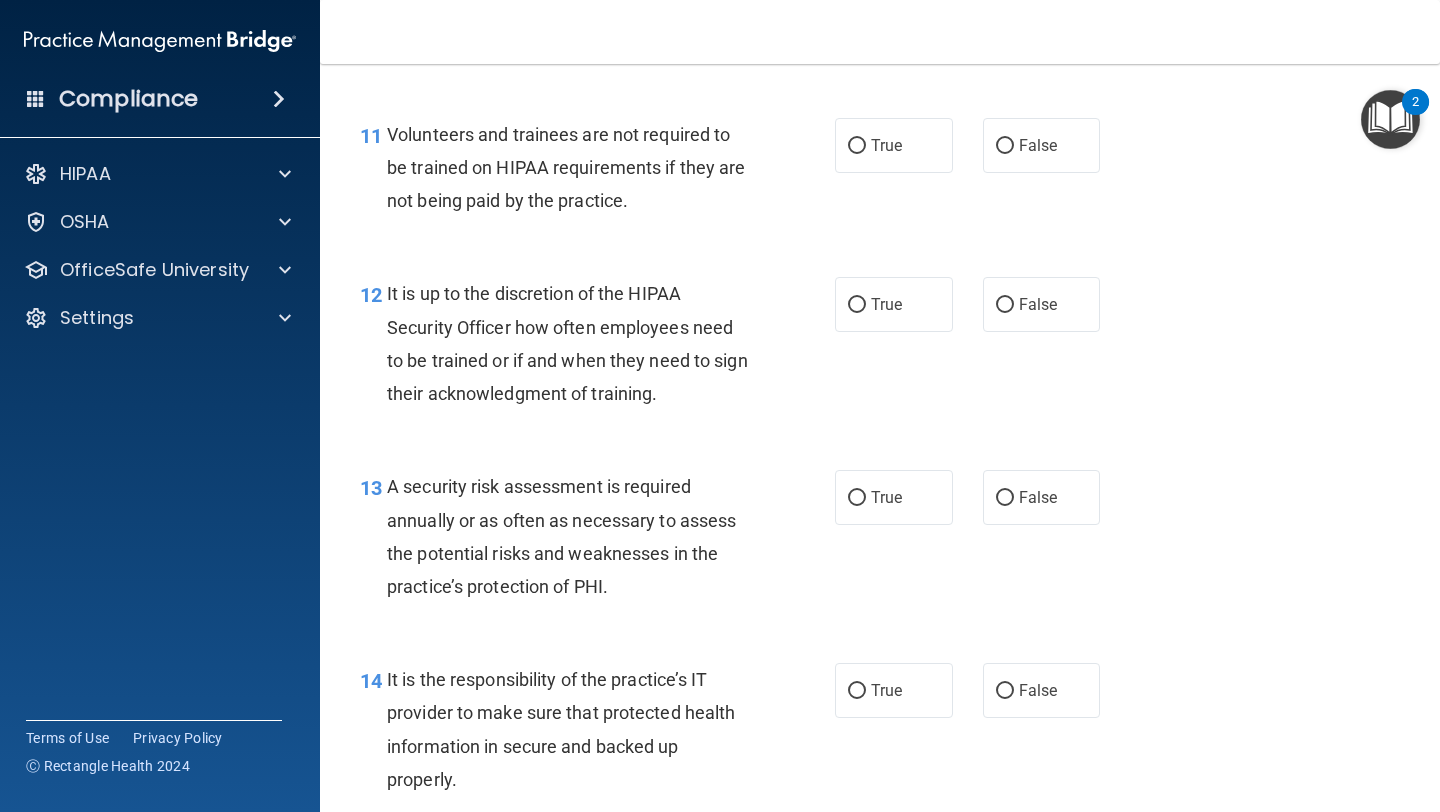 scroll, scrollTop: 2366, scrollLeft: 0, axis: vertical 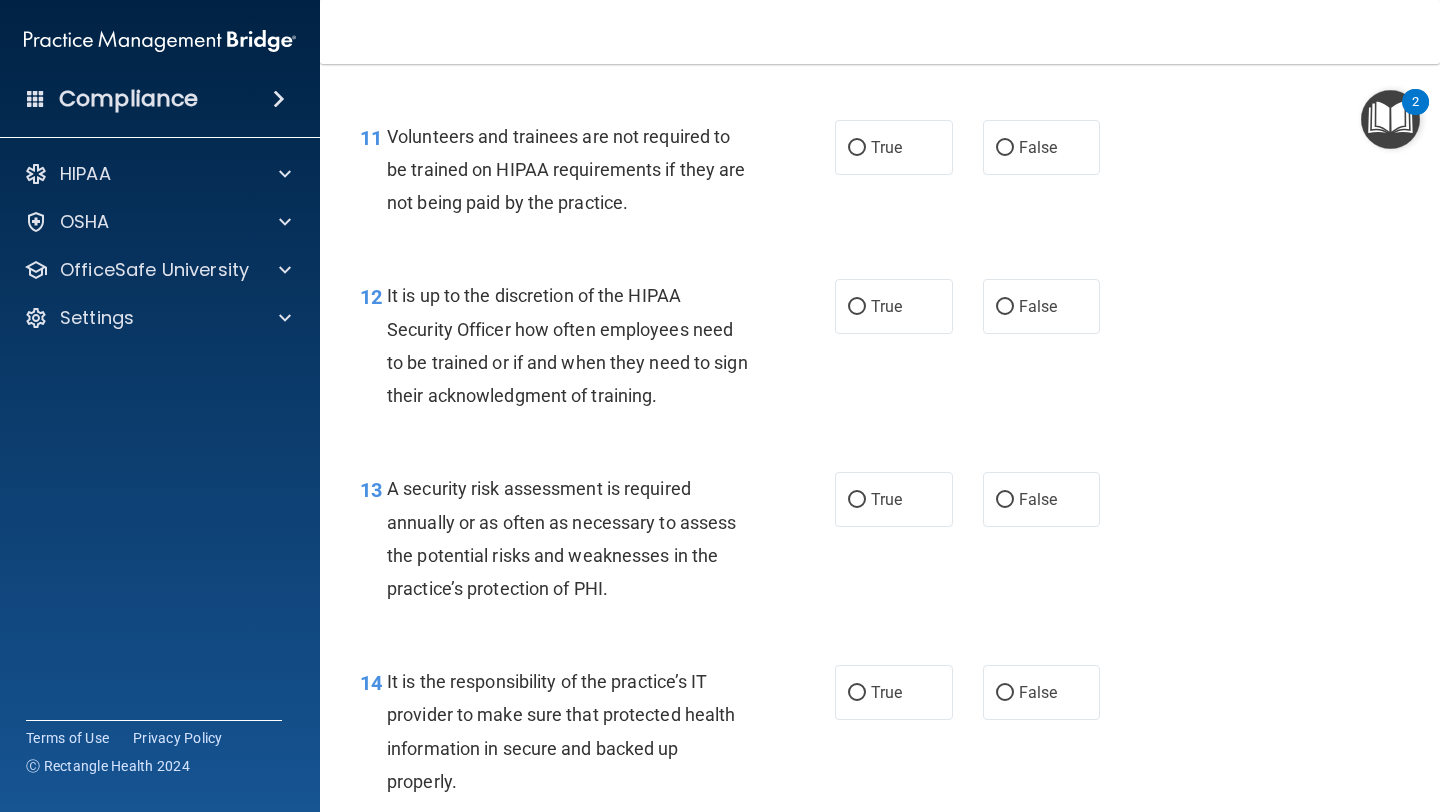 click on "11       Volunteers and trainees are not required to be trained on HIPAA requirements if they are not being paid by the practice.                 True           False" at bounding box center [880, 175] 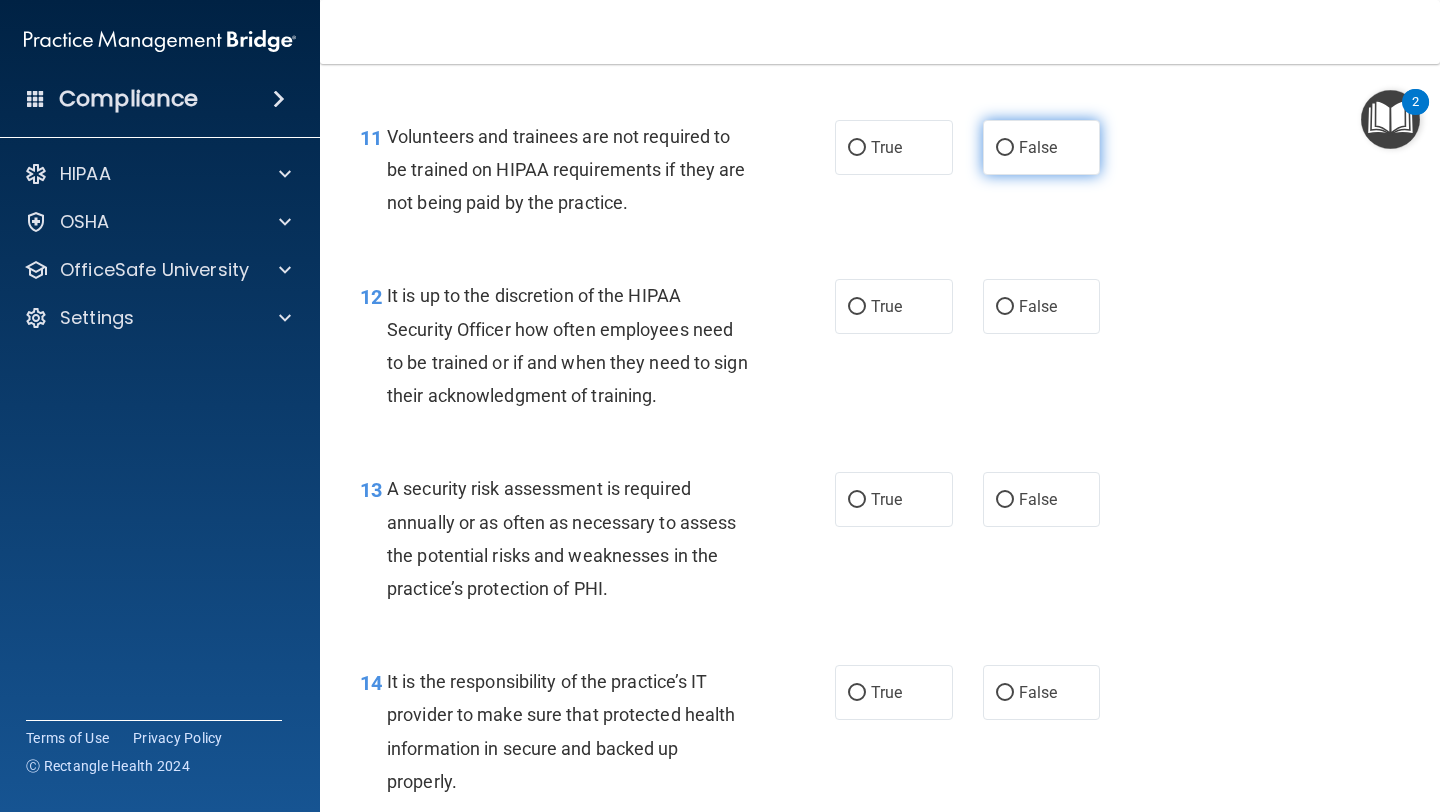 click on "False" at bounding box center (1042, 147) 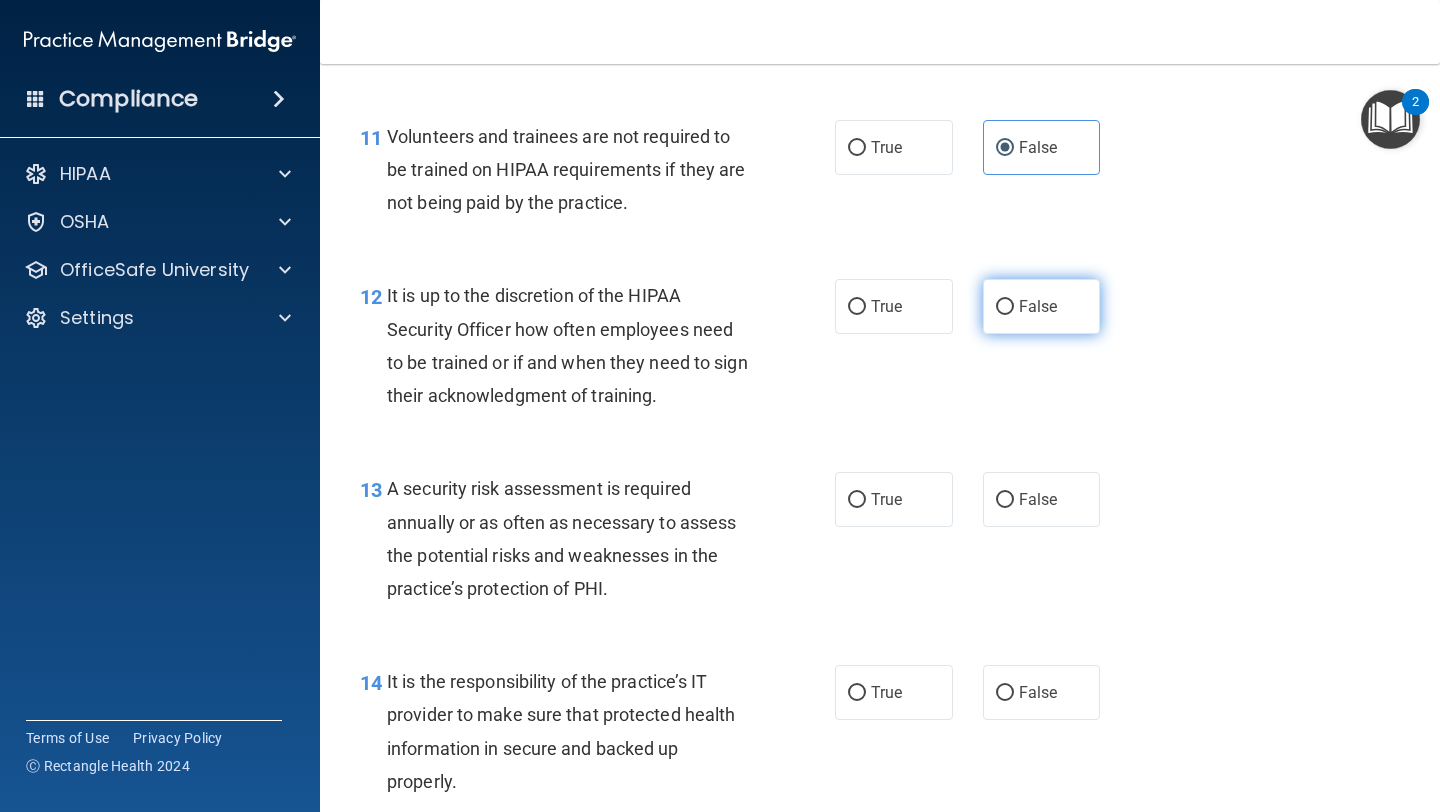 click on "False" at bounding box center (1042, 306) 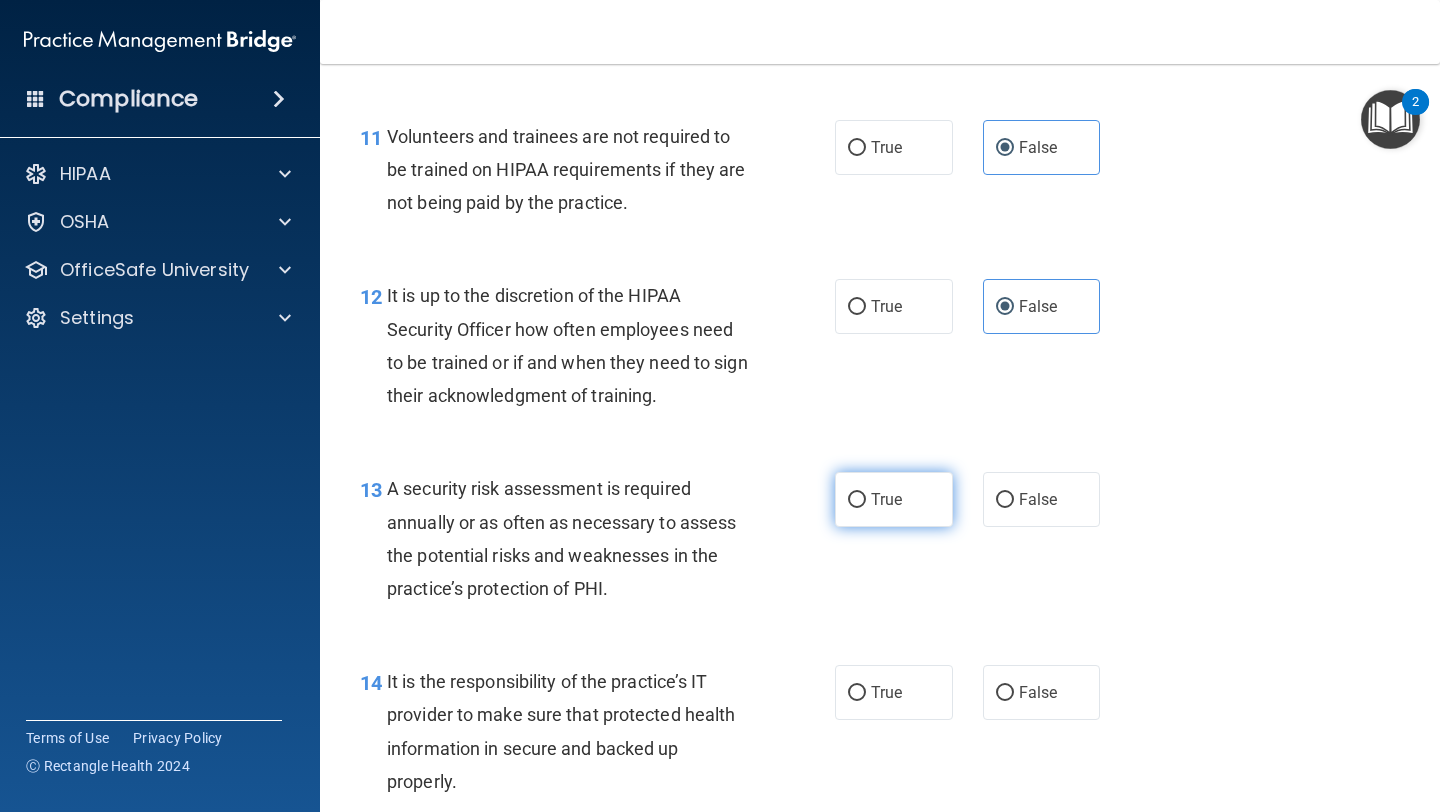 click on "True" at bounding box center [894, 499] 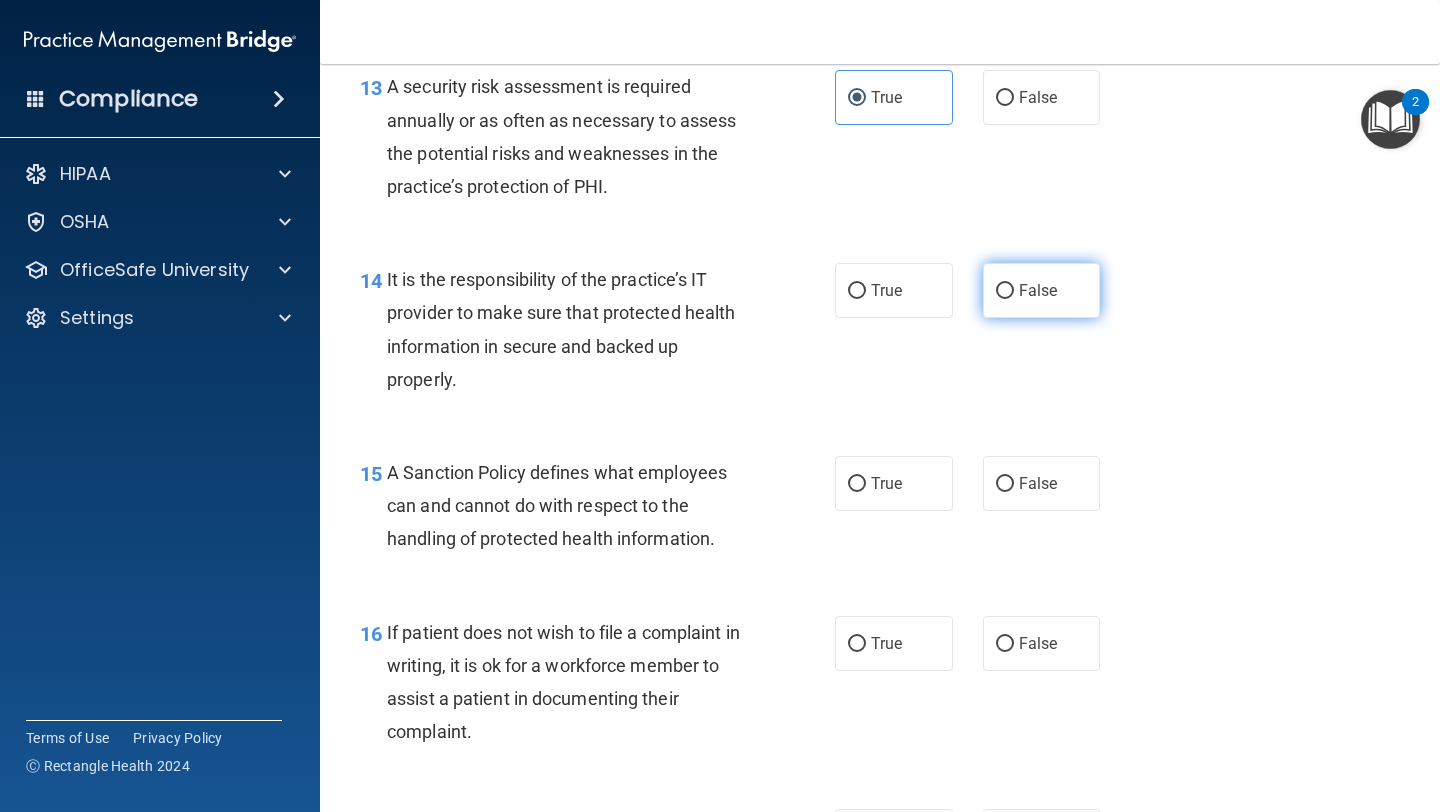 scroll, scrollTop: 2770, scrollLeft: 0, axis: vertical 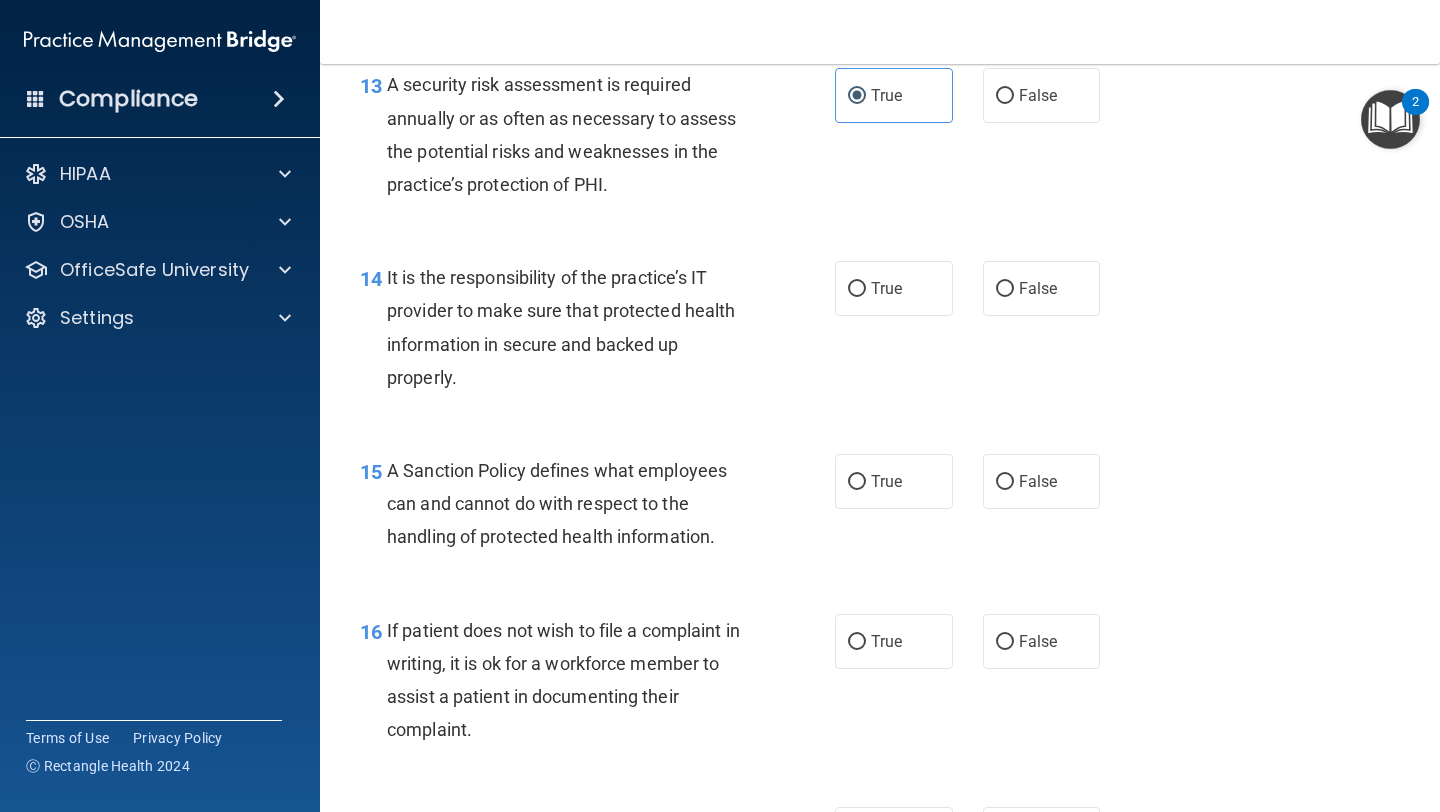 click on "14       It is the responsibility of the practice’s IT provider to make sure that protected health information in secure and backed up properly.                  True           False" at bounding box center (880, 332) 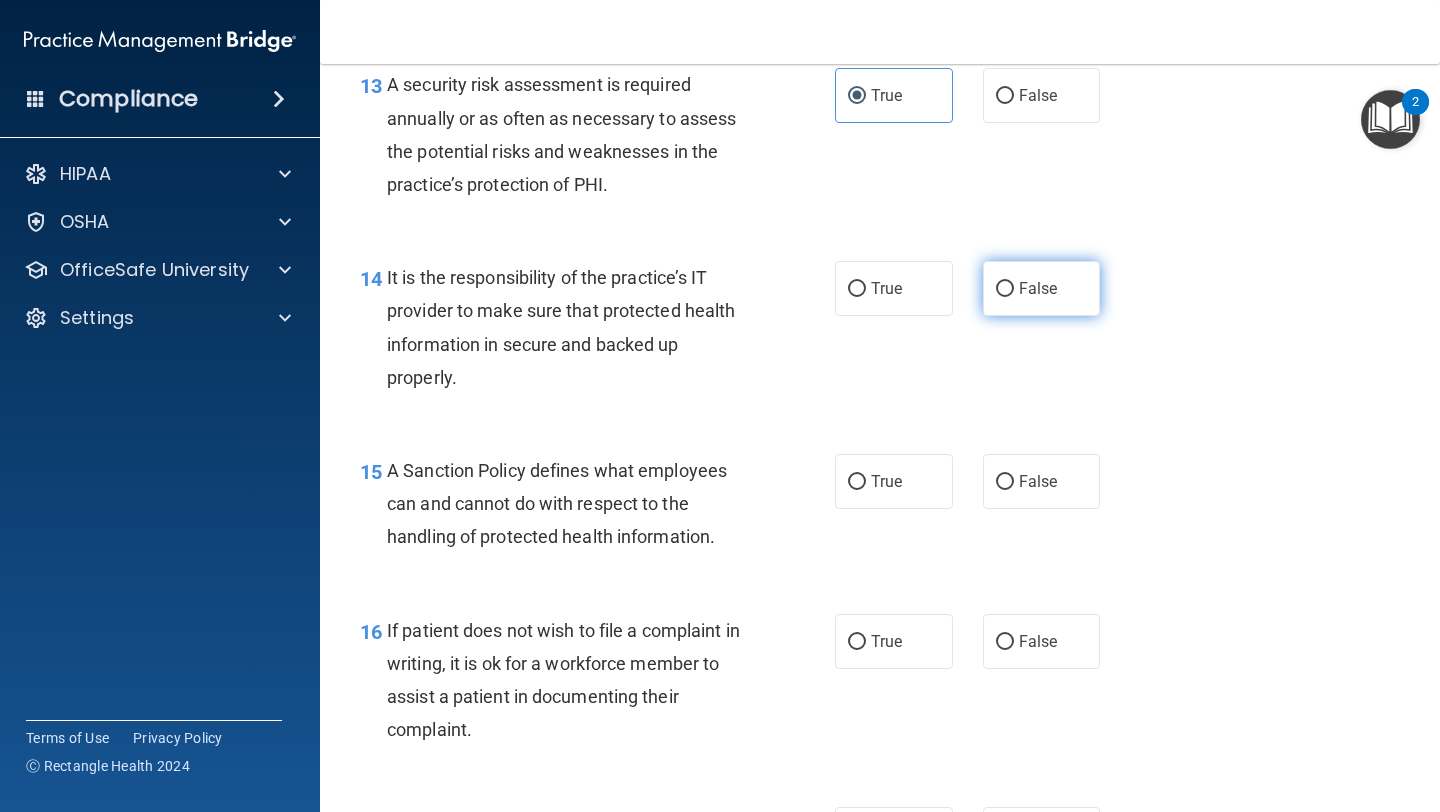 click on "False" at bounding box center (1042, 288) 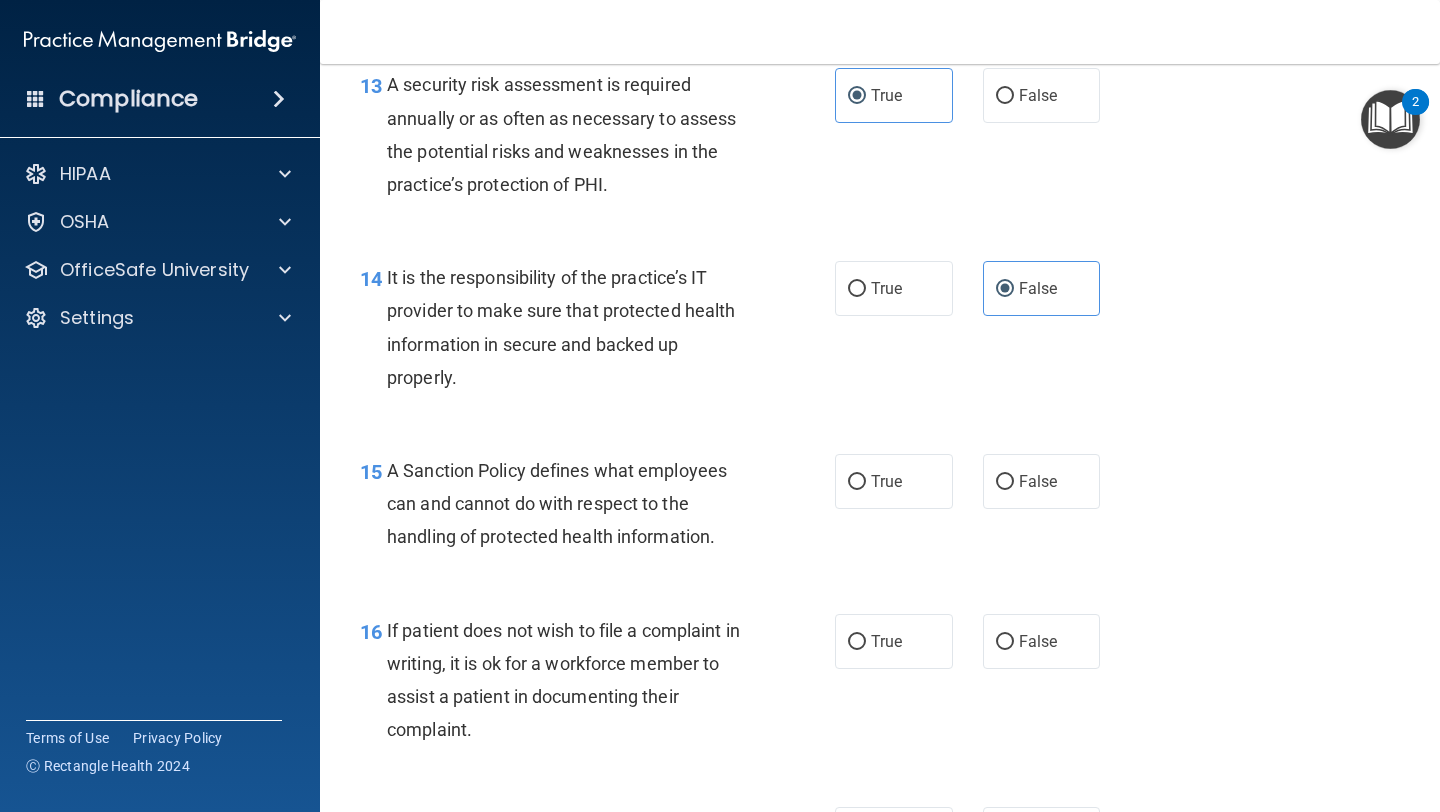 click on "15       A Sanction Policy defines what employees can and cannot do with respect to the handling of protected health information.                 True           False" at bounding box center [880, 509] 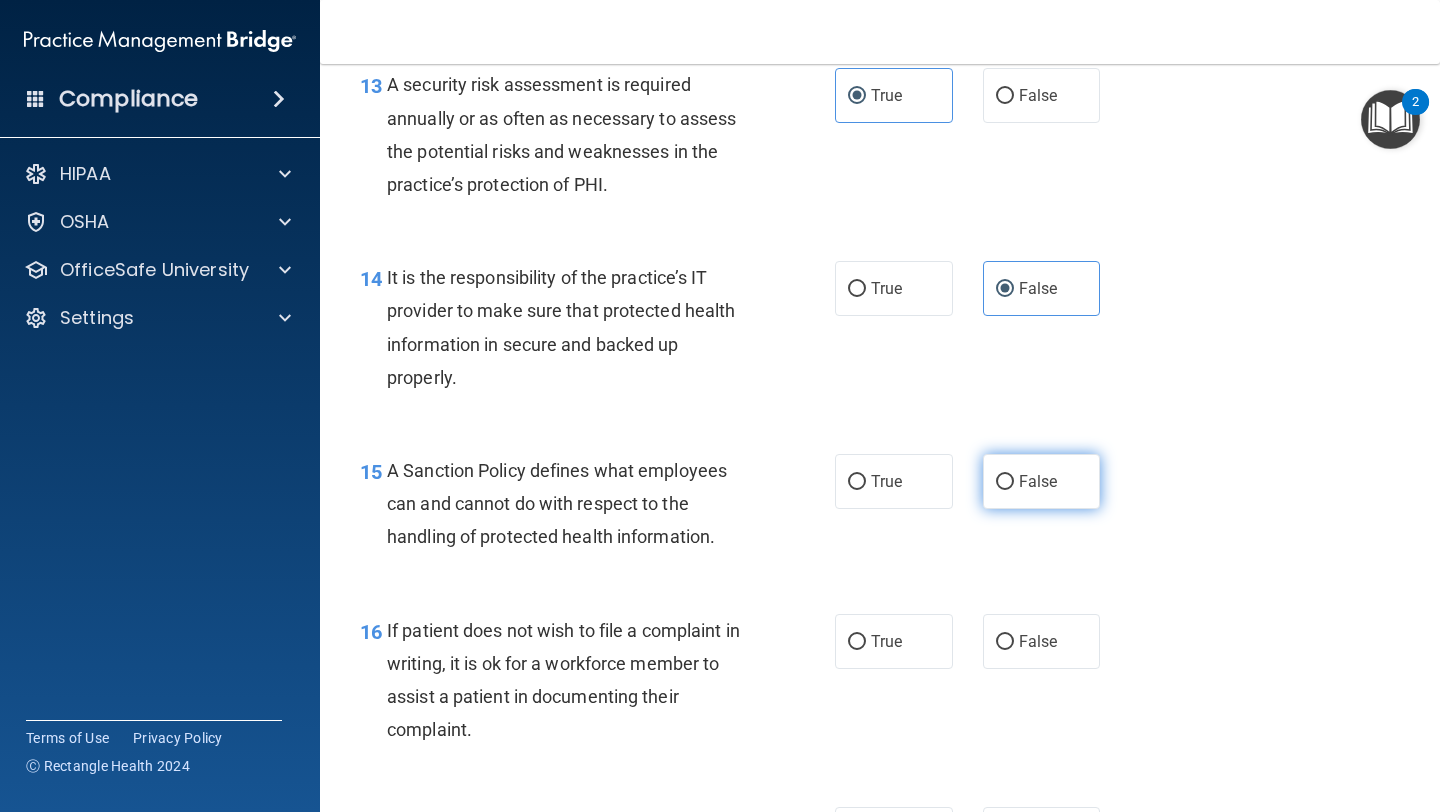 click on "False" at bounding box center (1038, 481) 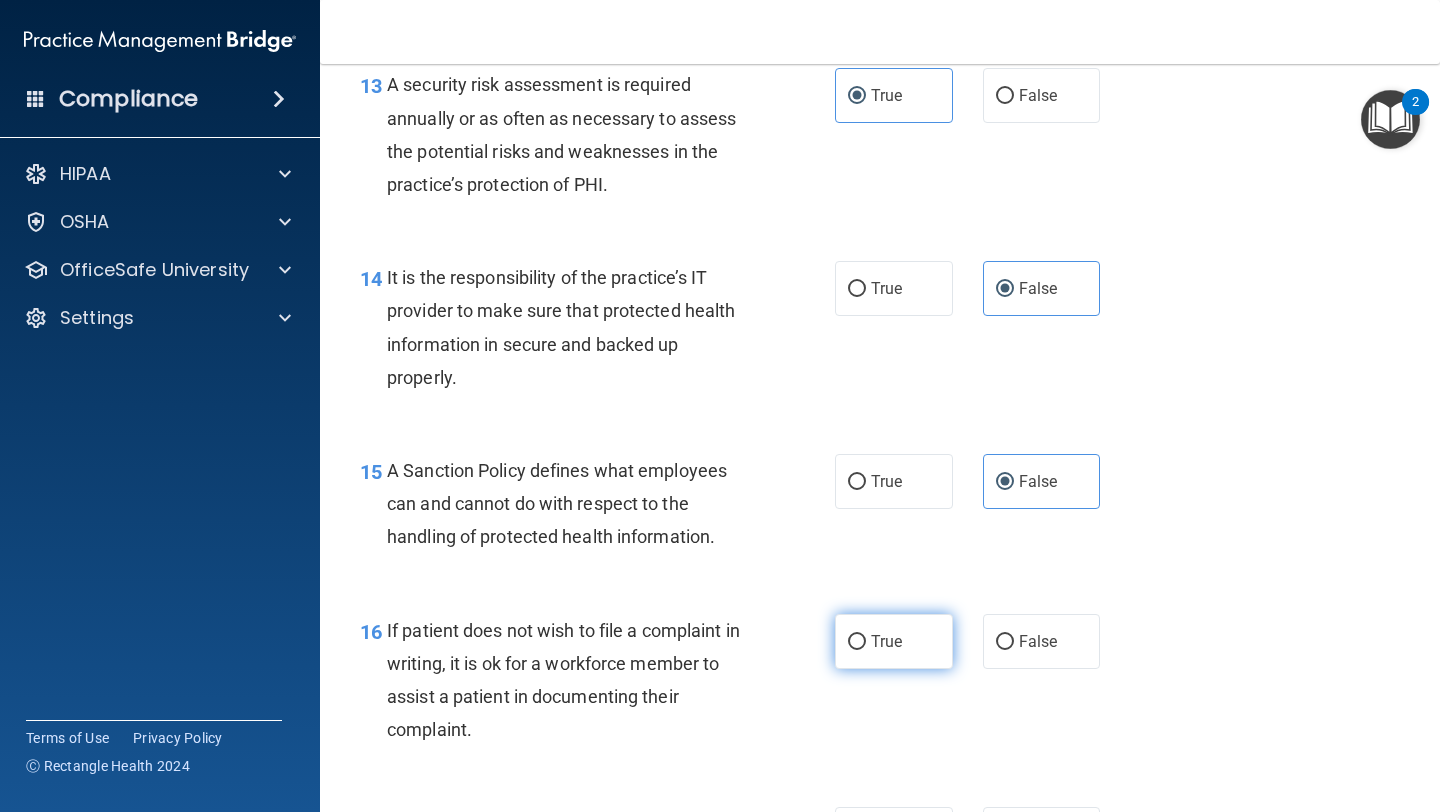 click on "True" at bounding box center (894, 641) 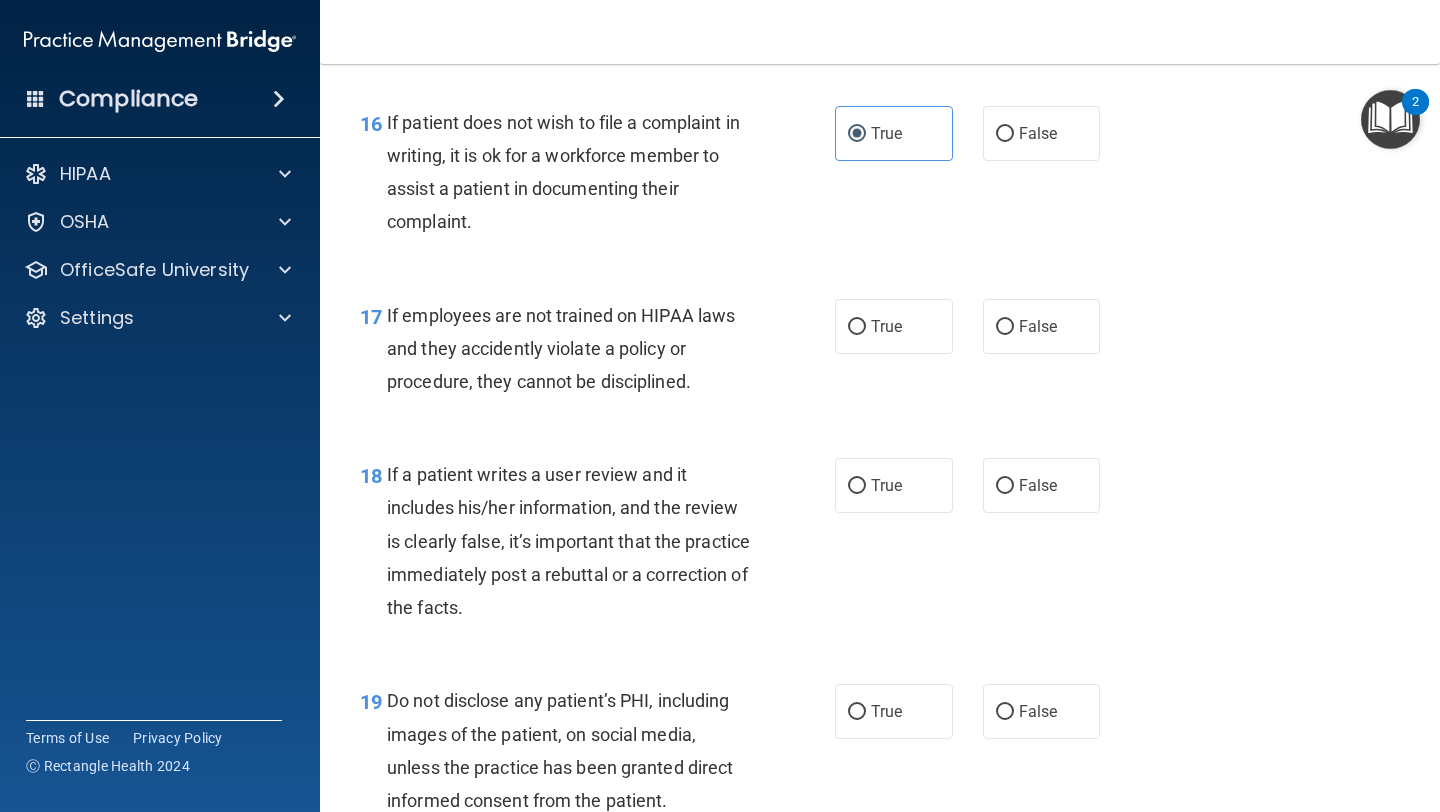 scroll, scrollTop: 3282, scrollLeft: 0, axis: vertical 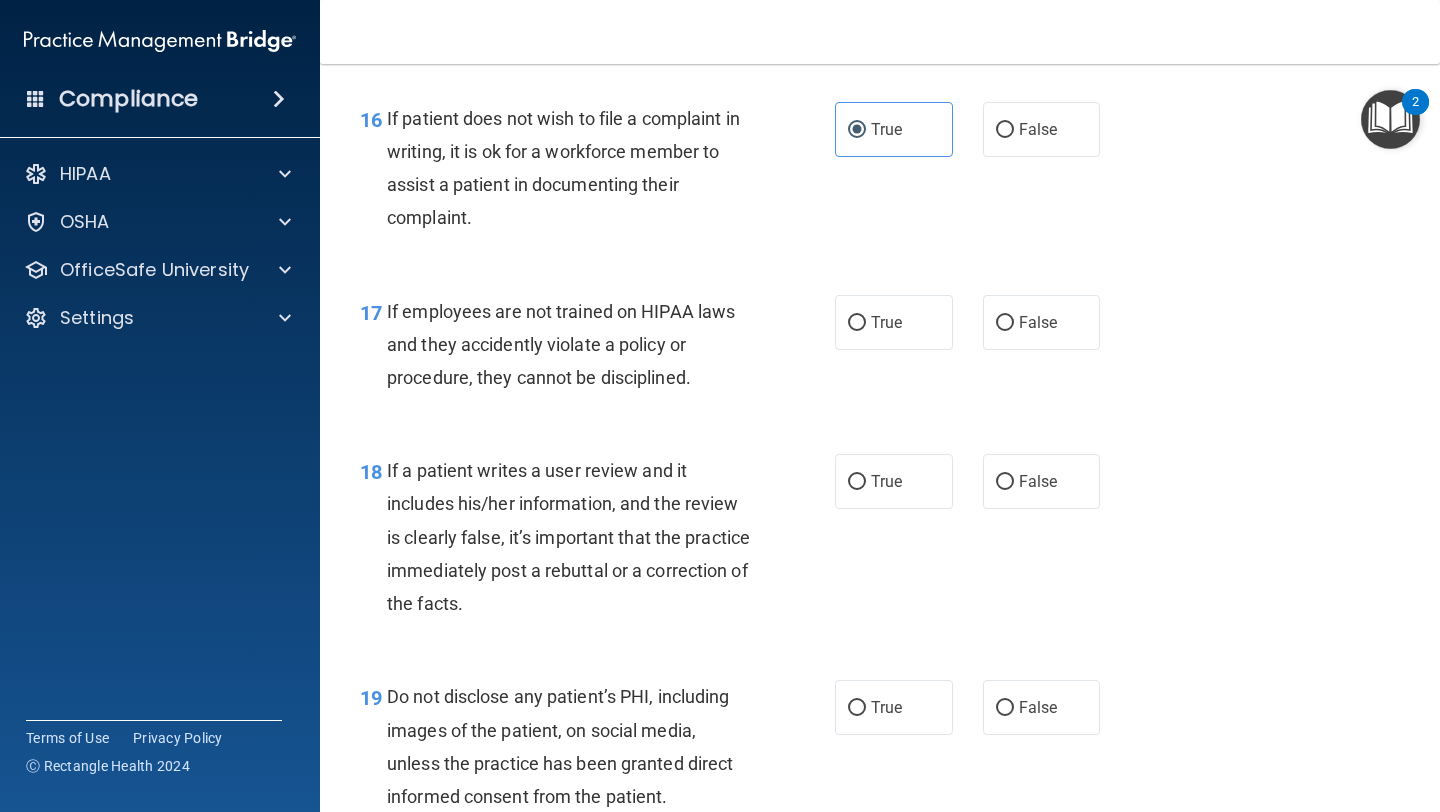click on "17       If employees are not trained on HIPAA laws and they accidently violate a policy or procedure, they cannot be disciplined.                 True           False" at bounding box center (880, 350) 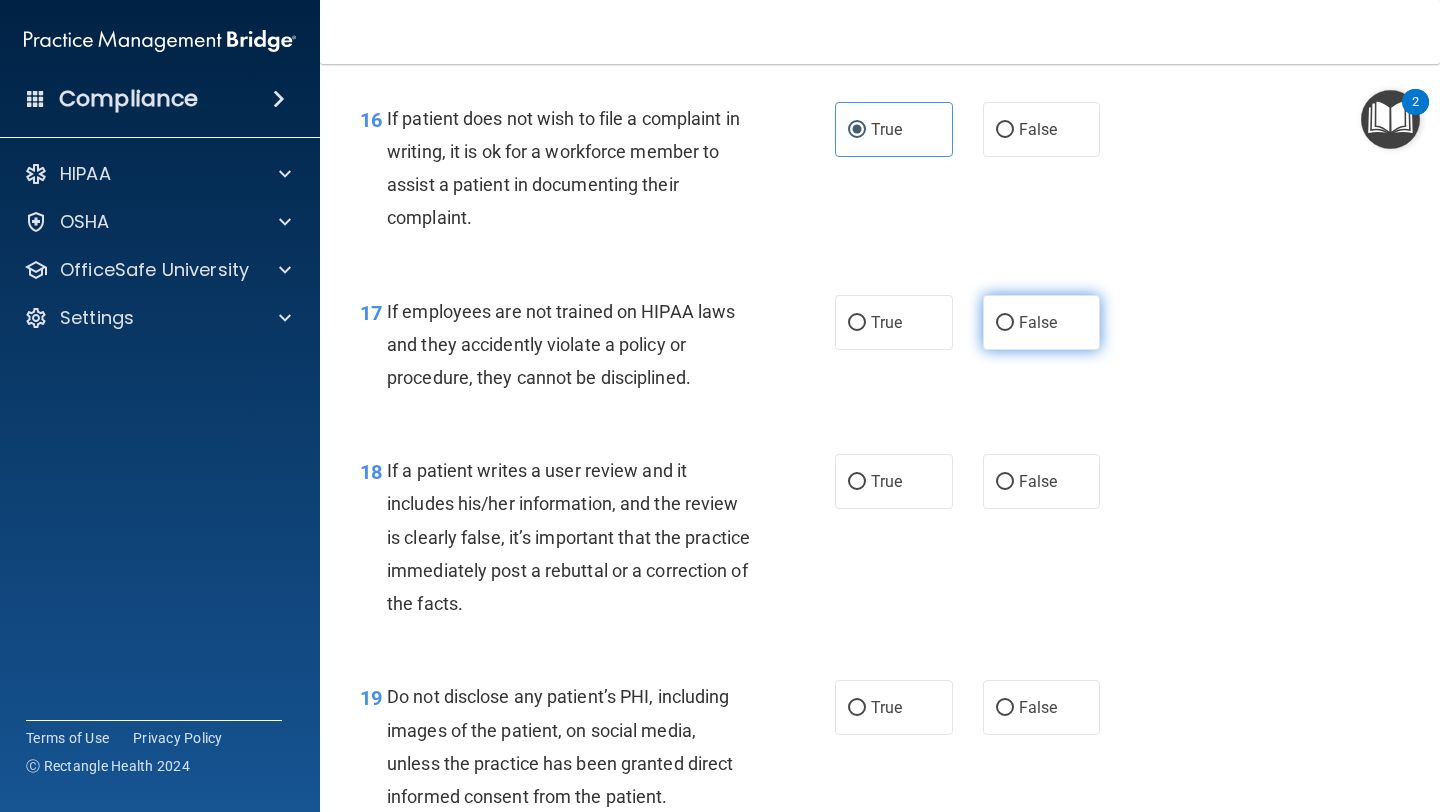 click on "False" at bounding box center [1042, 322] 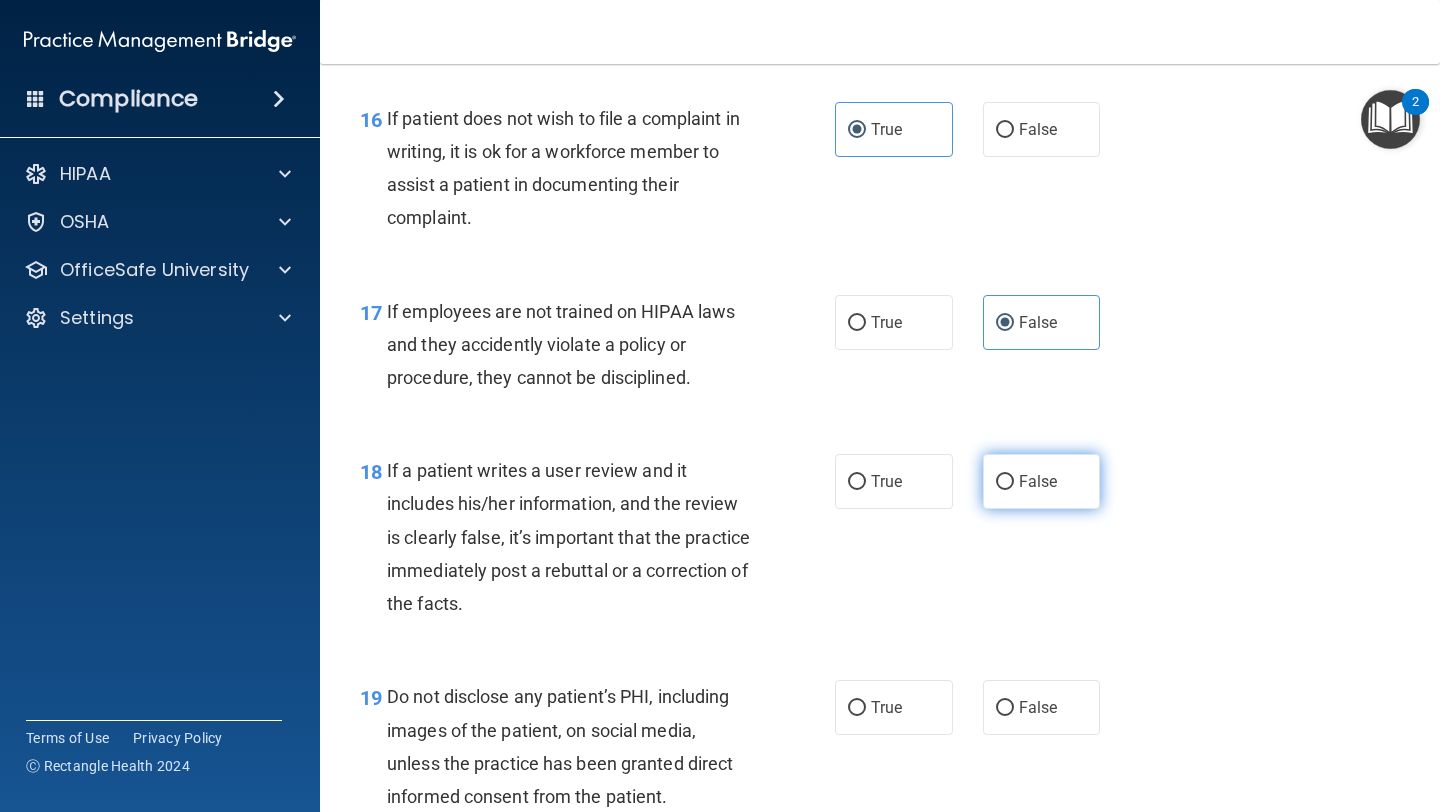 click on "False" at bounding box center [1042, 481] 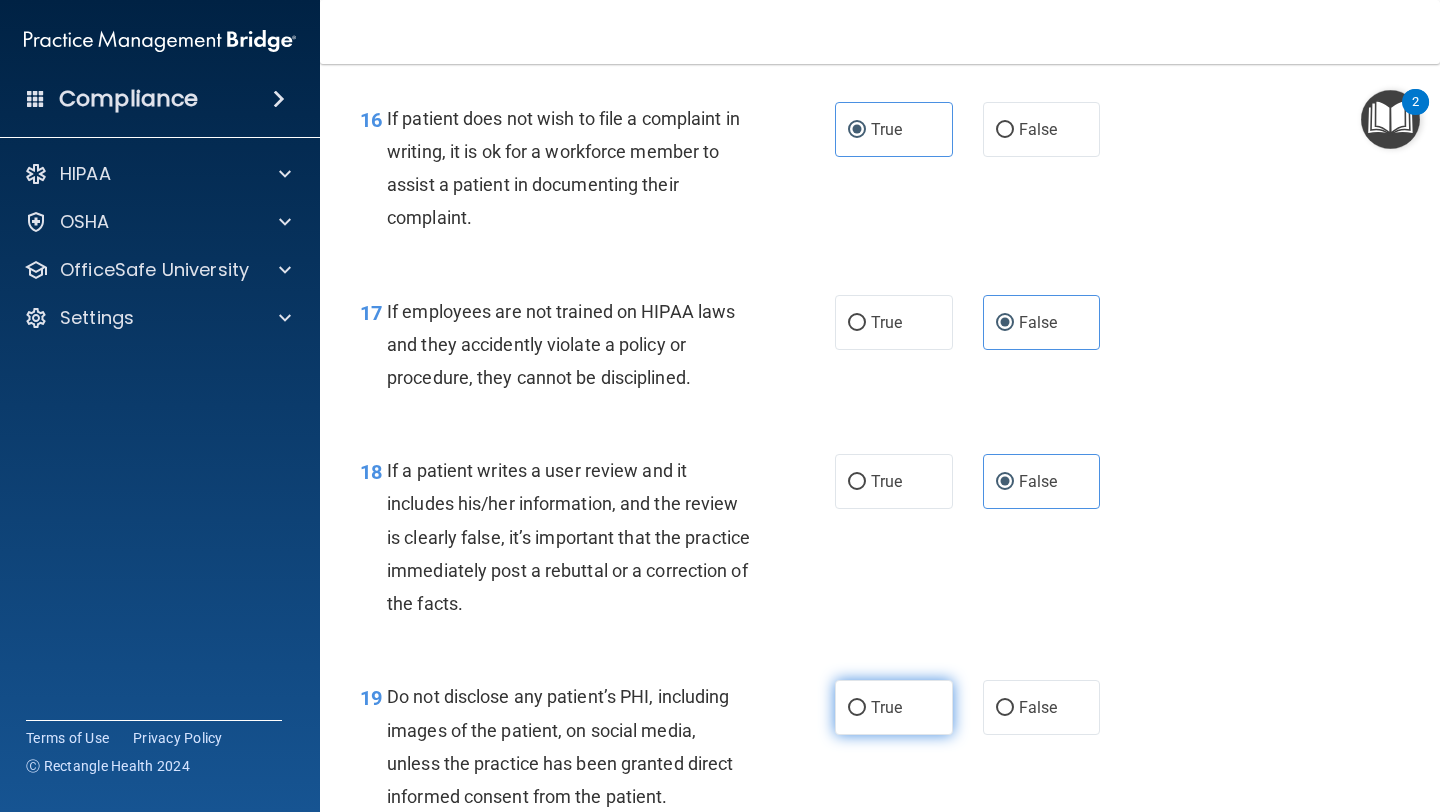 click on "True" at bounding box center (894, 707) 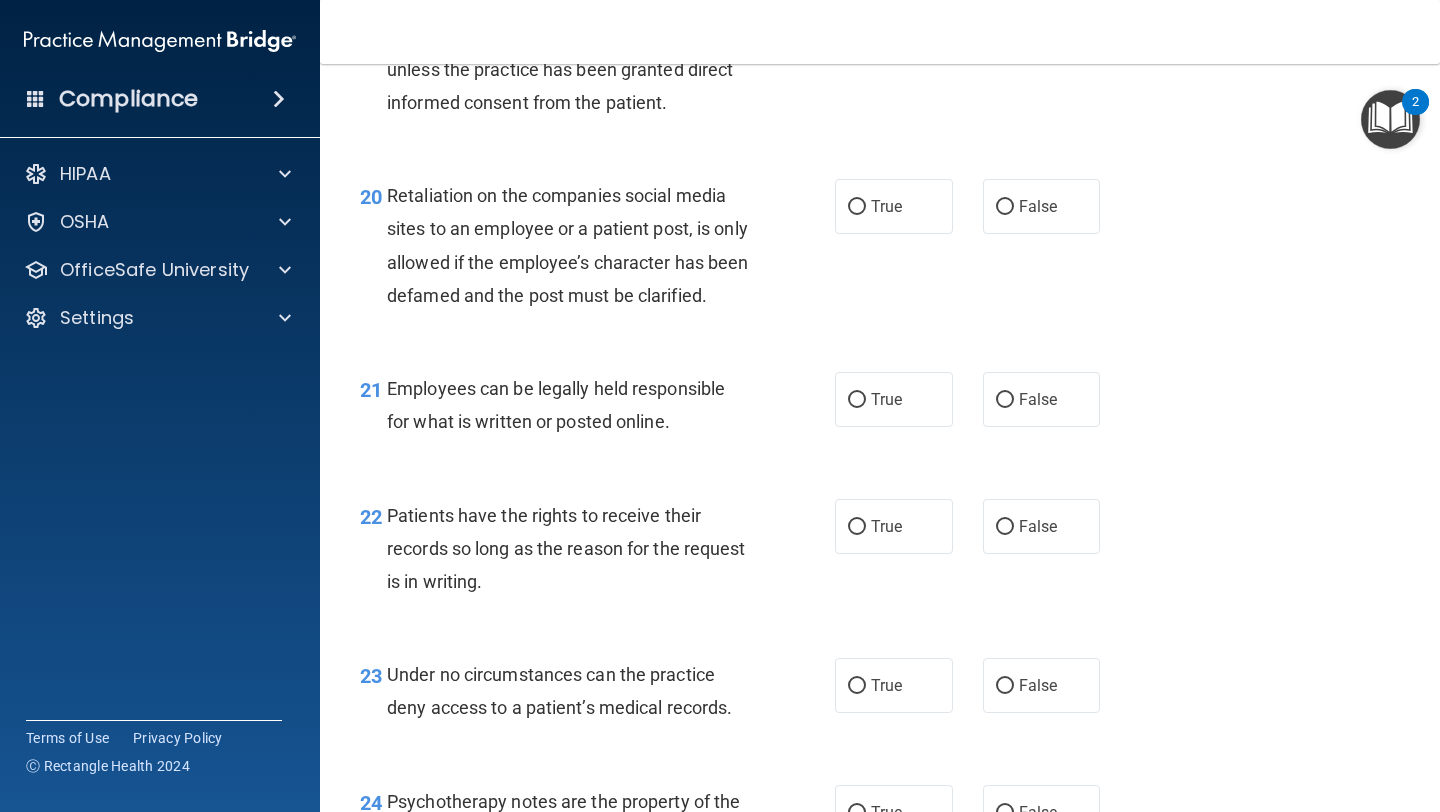 scroll, scrollTop: 3977, scrollLeft: 0, axis: vertical 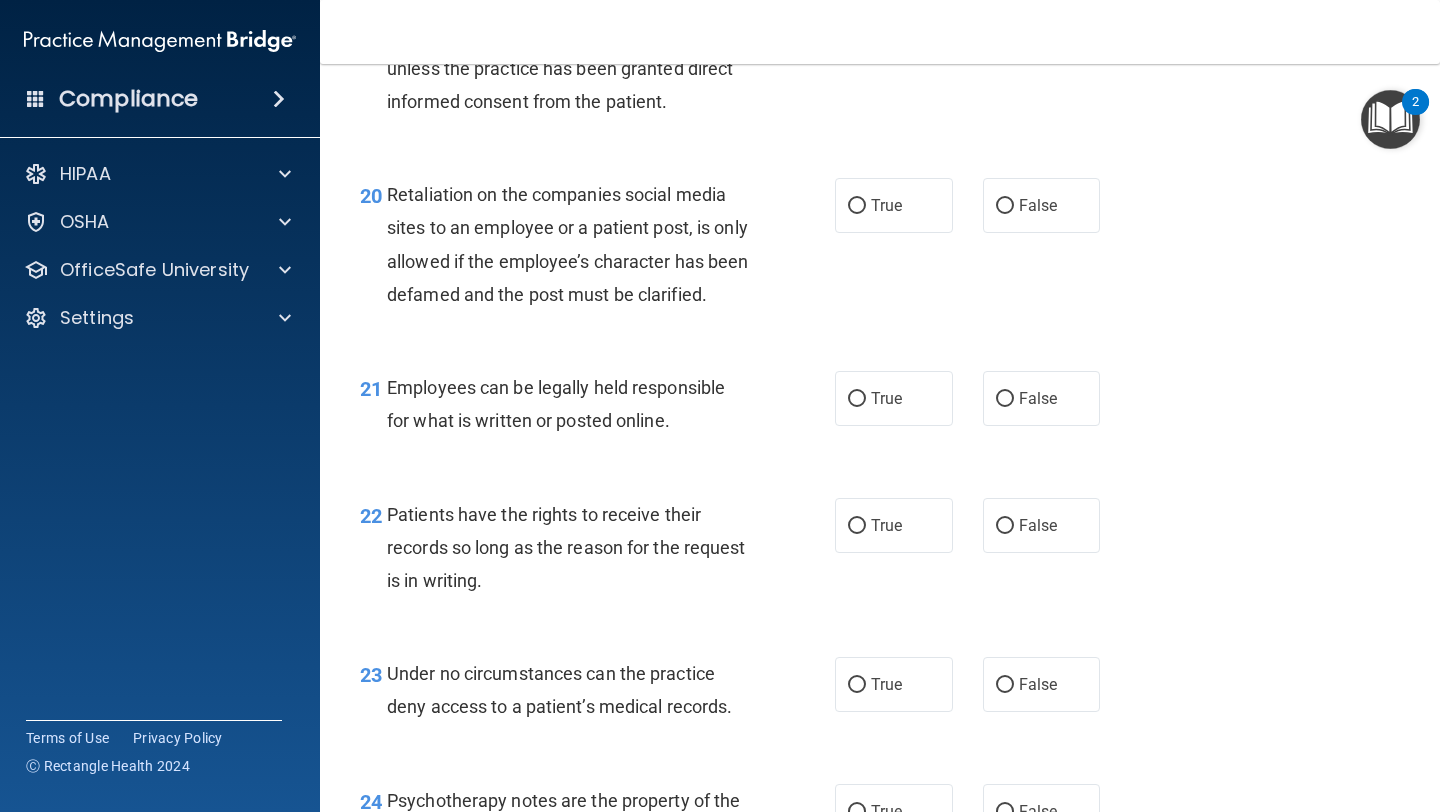 click on "20       Retaliation on the companies social media sites to an employee or a patient post, is only allowed if the employee’s character has been defamed and the post must be clarified.                  True           False" at bounding box center (880, 249) 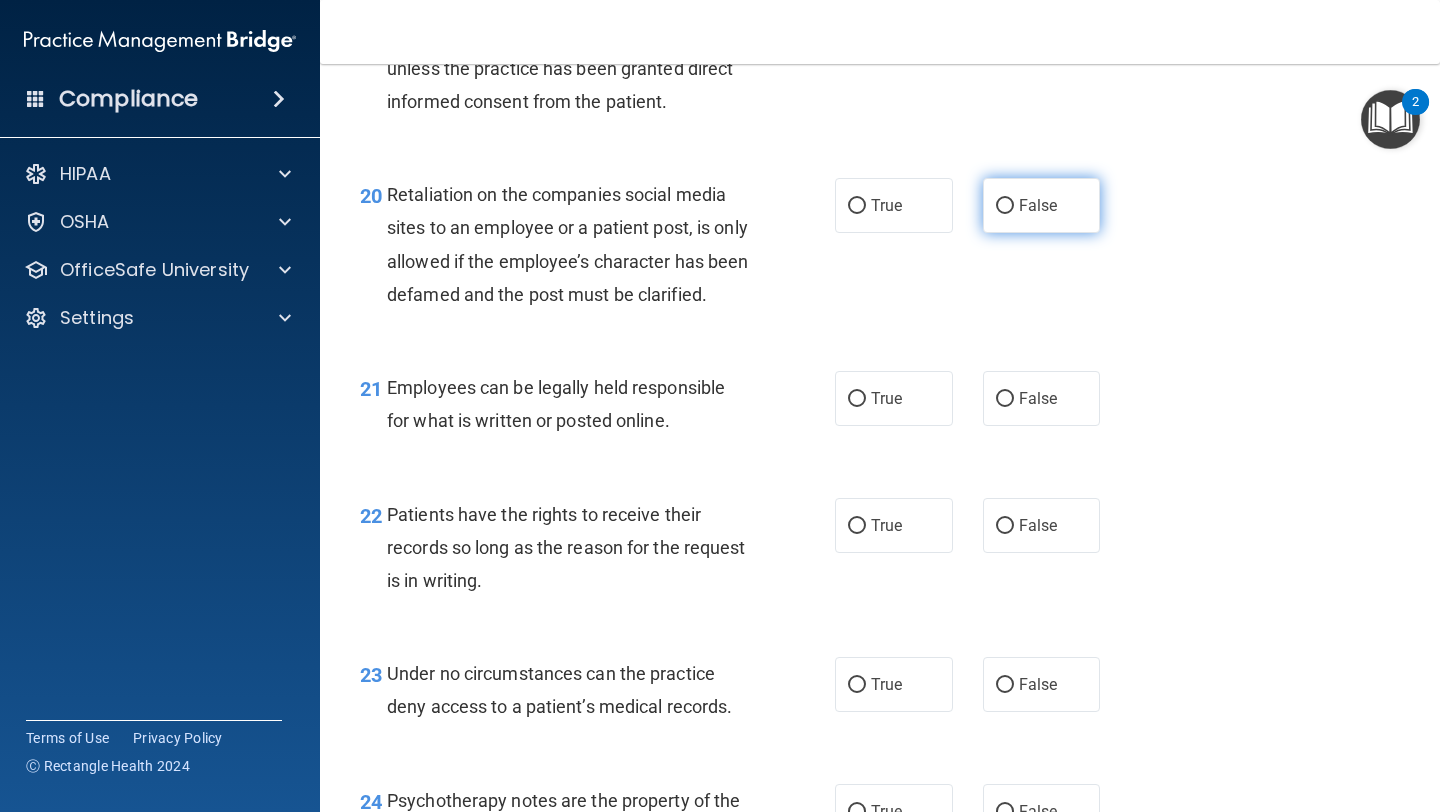click on "False" at bounding box center [1042, 205] 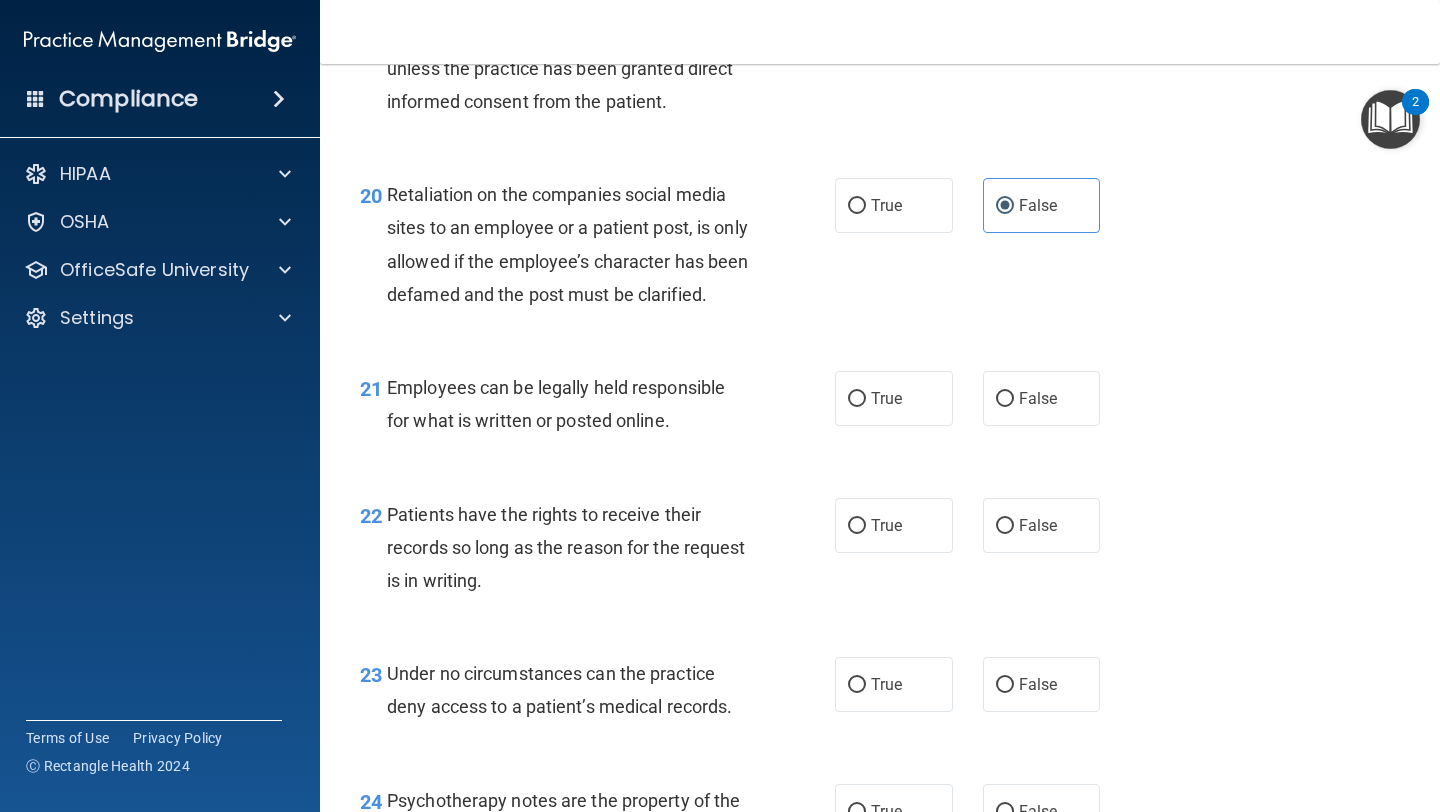 click on "21       Employees can be legally held responsible for what is written or posted online." at bounding box center (597, 409) 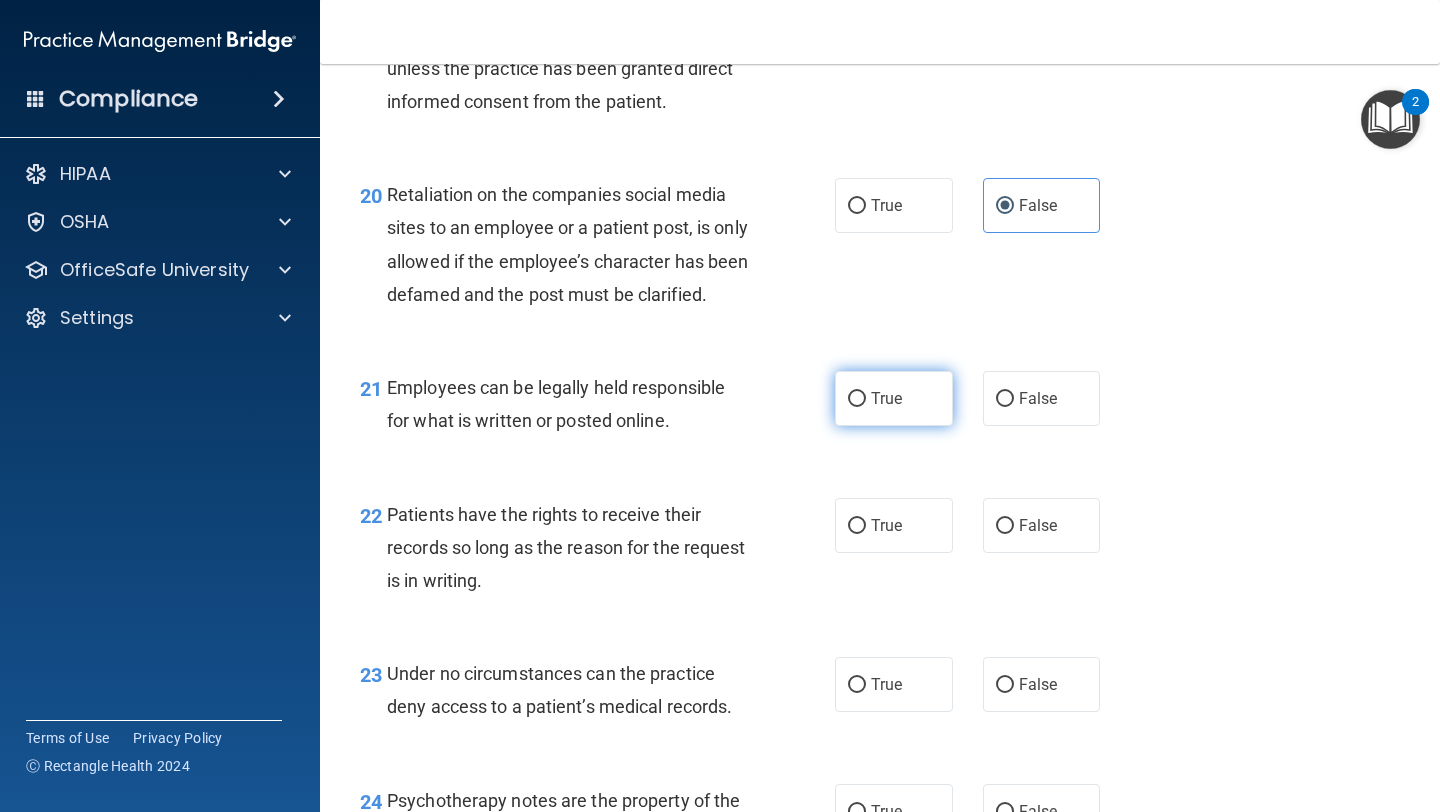 click on "True" at bounding box center [894, 398] 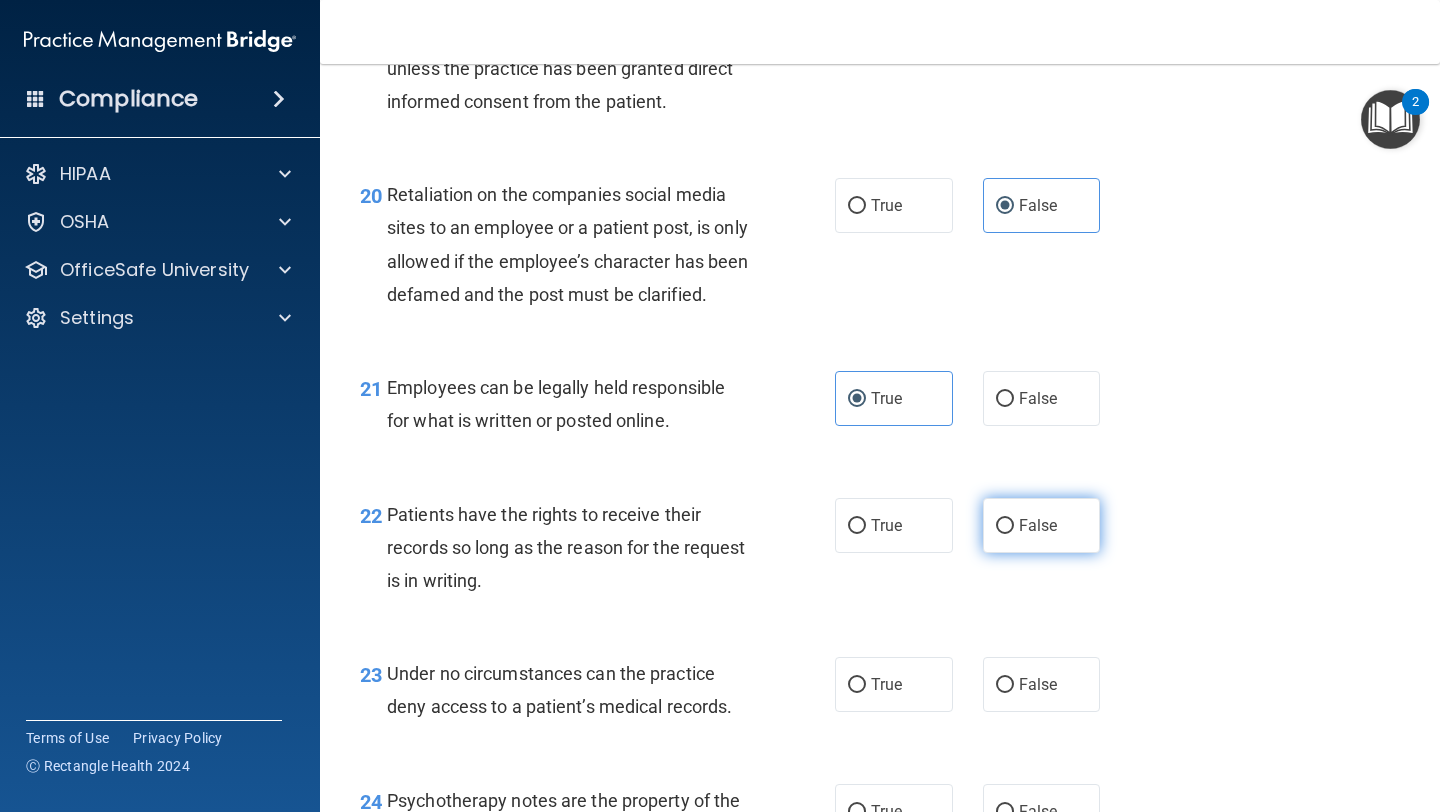 click on "False" at bounding box center (1038, 525) 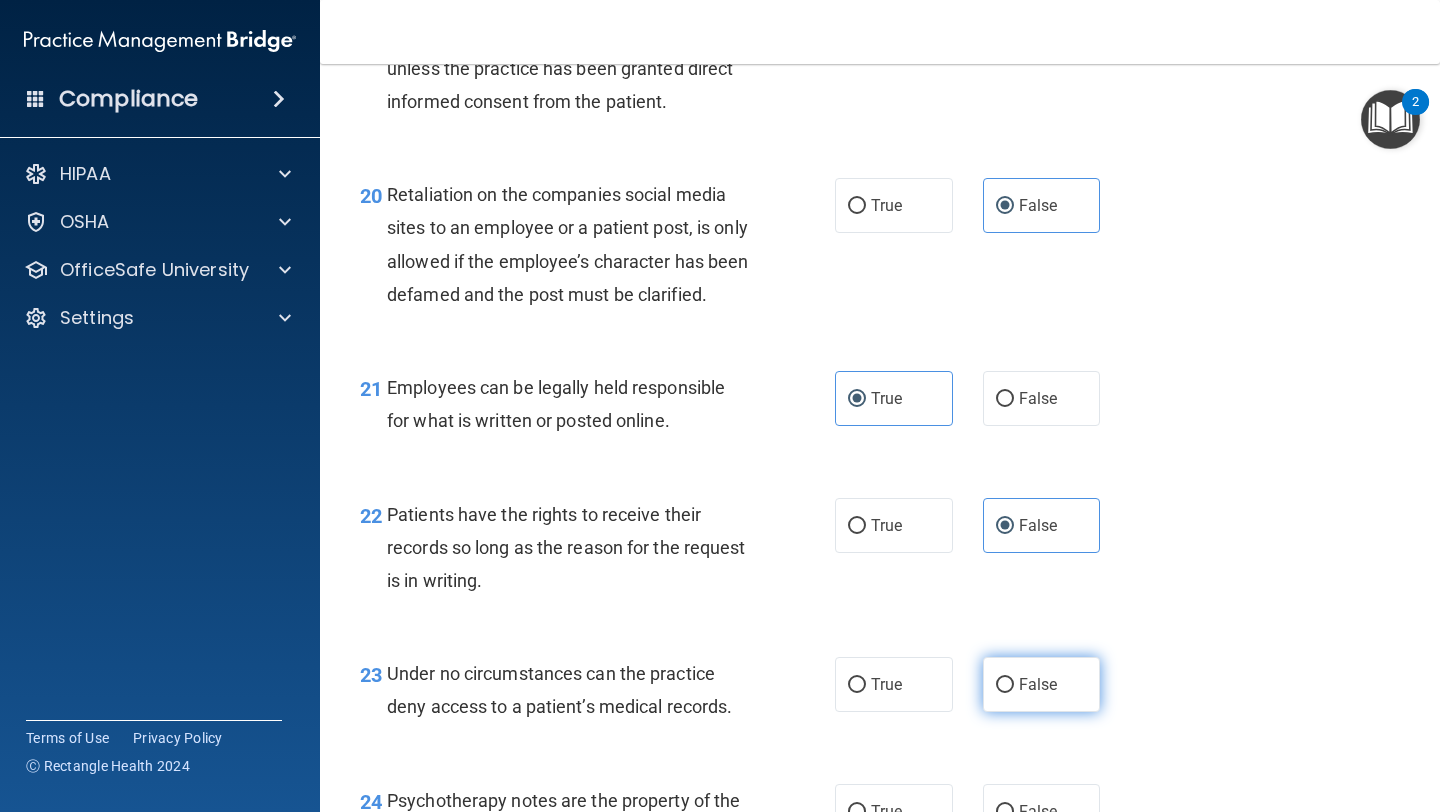 click on "False" at bounding box center [1005, 685] 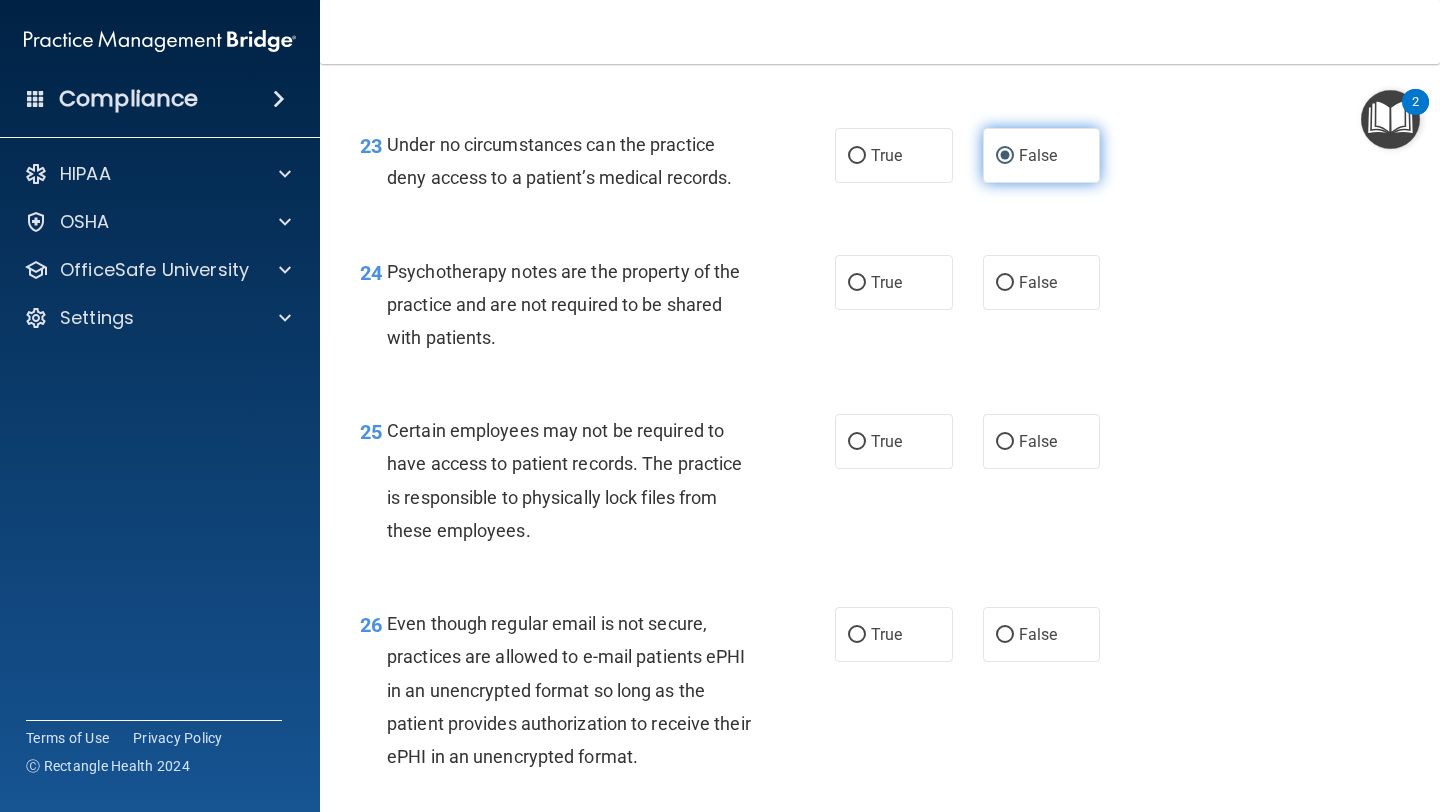 scroll, scrollTop: 4525, scrollLeft: 0, axis: vertical 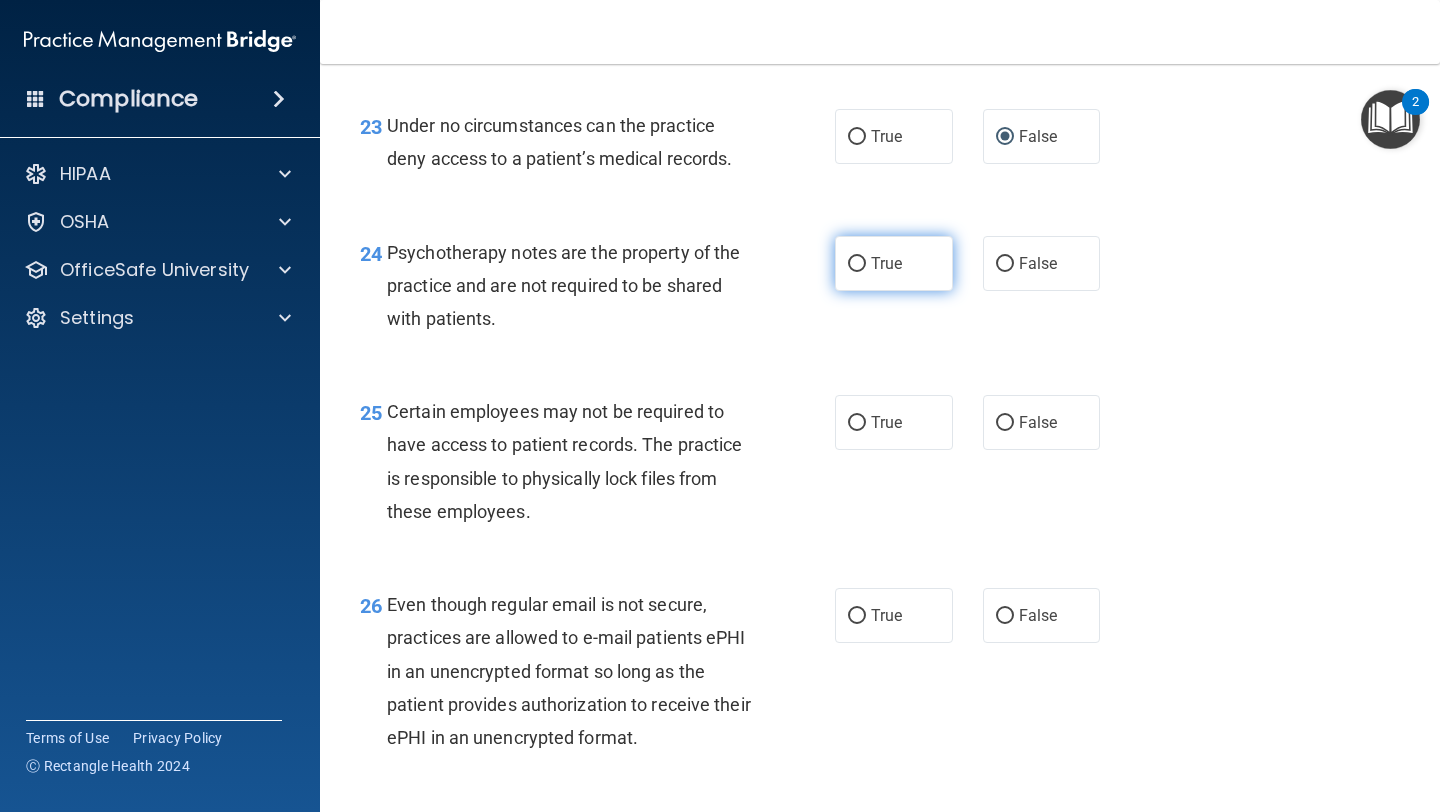 click on "True" at bounding box center [894, 263] 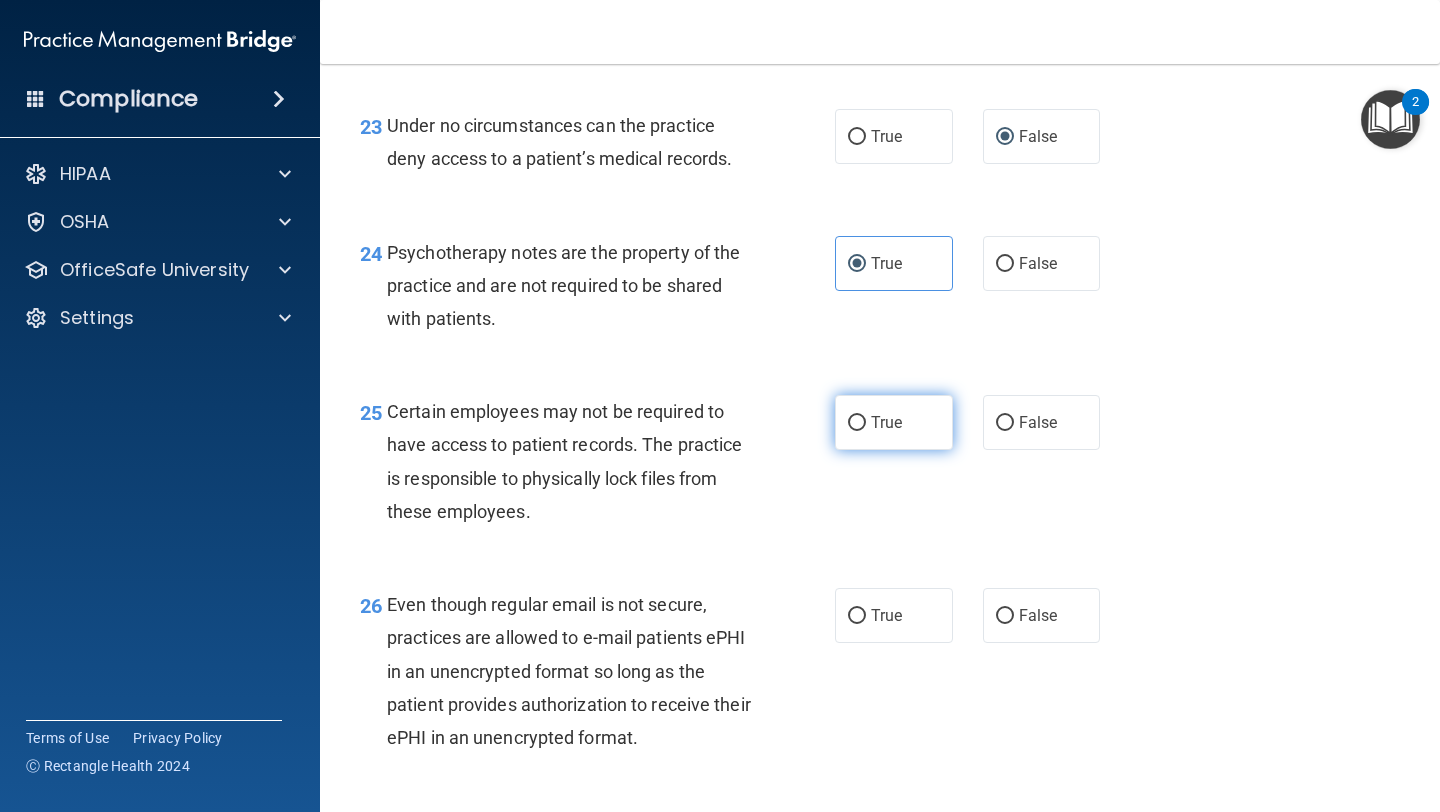 click on "True" at bounding box center (894, 422) 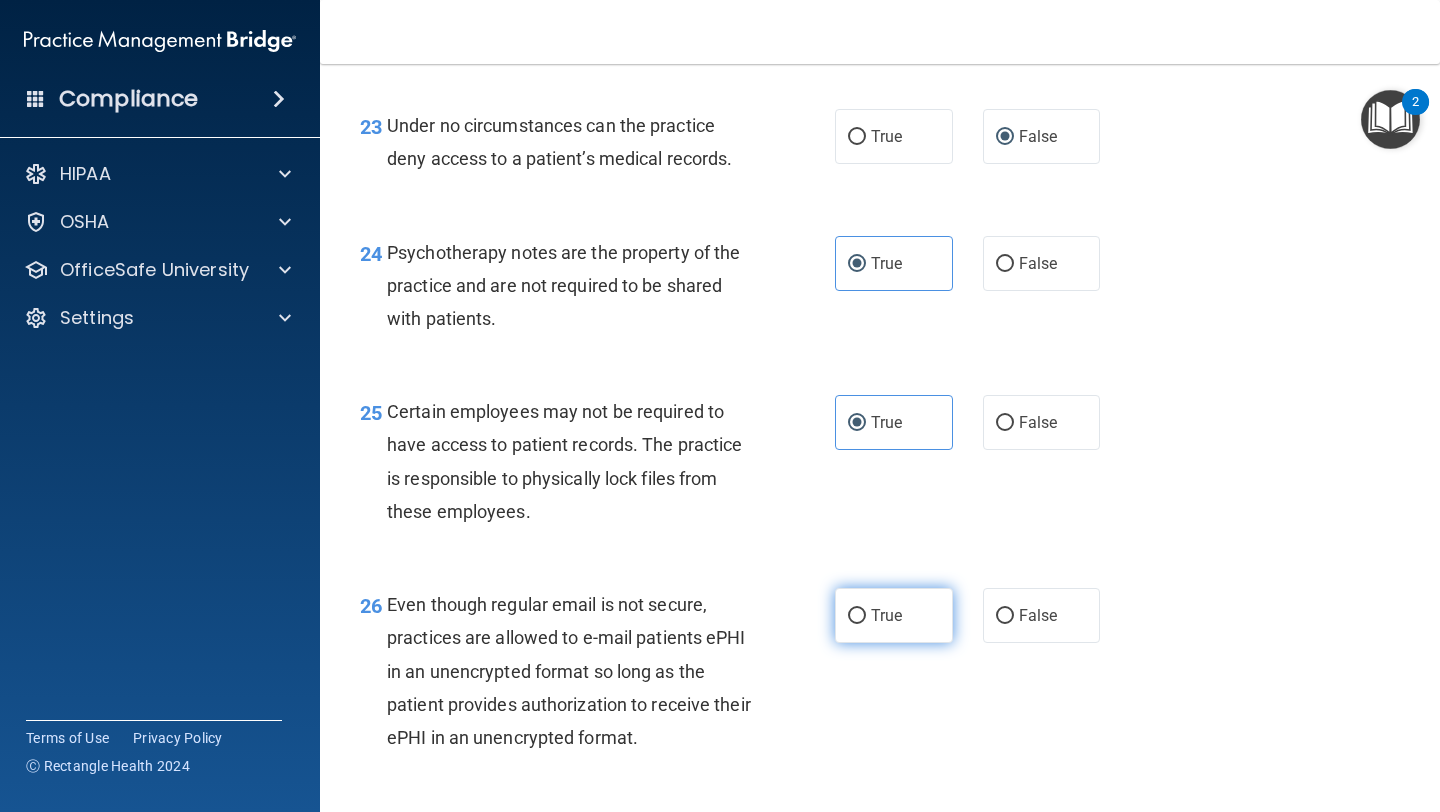 click on "True" at bounding box center (886, 615) 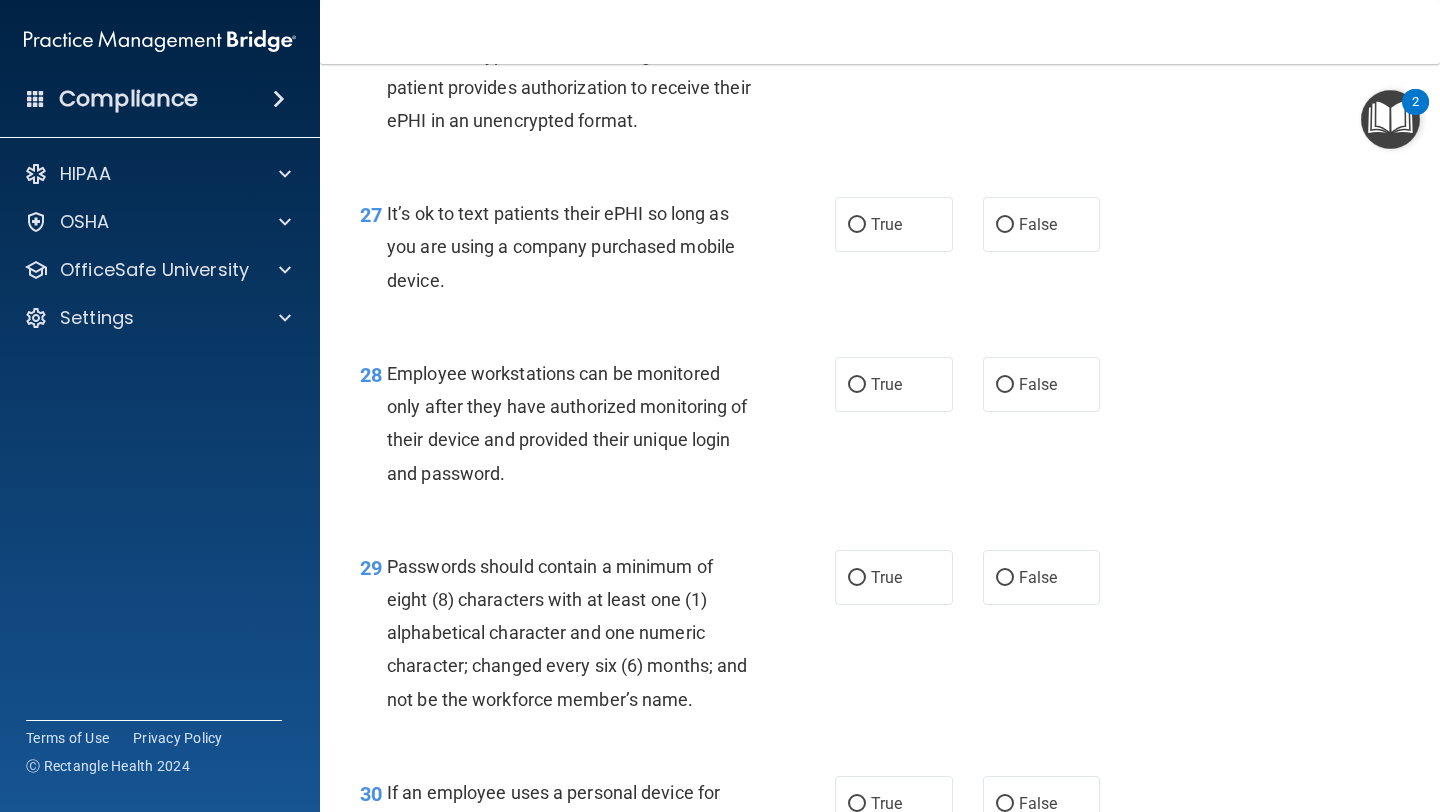 scroll, scrollTop: 5173, scrollLeft: 0, axis: vertical 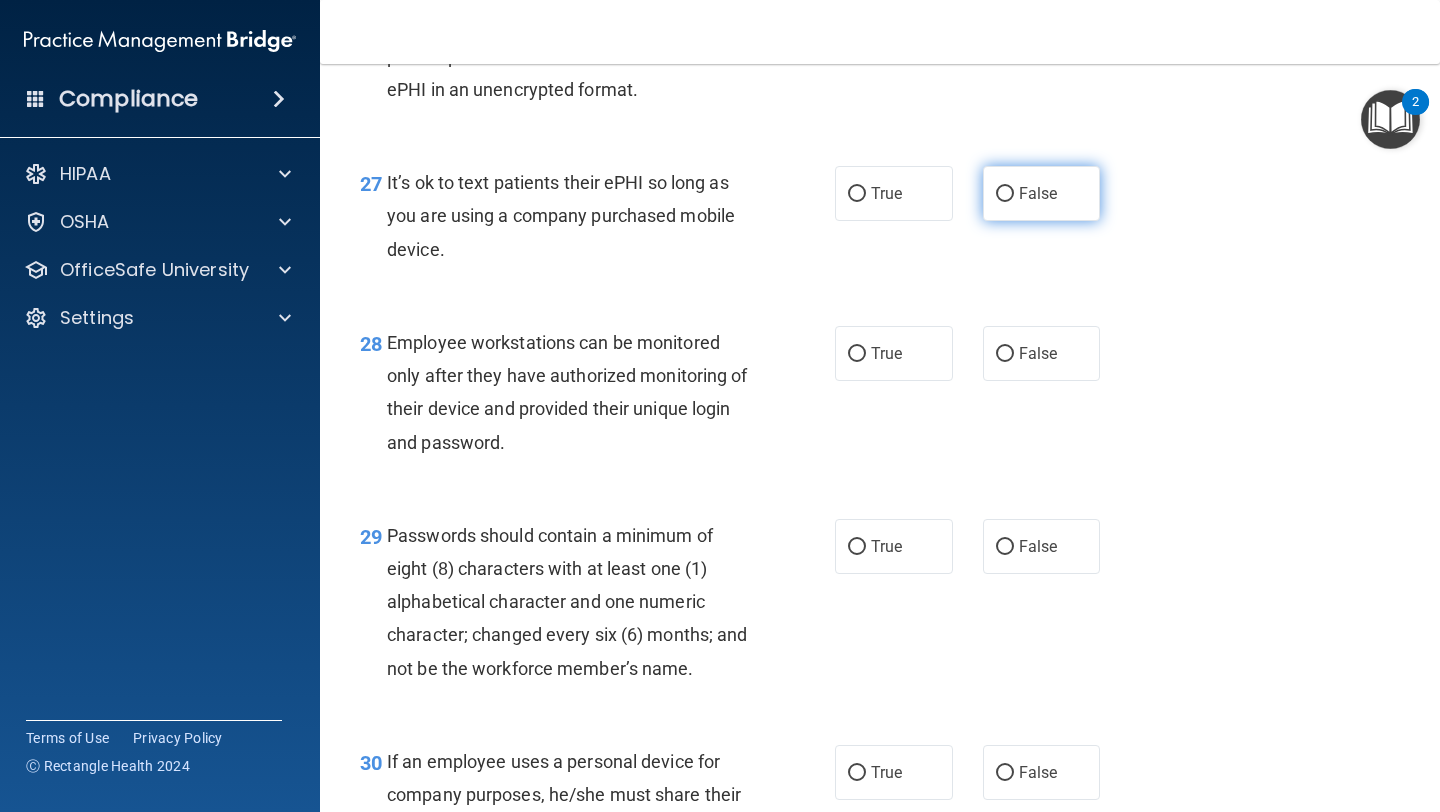 click on "False" at bounding box center (1042, 193) 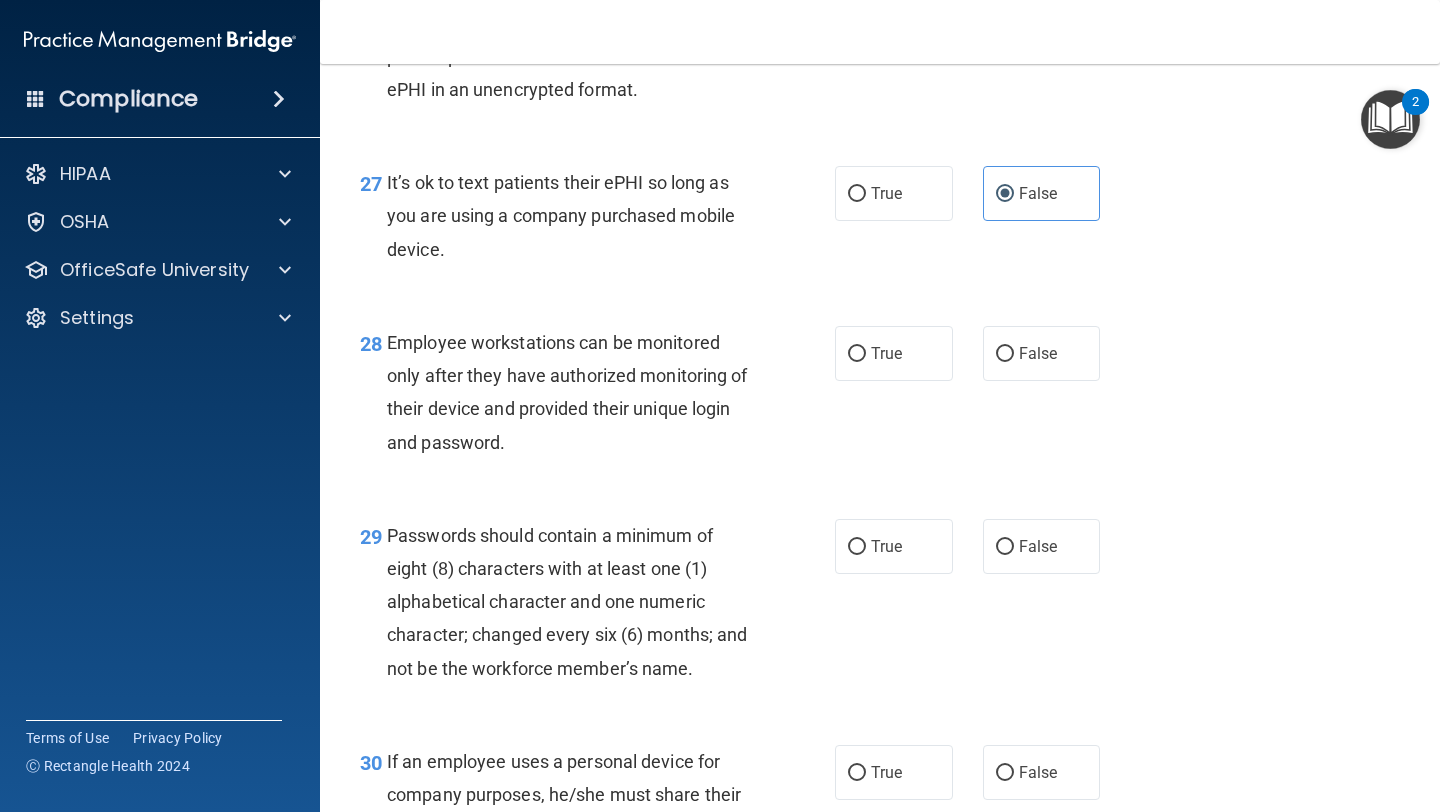 click on "28       Employee workstations can be monitored only after they have authorized monitoring of their device and provided their unique login and password.                  True           False" at bounding box center (880, 397) 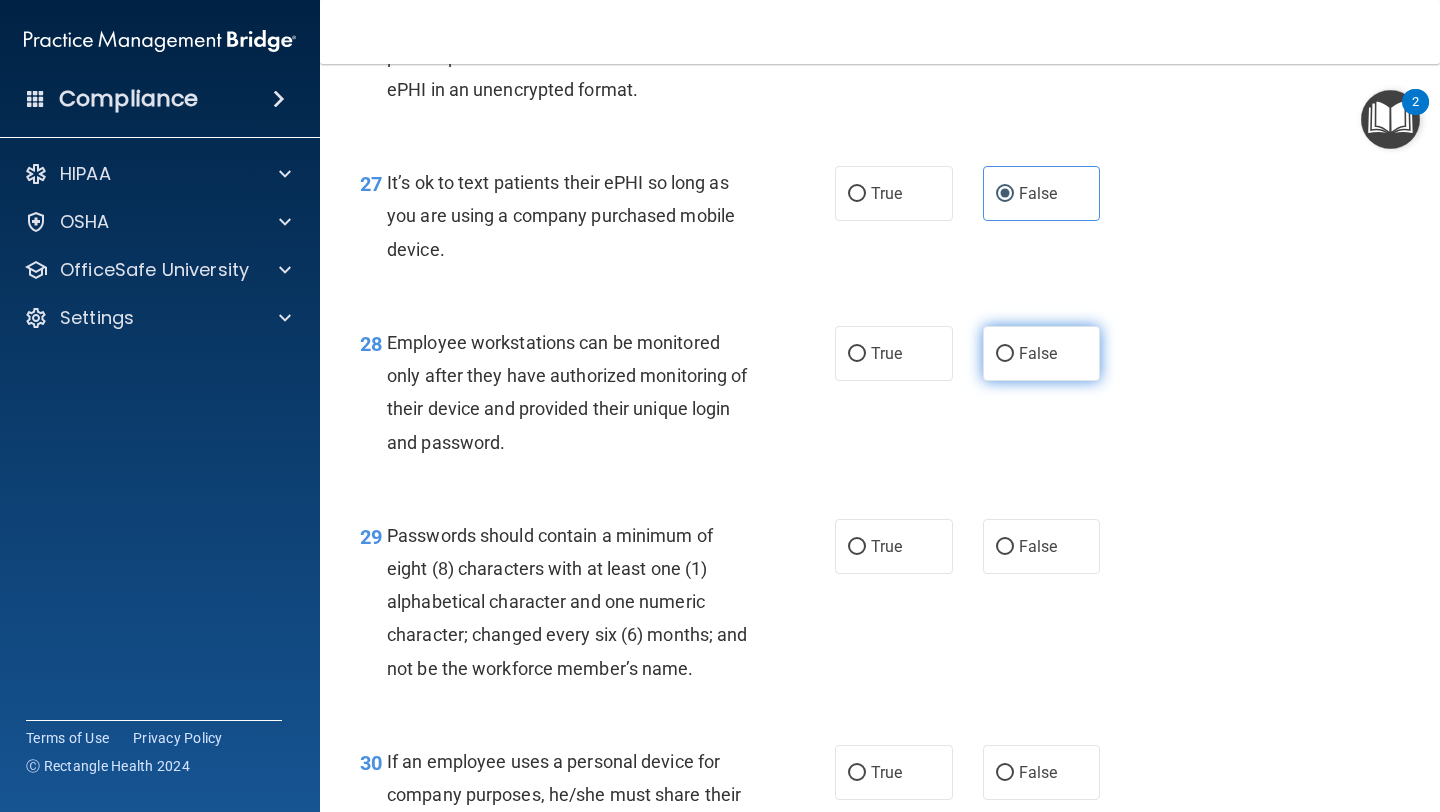 click on "False" at bounding box center (1005, 354) 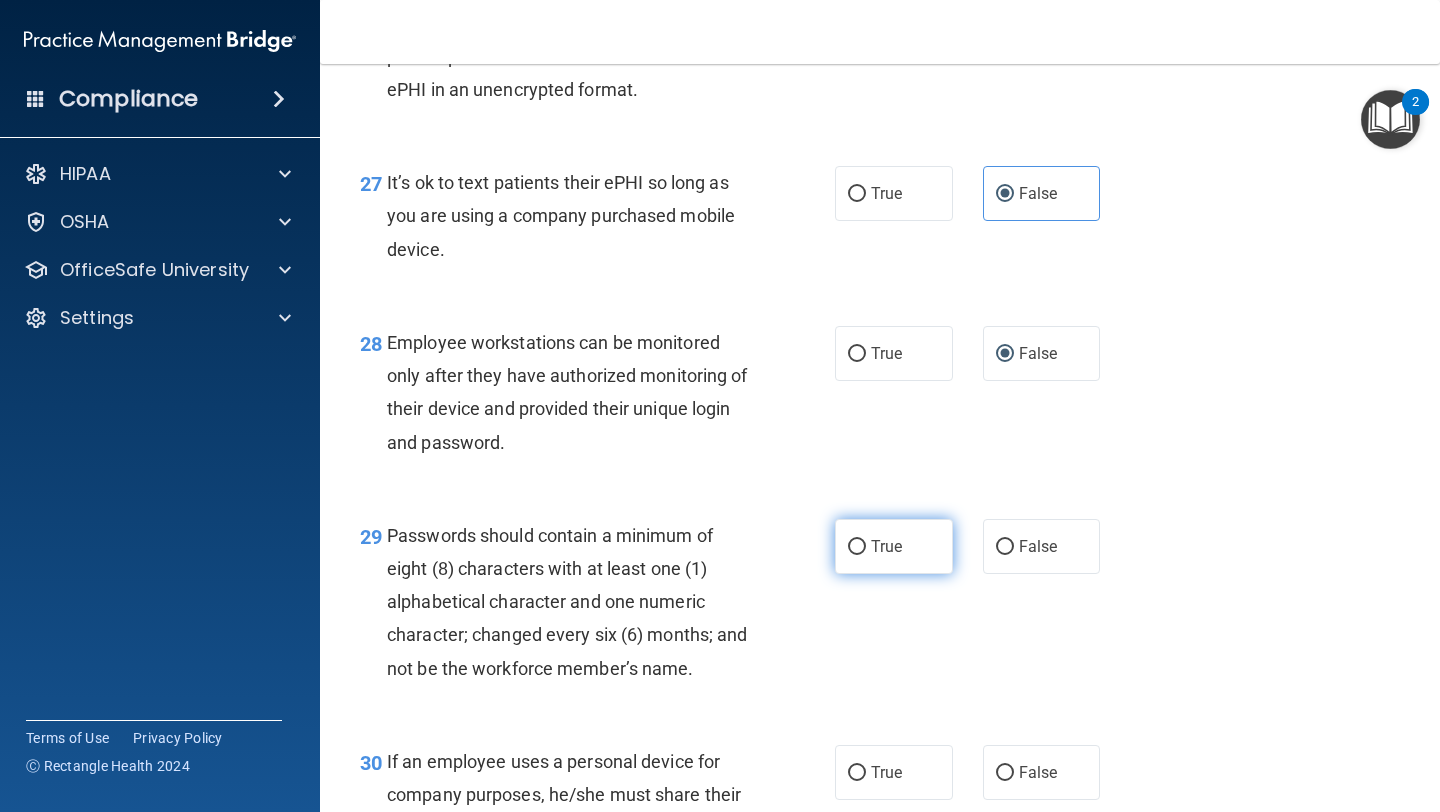 click on "True" at bounding box center [894, 546] 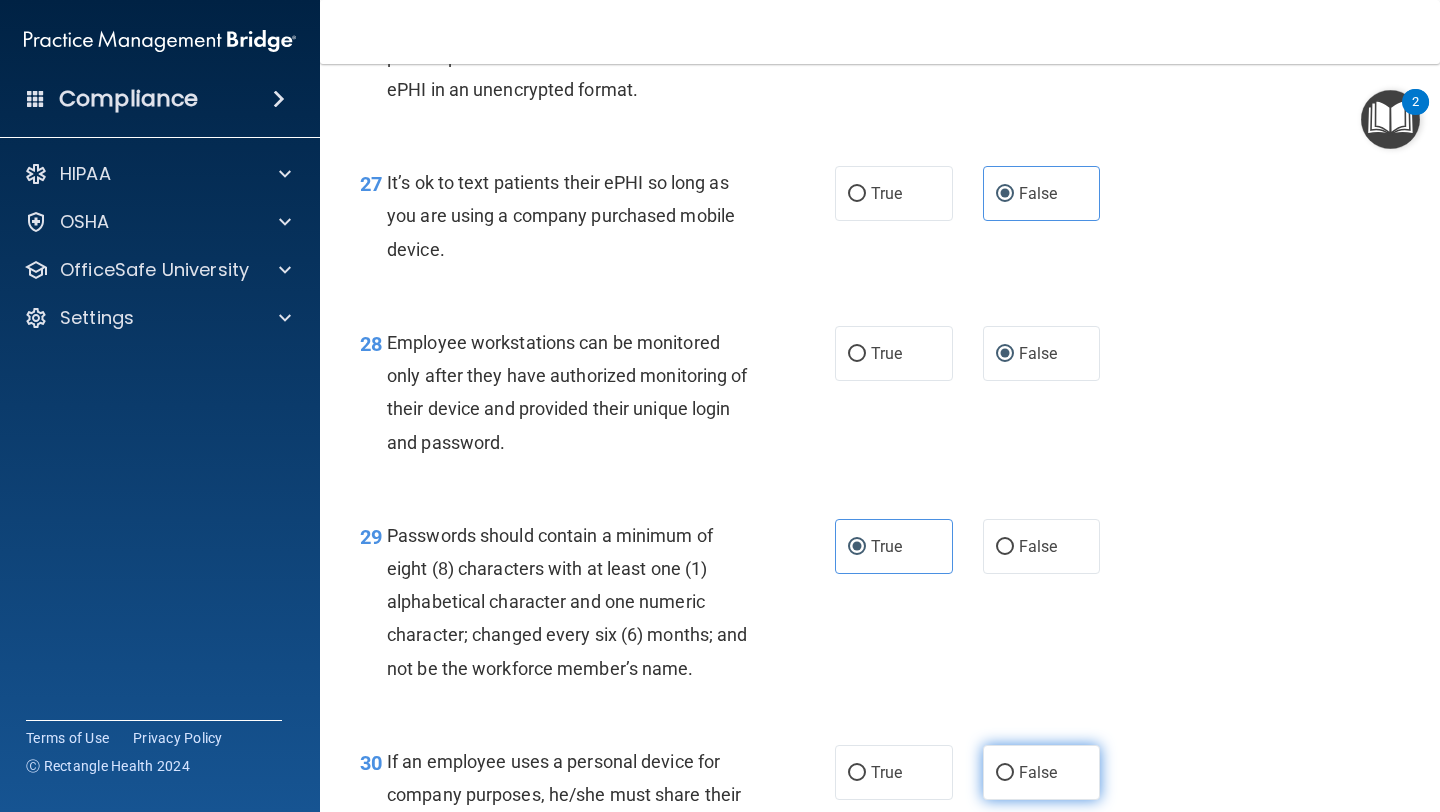 click on "False" at bounding box center (1042, 772) 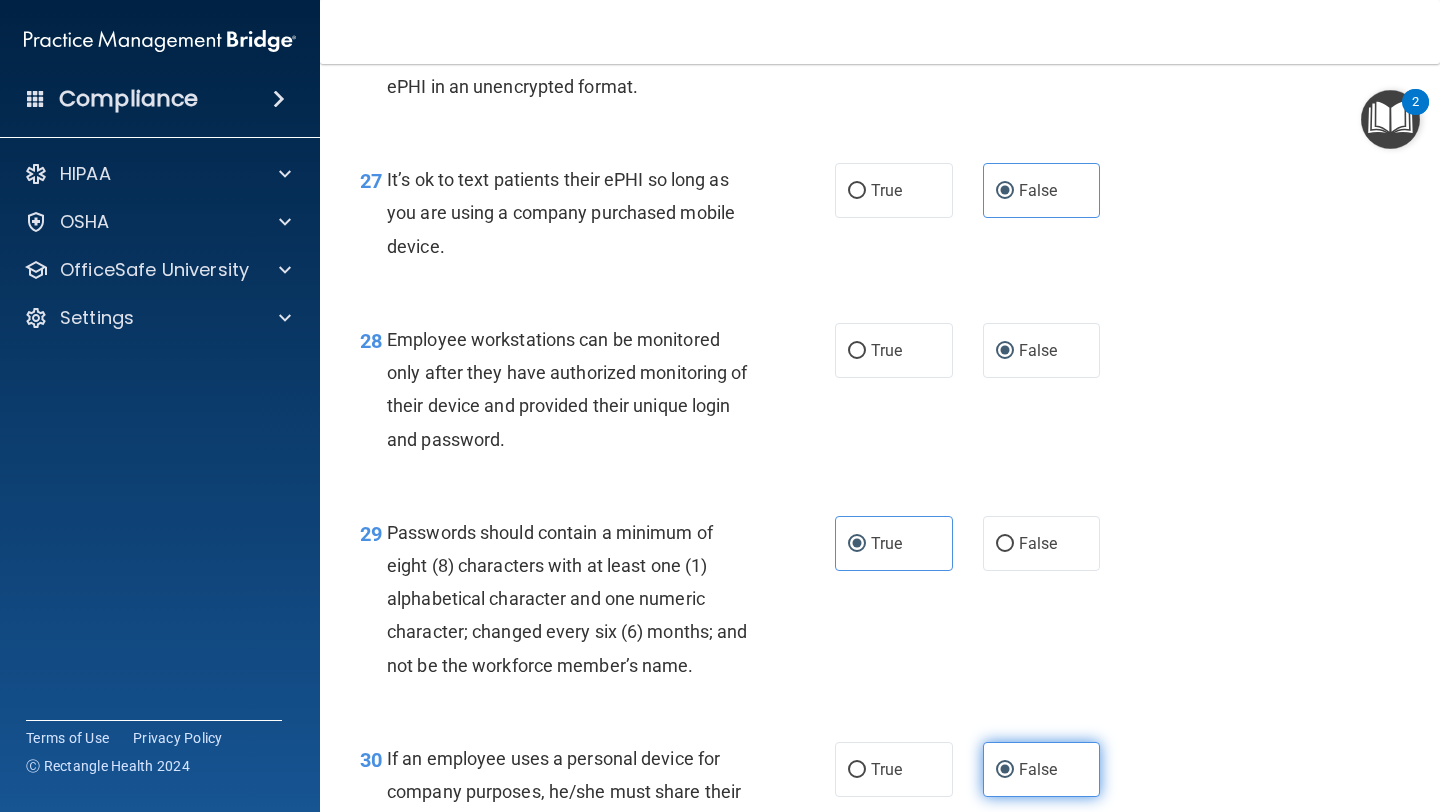 scroll, scrollTop: 5438, scrollLeft: 0, axis: vertical 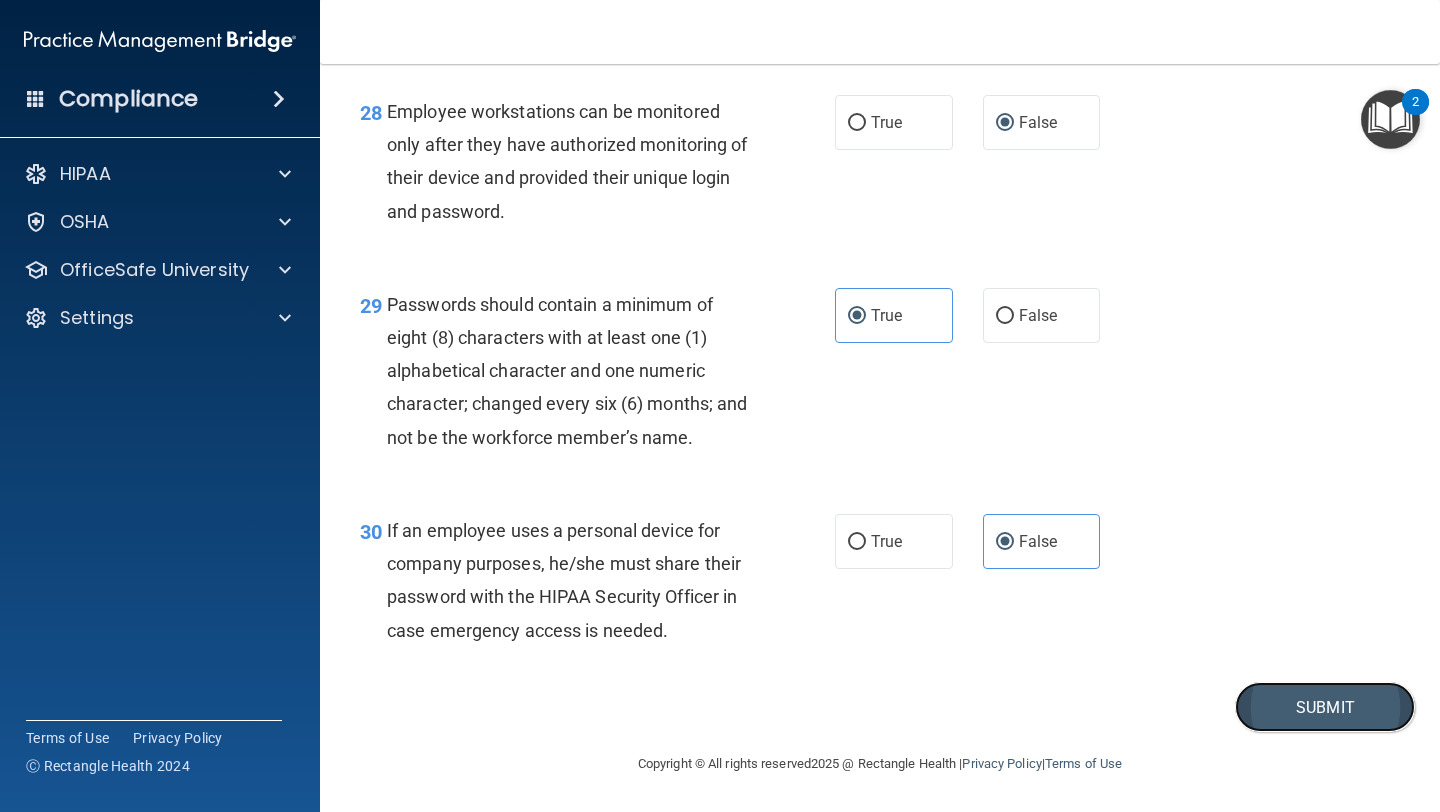 click on "Submit" at bounding box center [1325, 707] 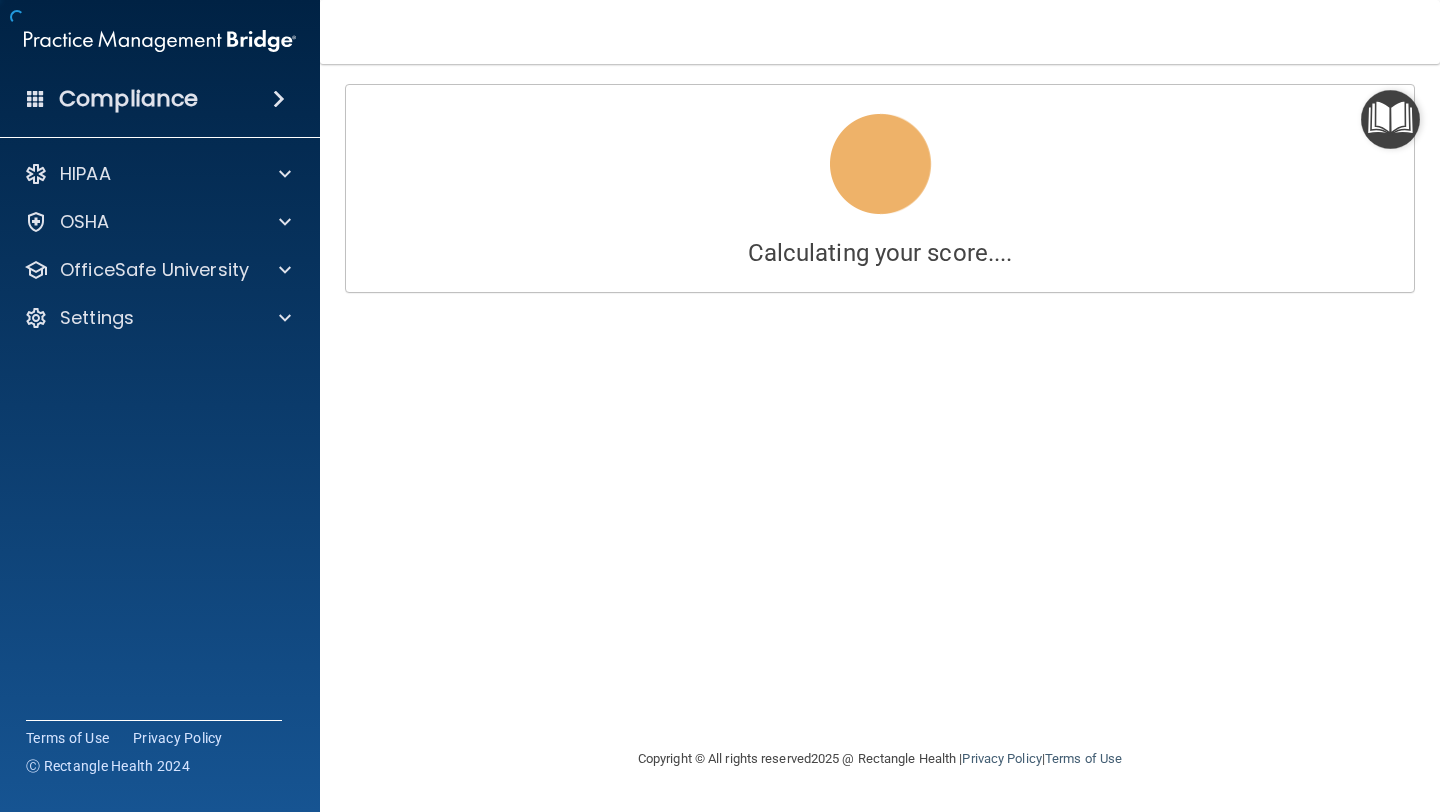 scroll, scrollTop: 0, scrollLeft: 0, axis: both 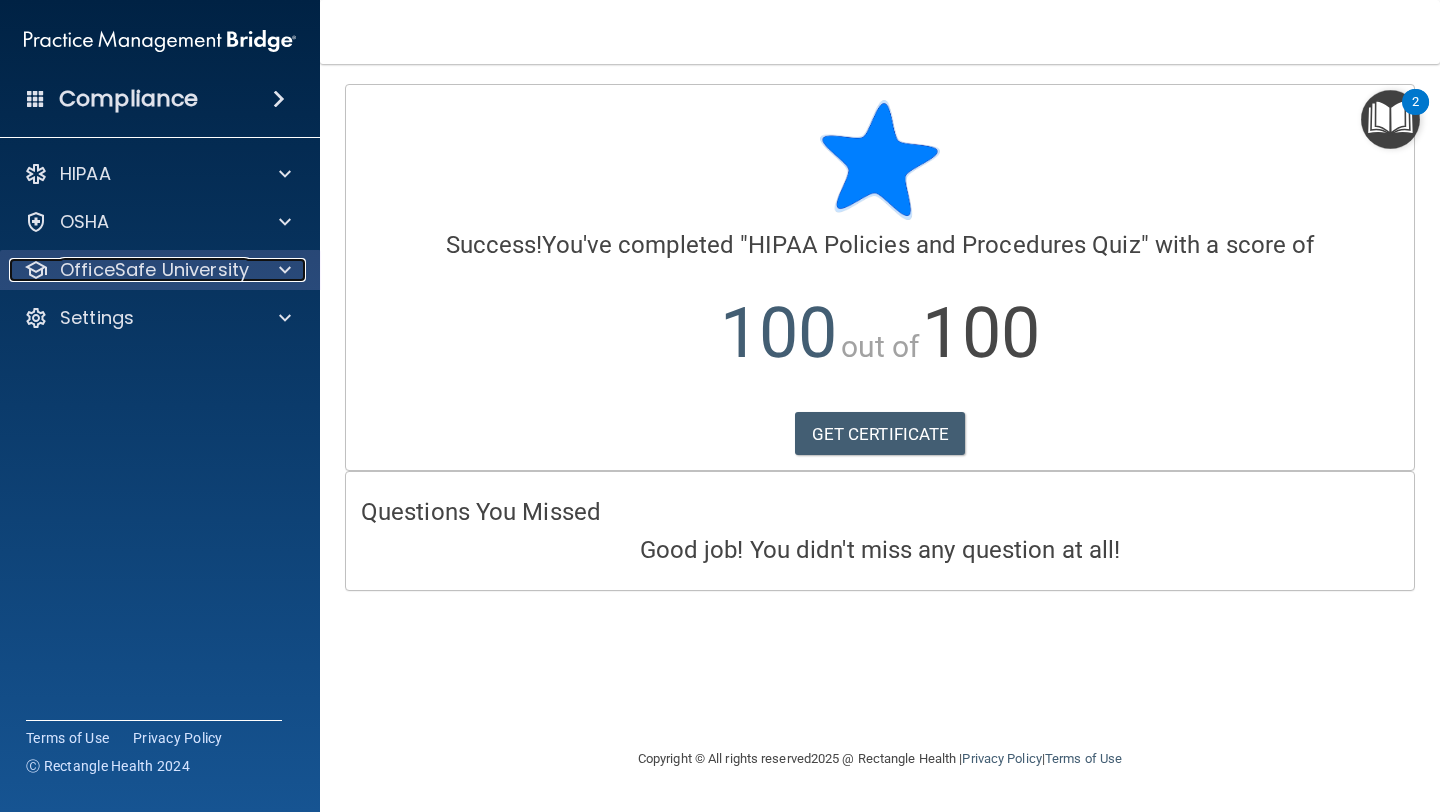 click on "OfficeSafe University" at bounding box center (154, 270) 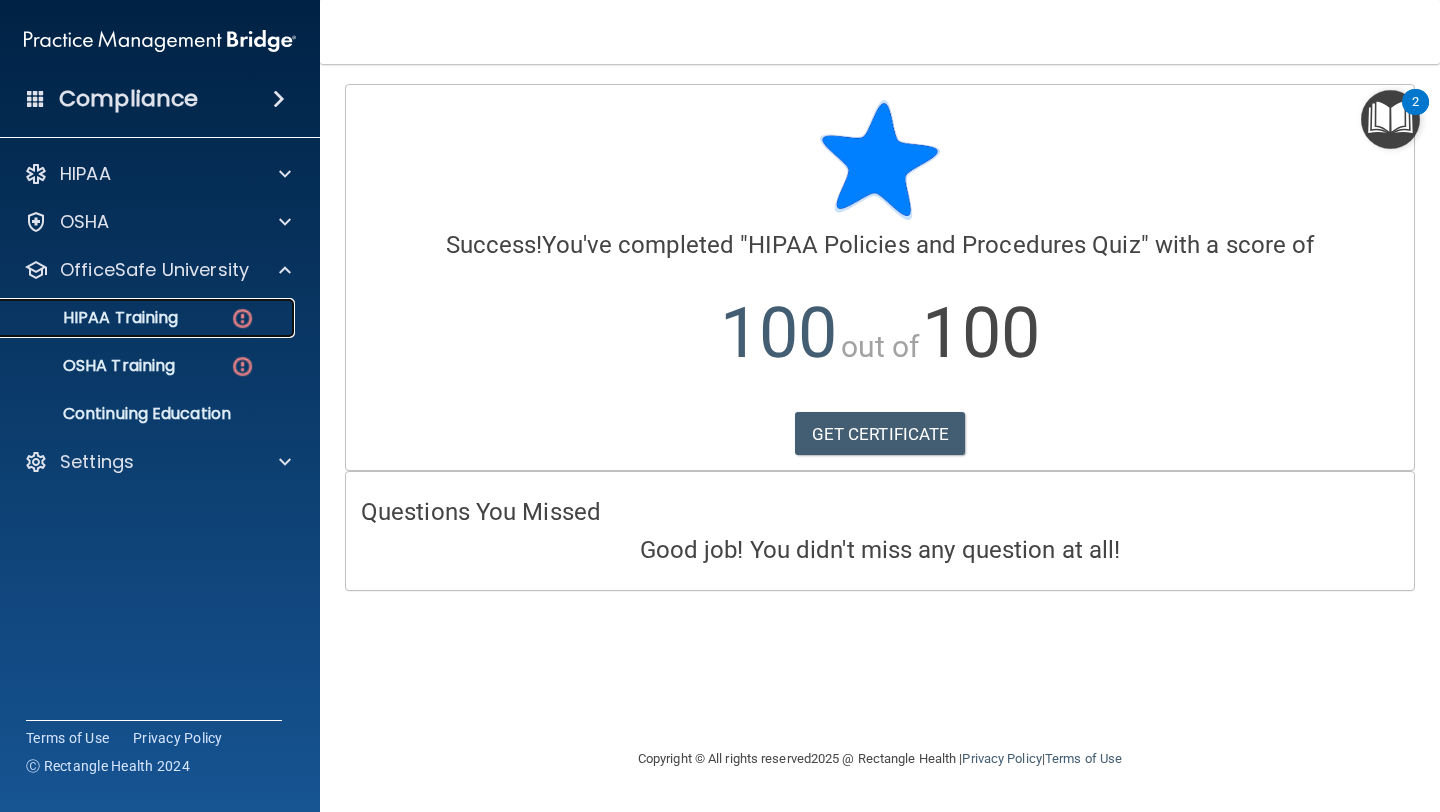 click on "HIPAA Training" at bounding box center [95, 318] 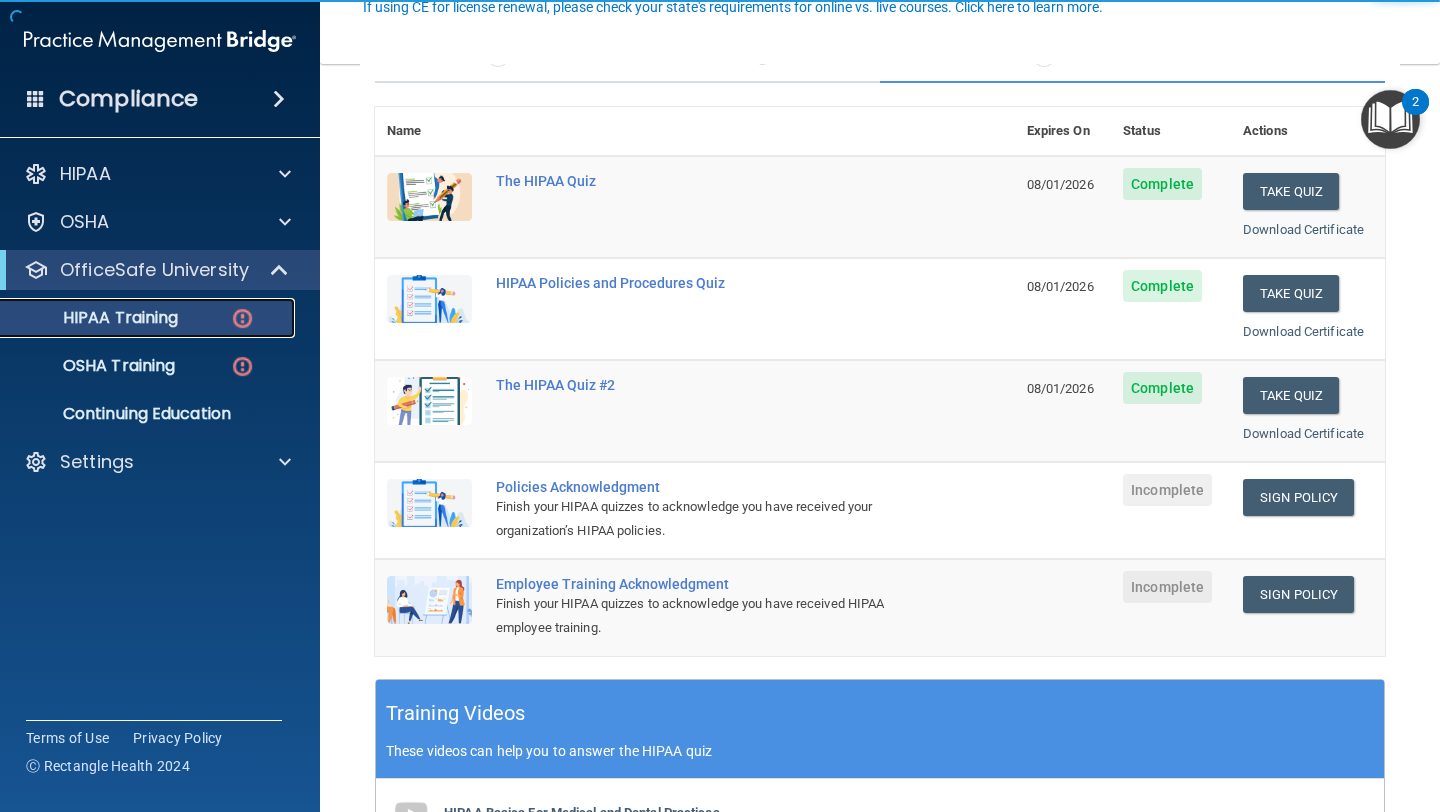 scroll, scrollTop: 238, scrollLeft: 0, axis: vertical 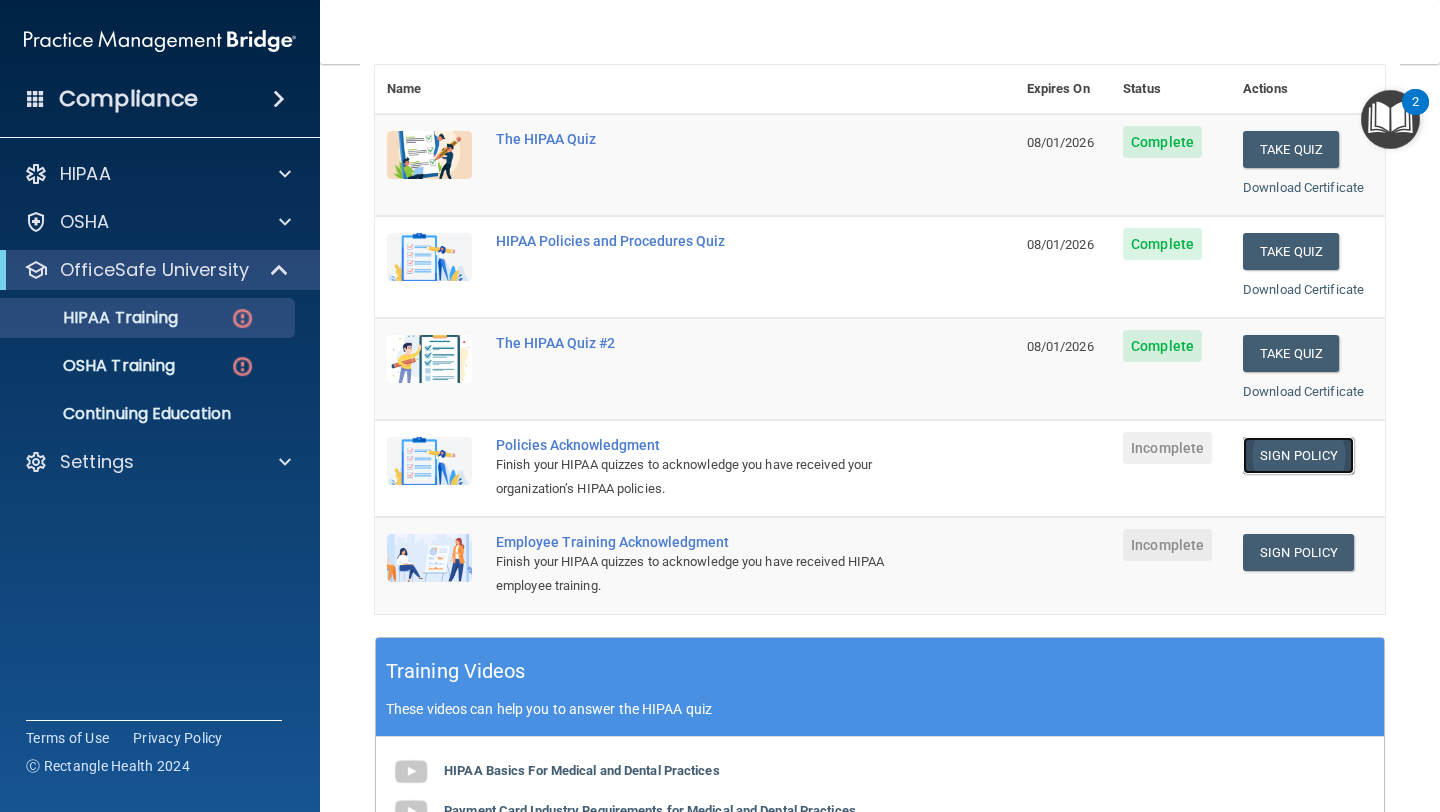 click on "Sign Policy" at bounding box center (1298, 455) 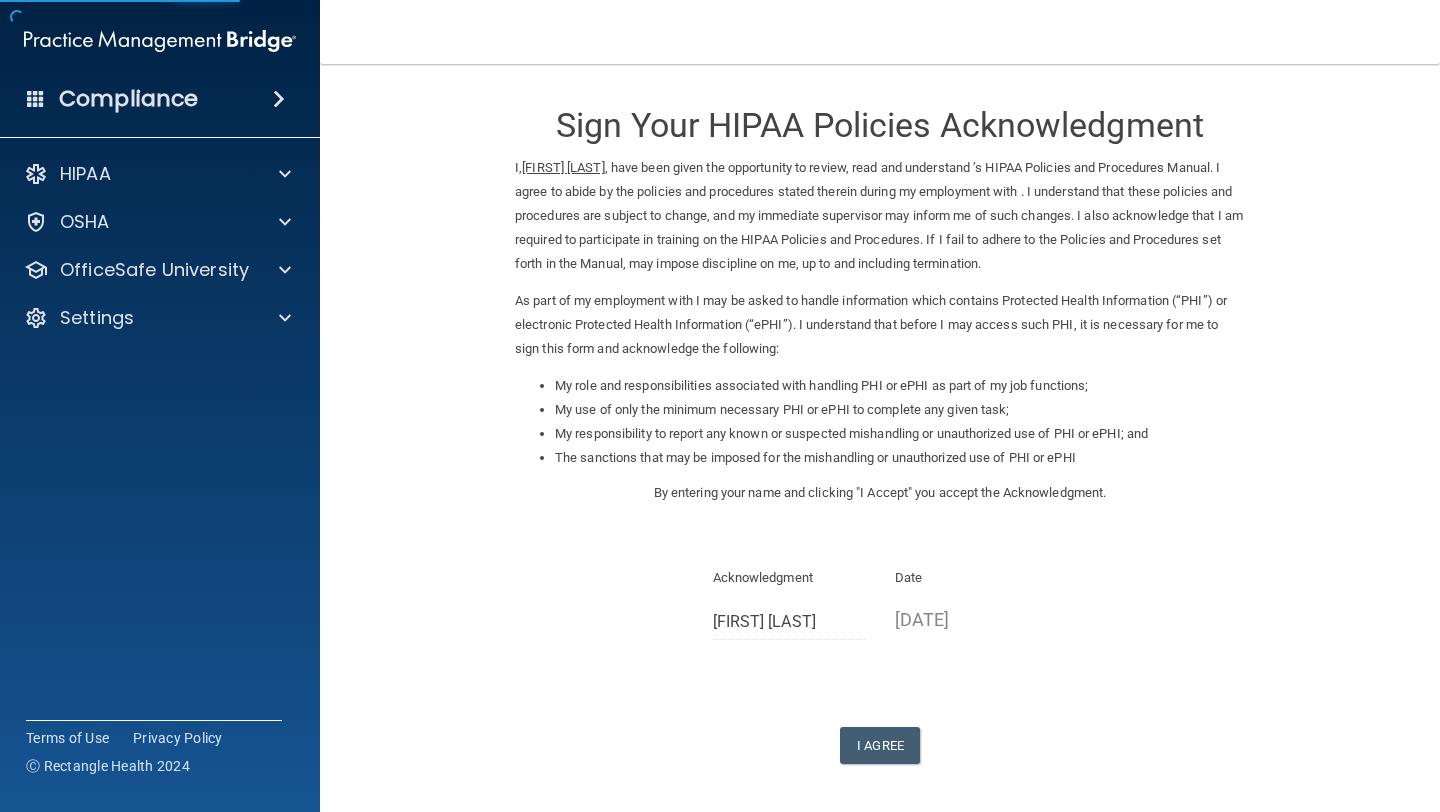 scroll, scrollTop: 0, scrollLeft: 0, axis: both 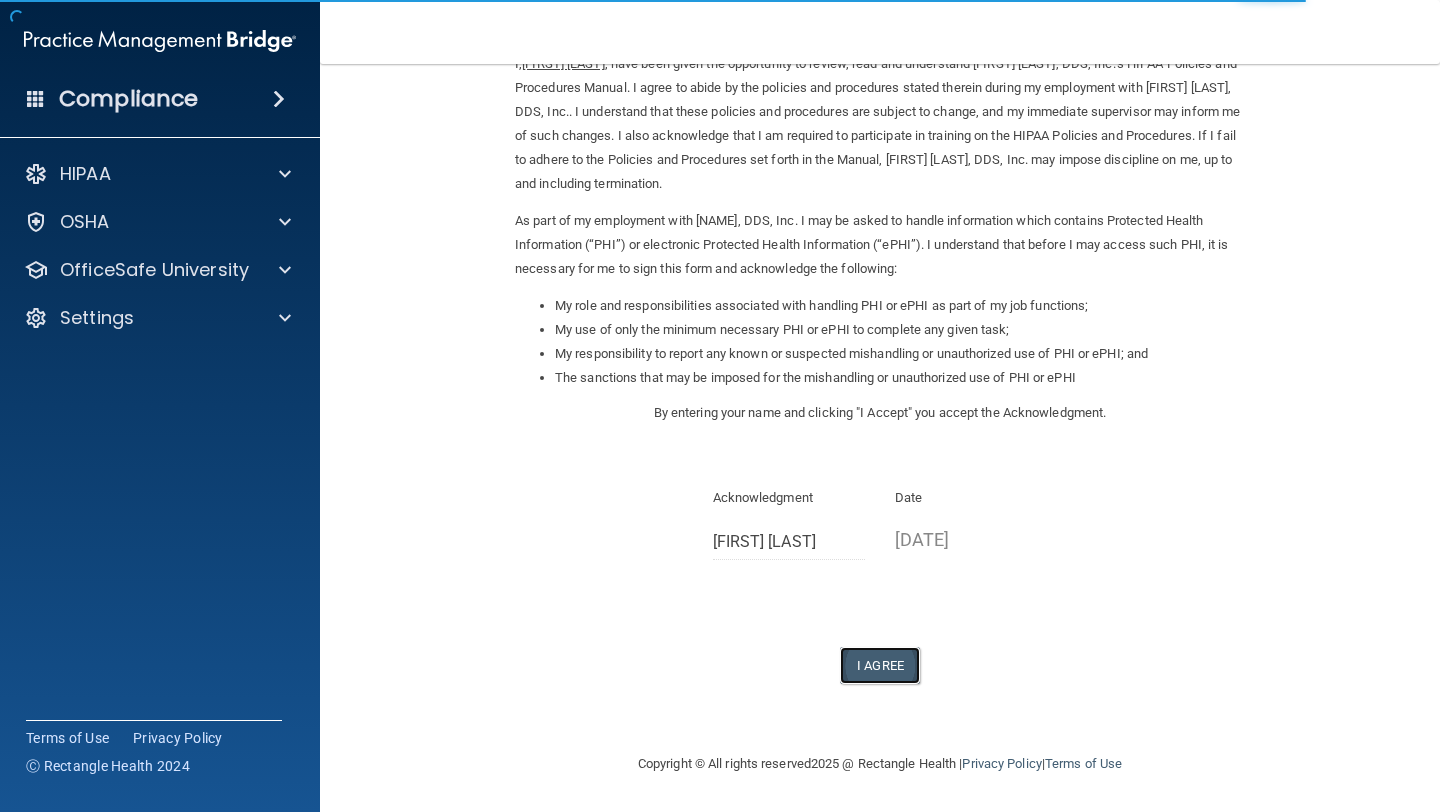 click on "I Agree" at bounding box center (880, 665) 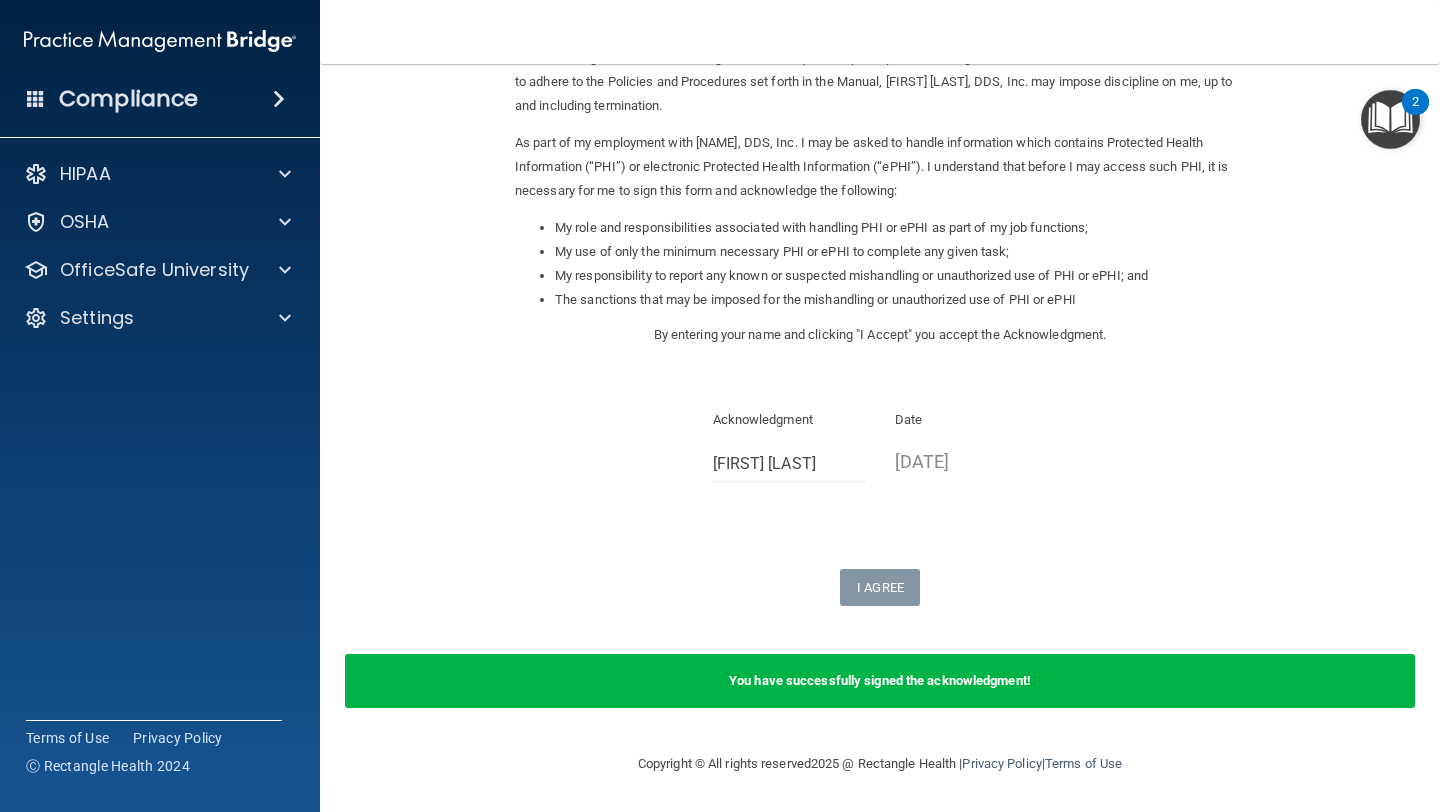 scroll, scrollTop: 0, scrollLeft: 0, axis: both 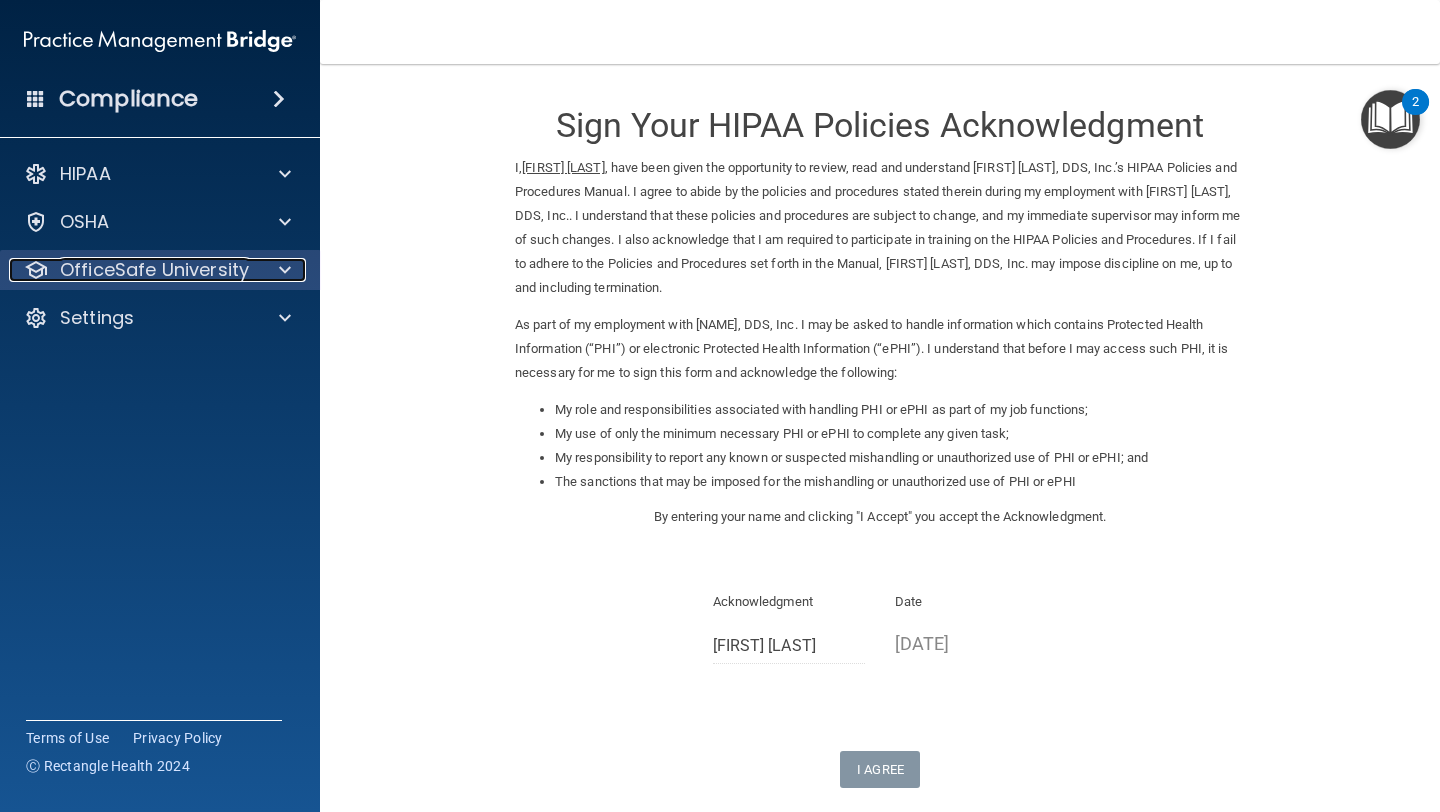 click on "OfficeSafe University" at bounding box center [154, 270] 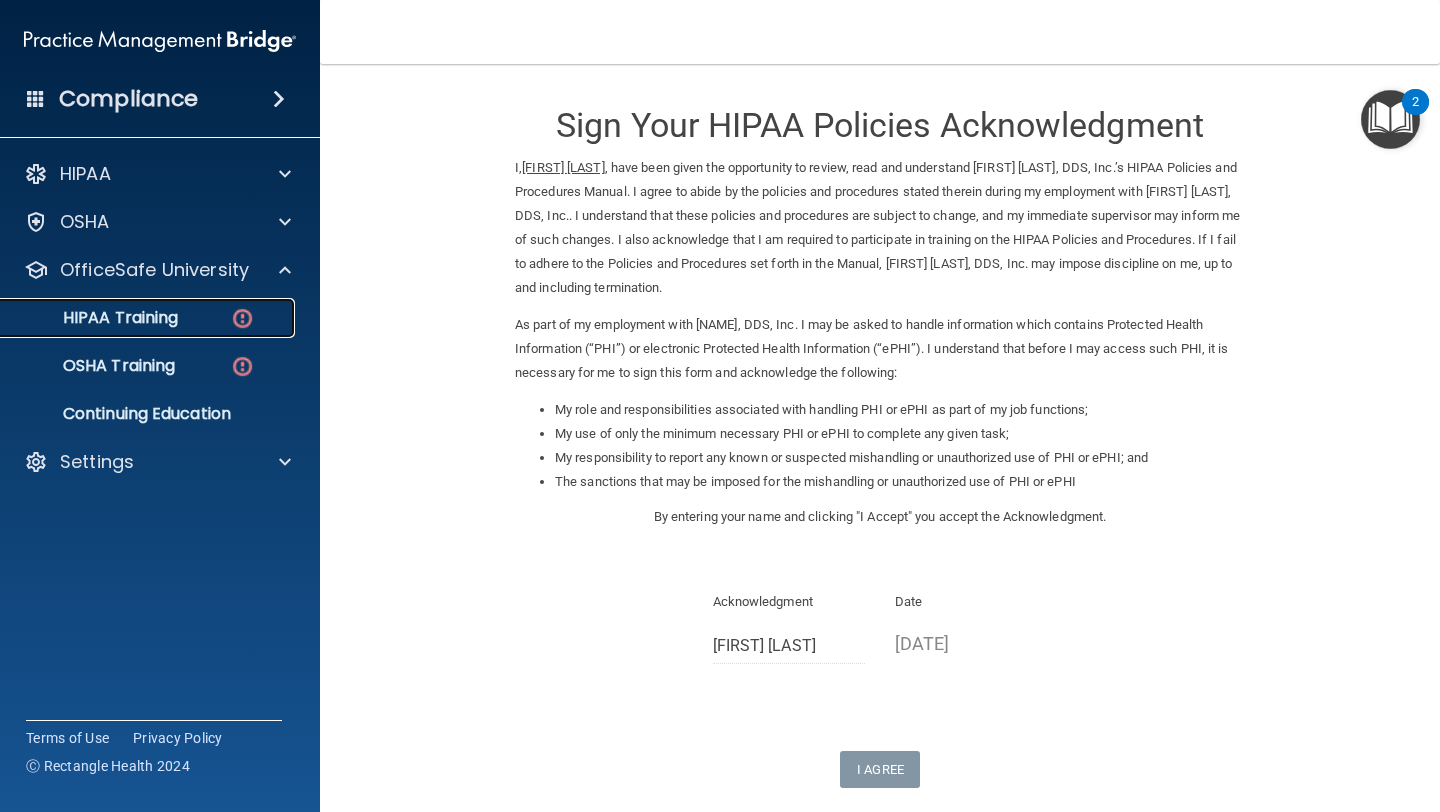 click on "HIPAA Training" at bounding box center (95, 318) 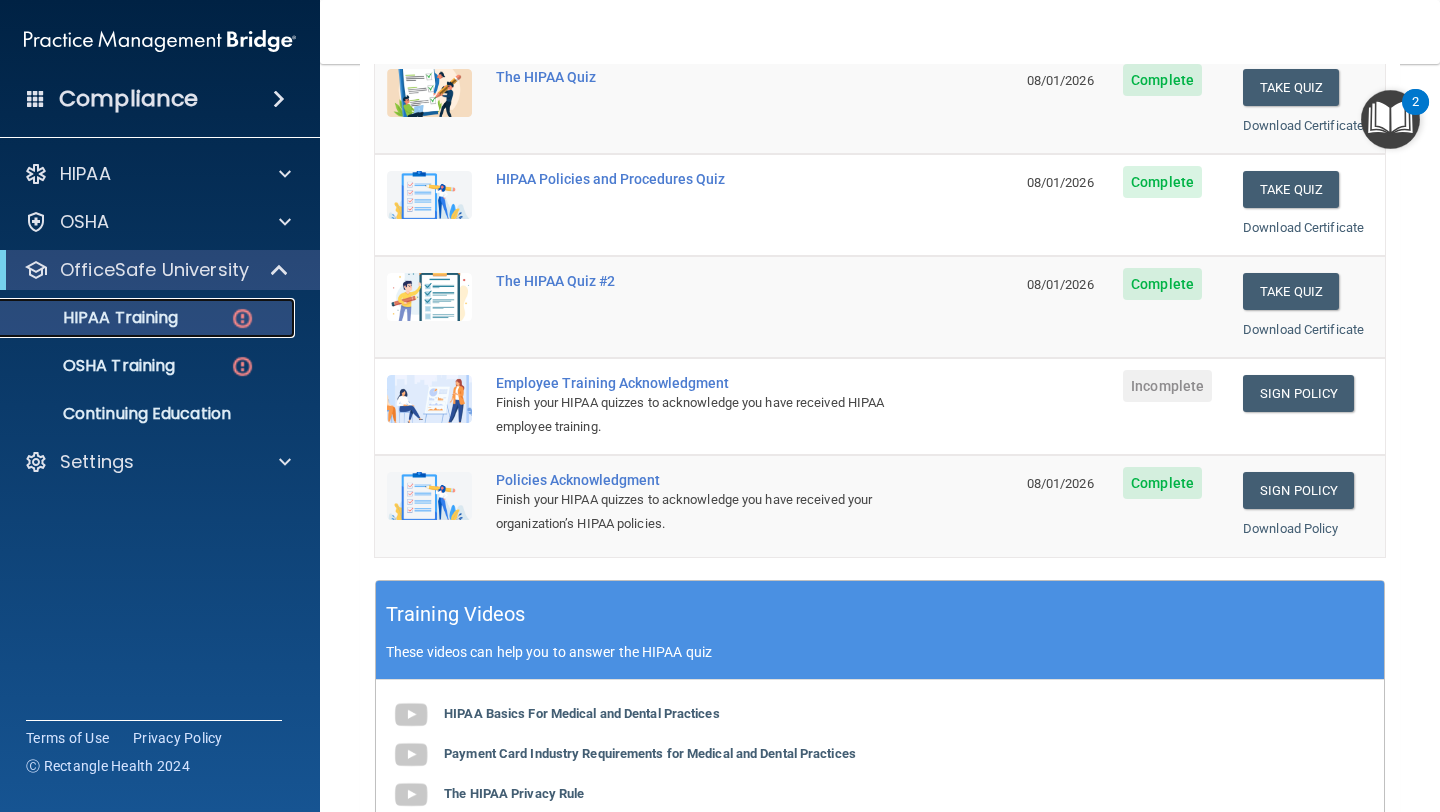 scroll, scrollTop: 301, scrollLeft: 0, axis: vertical 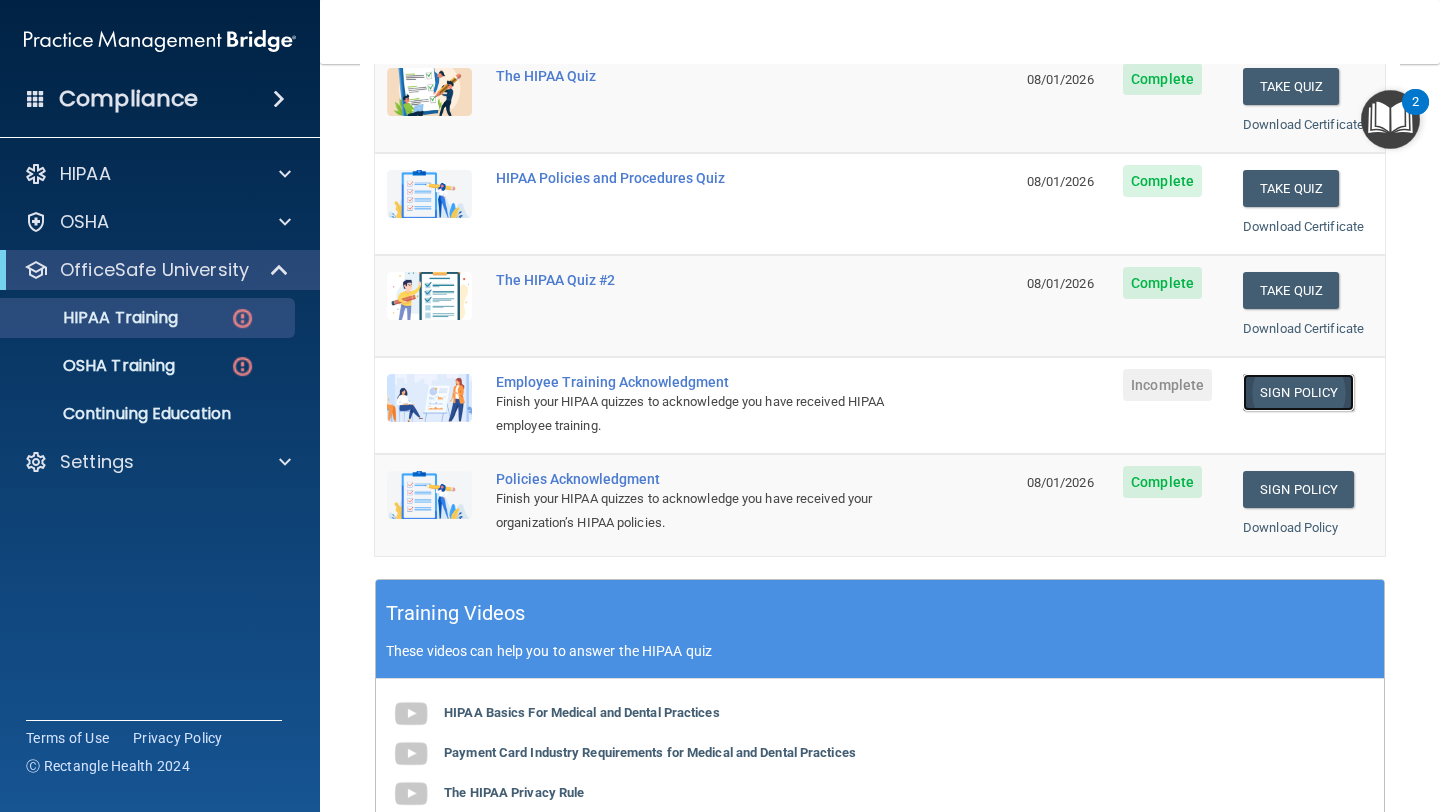 click on "Sign Policy" at bounding box center [1298, 392] 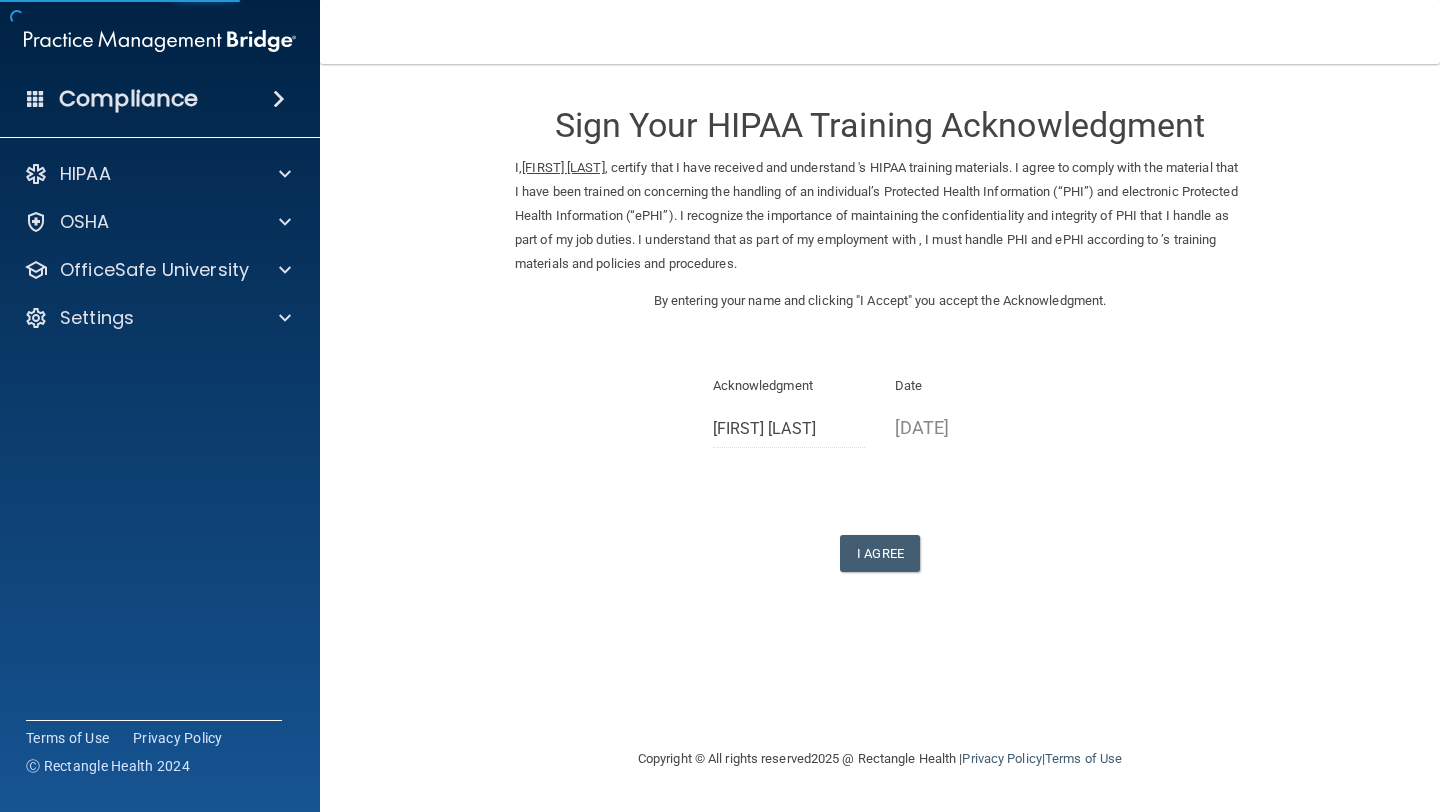 scroll, scrollTop: 0, scrollLeft: 0, axis: both 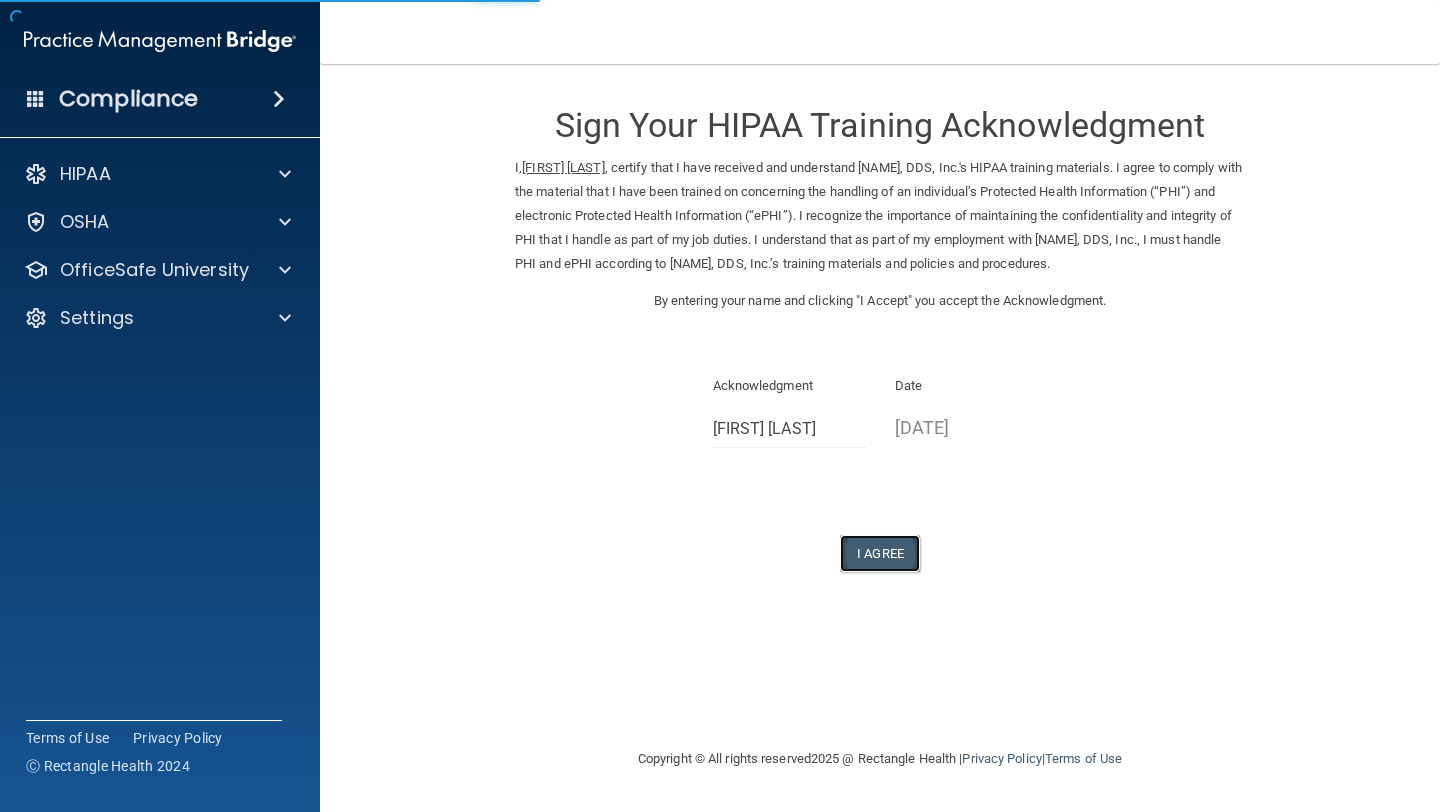 click on "I Agree" at bounding box center [880, 553] 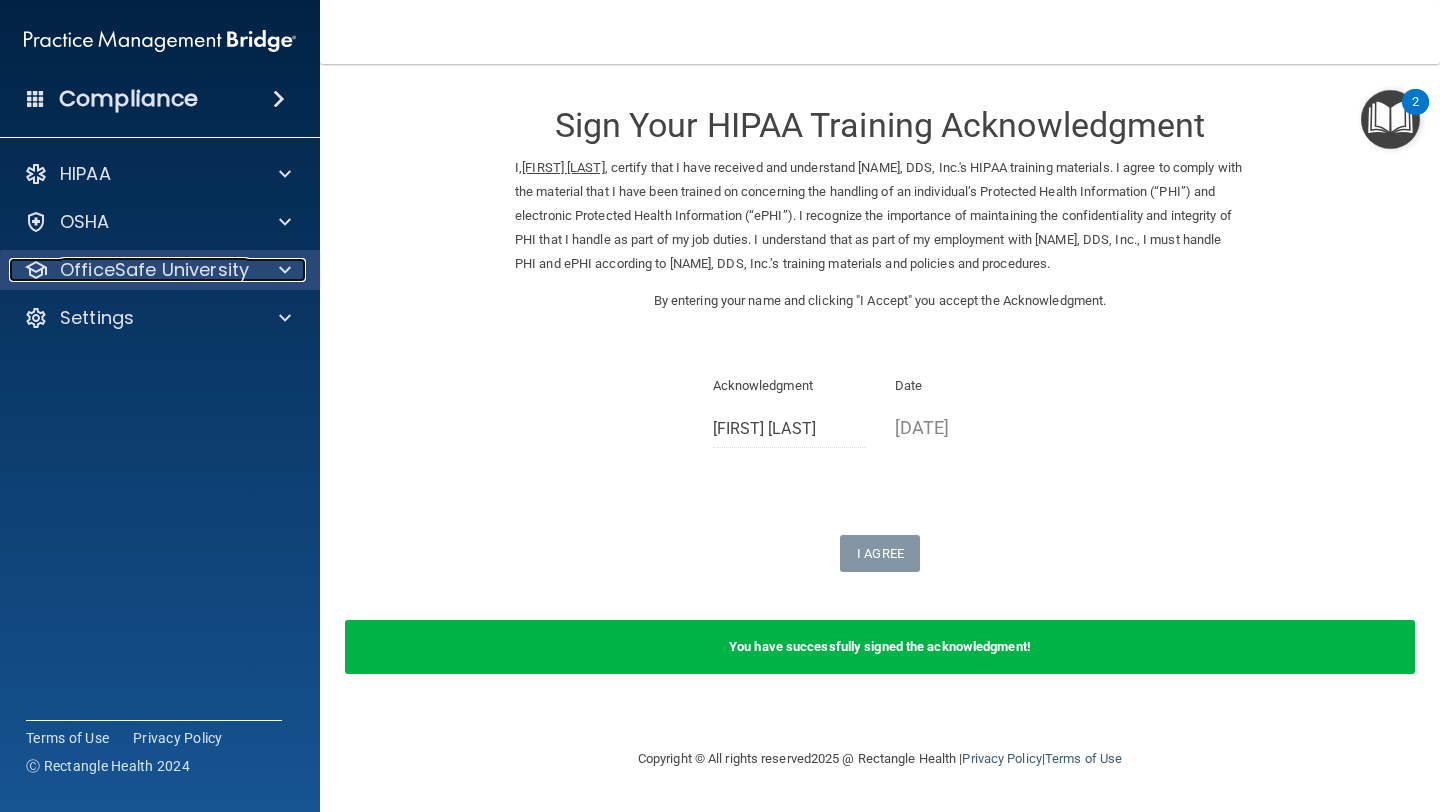 click on "OfficeSafe University" at bounding box center [154, 270] 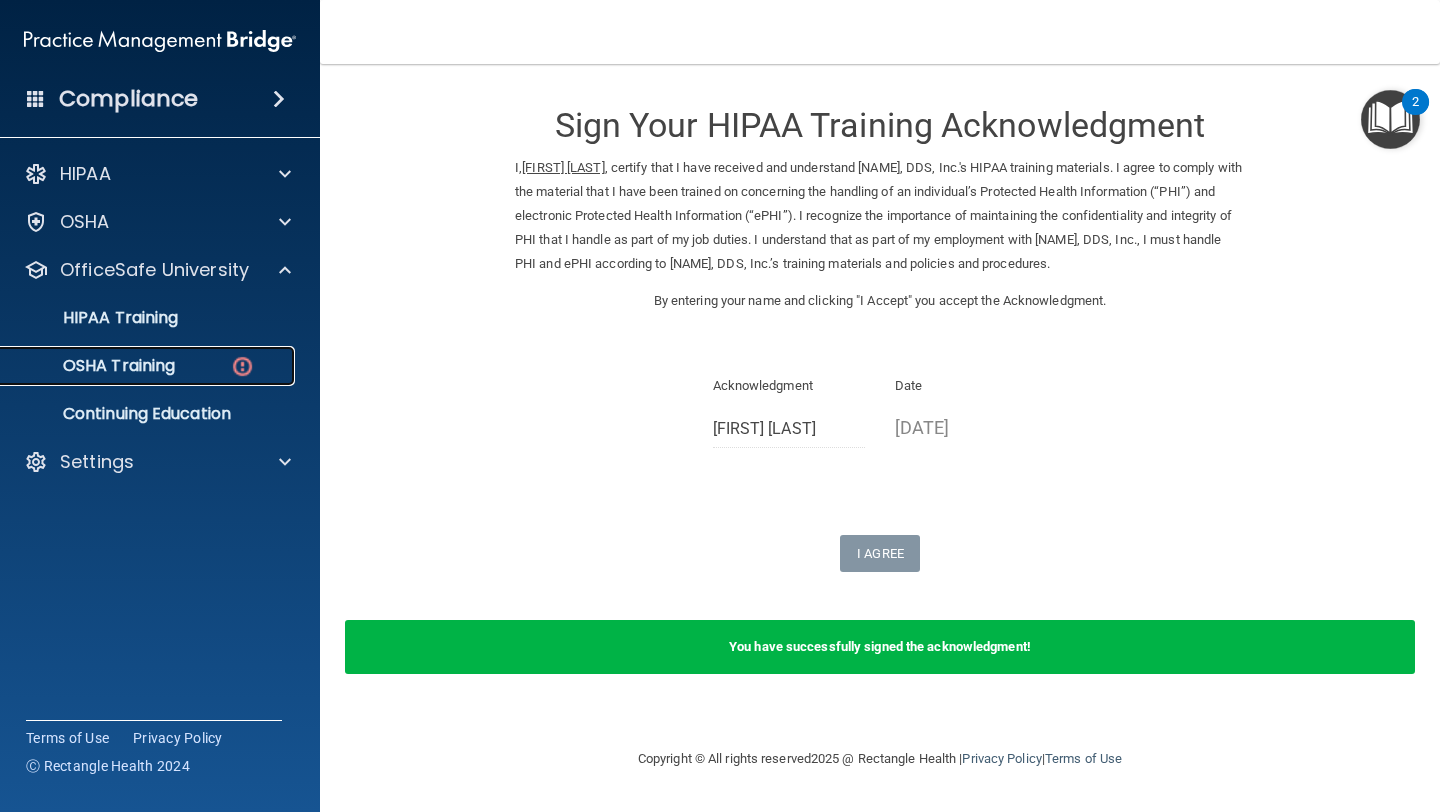 click on "OSHA Training" at bounding box center (94, 366) 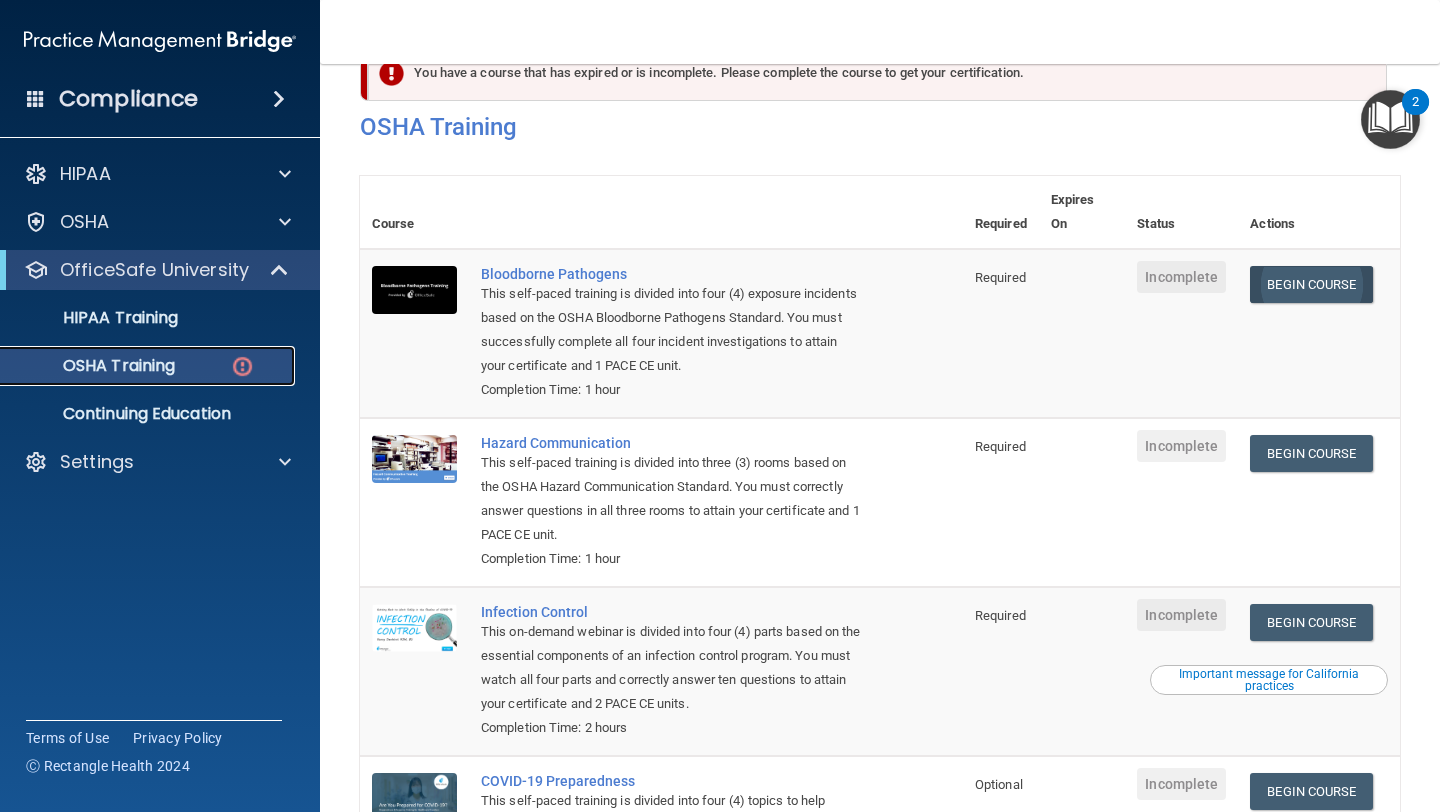 scroll, scrollTop: 40, scrollLeft: 0, axis: vertical 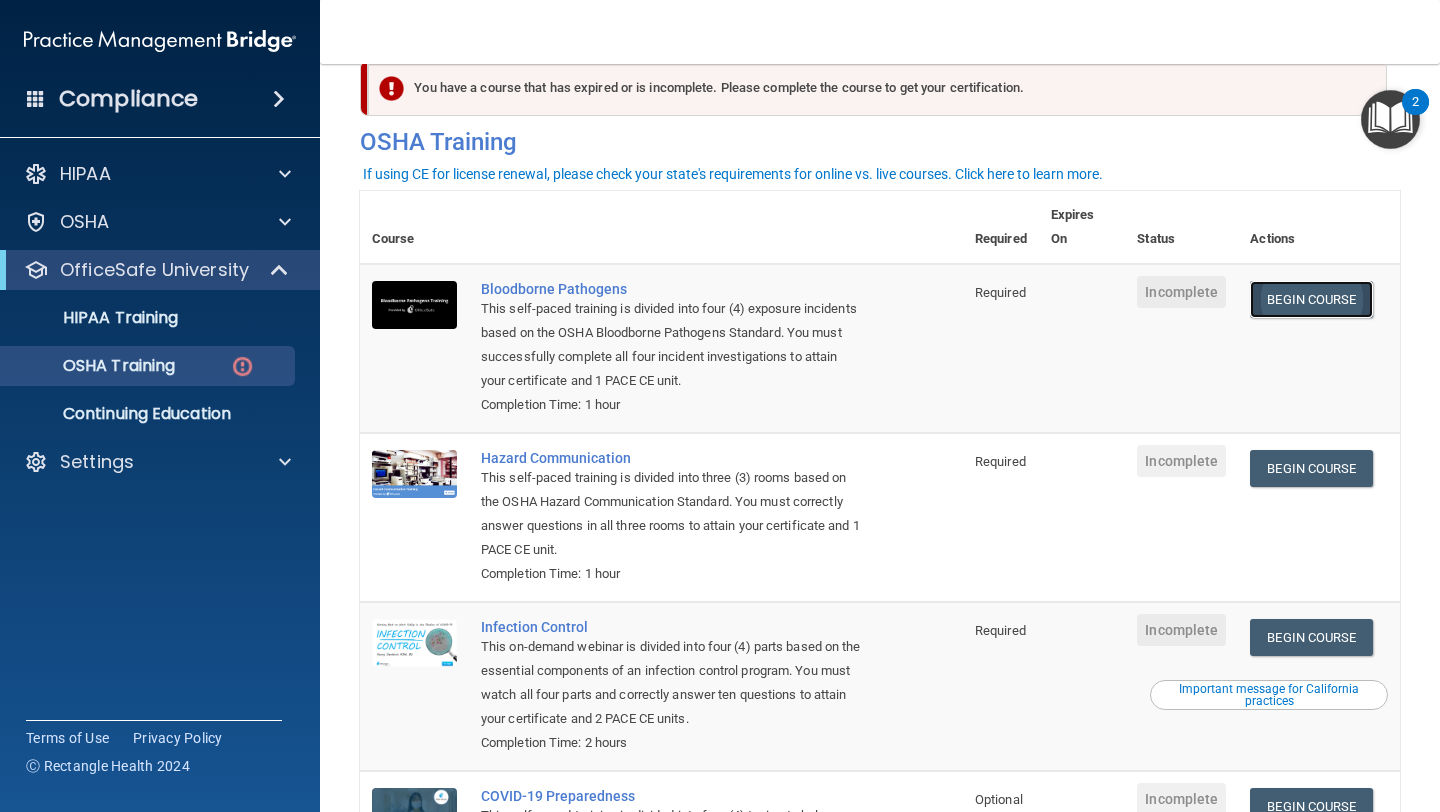 click on "Begin Course" at bounding box center [1311, 299] 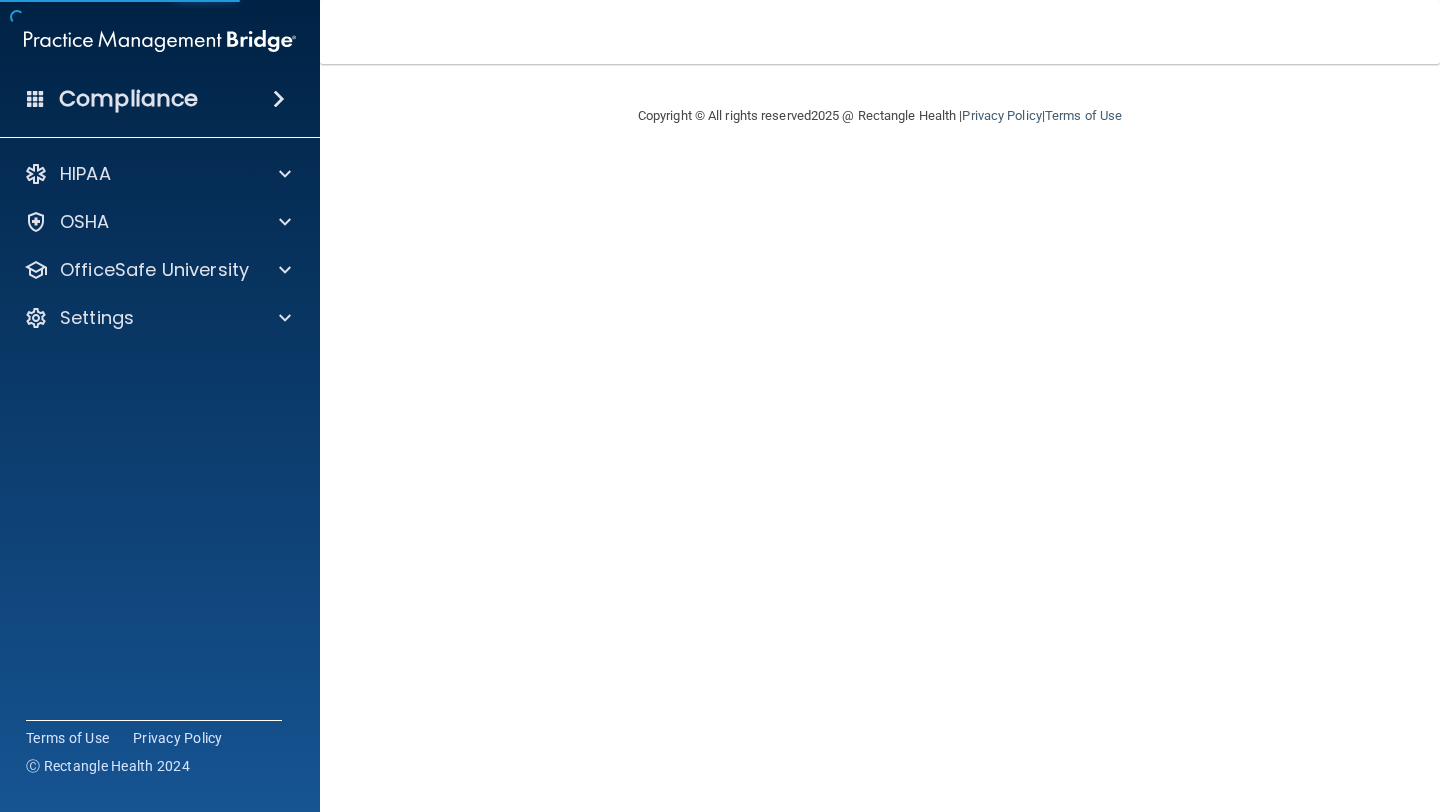 scroll, scrollTop: 0, scrollLeft: 0, axis: both 